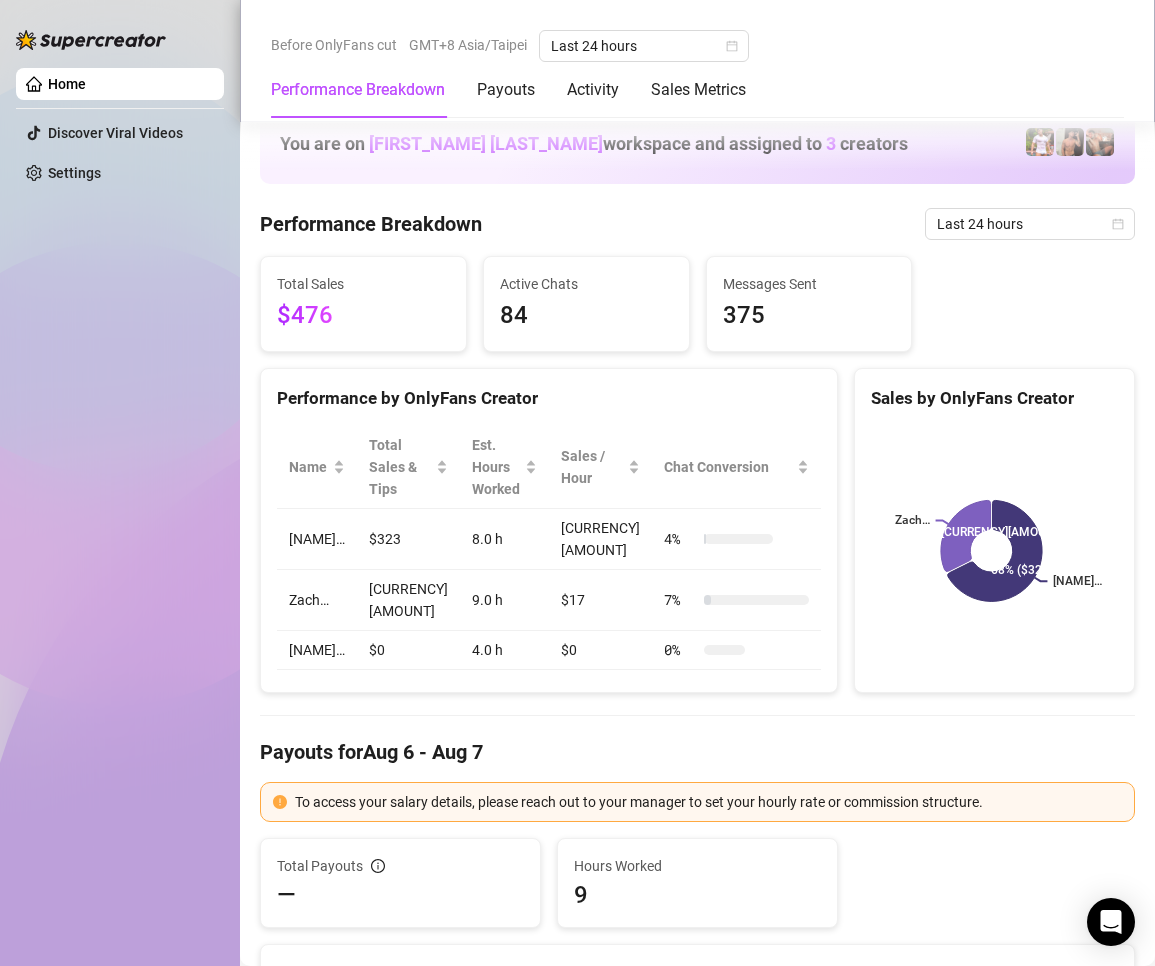 scroll, scrollTop: 0, scrollLeft: 0, axis: both 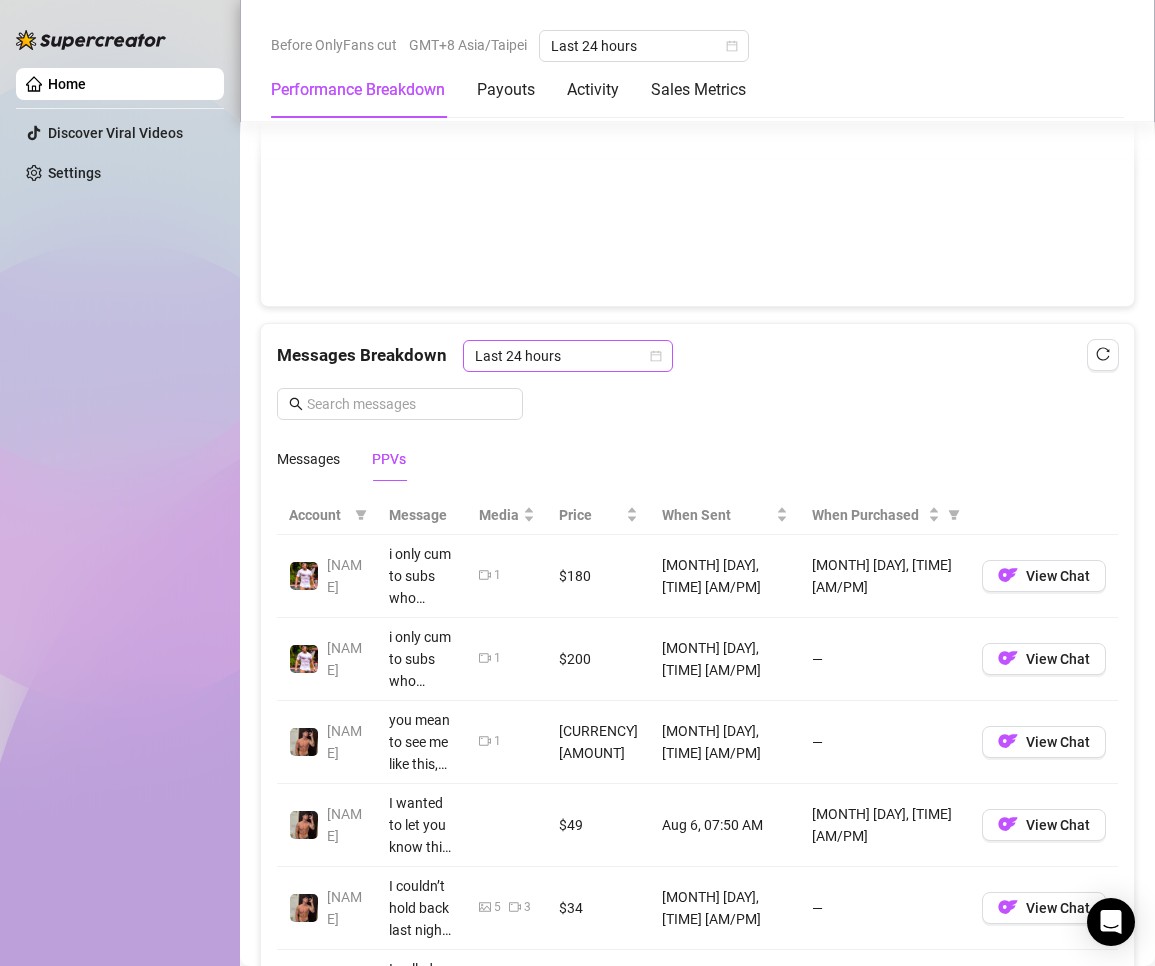 click on "Last 24 hours" at bounding box center [568, 356] 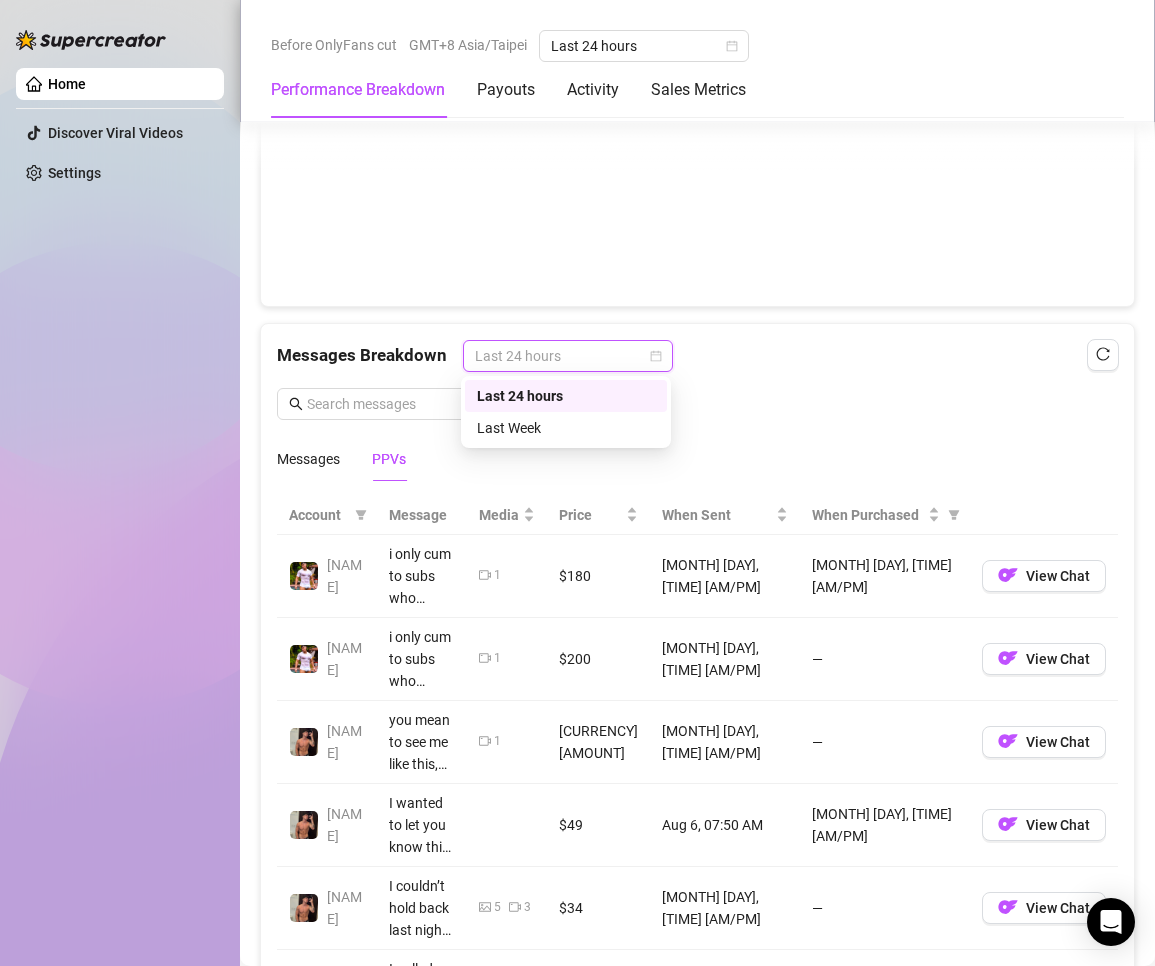 drag, startPoint x: 616, startPoint y: 391, endPoint x: 604, endPoint y: 405, distance: 18.439089 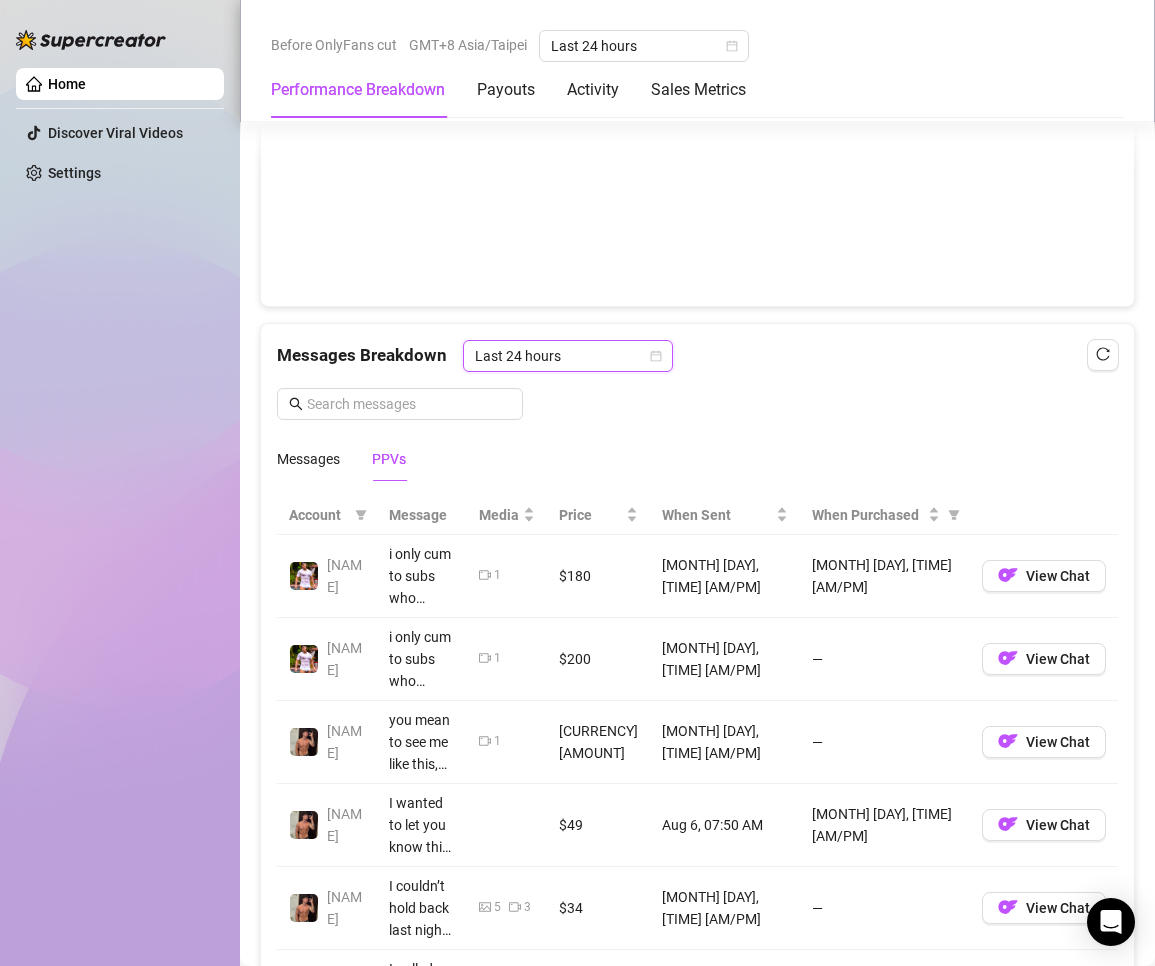 drag, startPoint x: 585, startPoint y: 429, endPoint x: 609, endPoint y: 357, distance: 75.89466 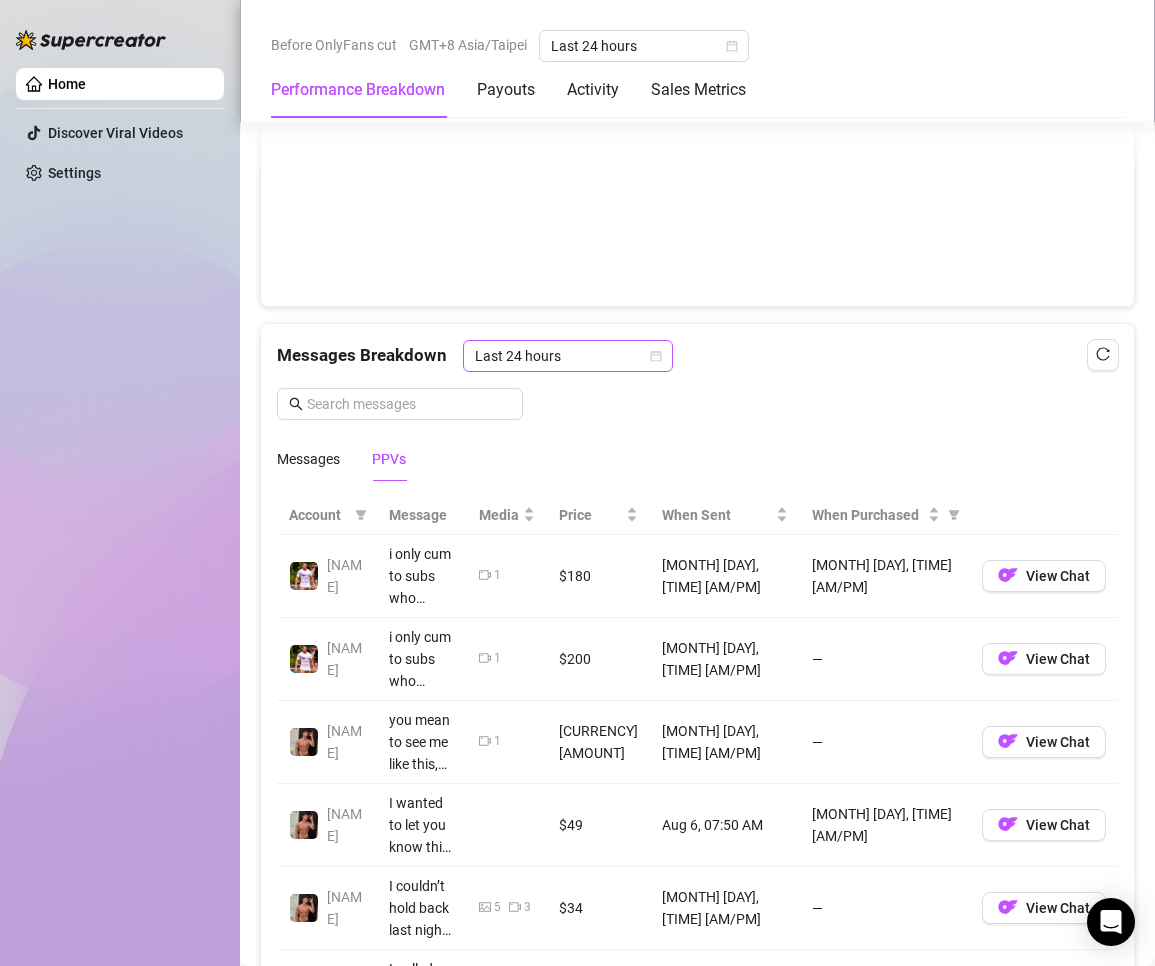 drag, startPoint x: 611, startPoint y: 346, endPoint x: 608, endPoint y: 365, distance: 19.235384 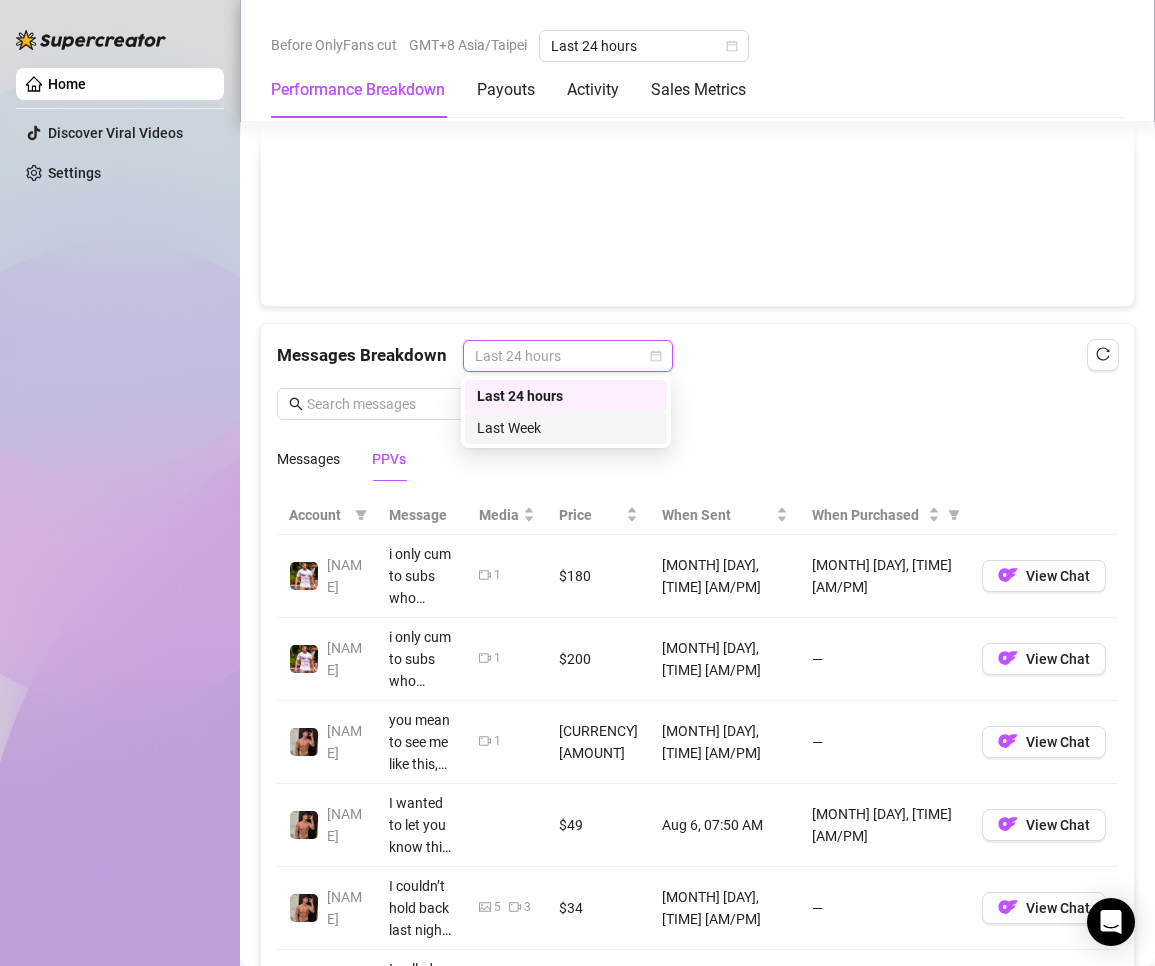 click on "Last Week" at bounding box center [566, 428] 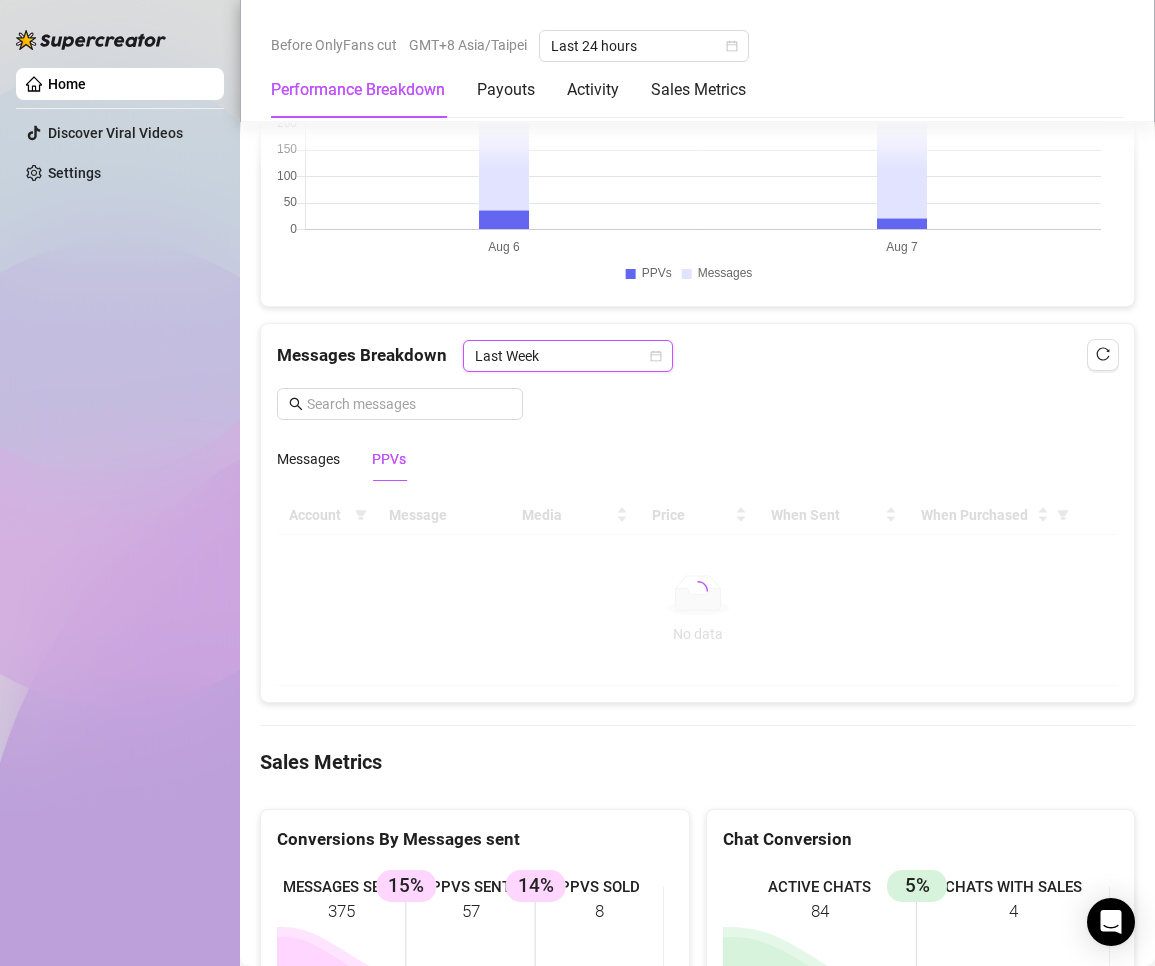 click on "Last Week" at bounding box center [568, 356] 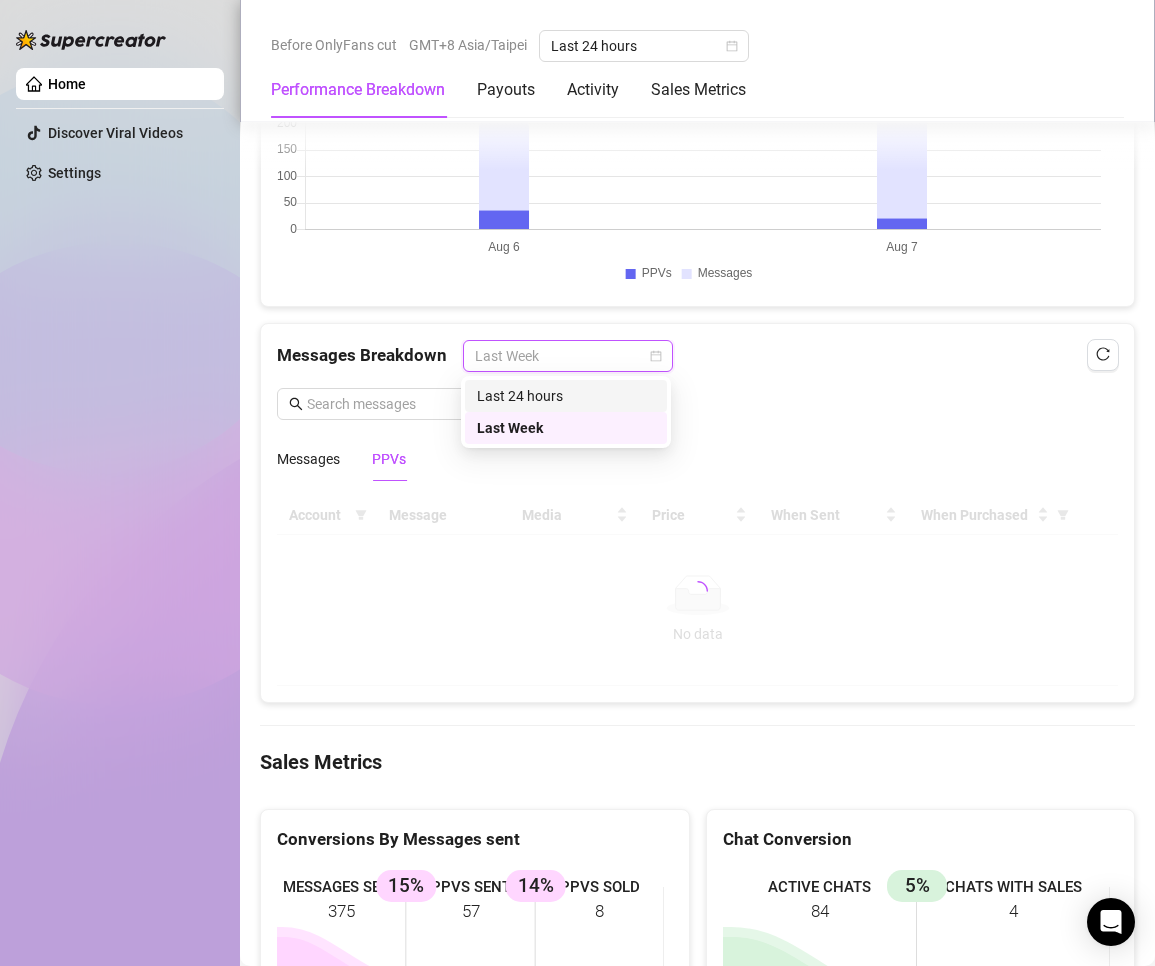click on "Last 24 hours" at bounding box center [566, 396] 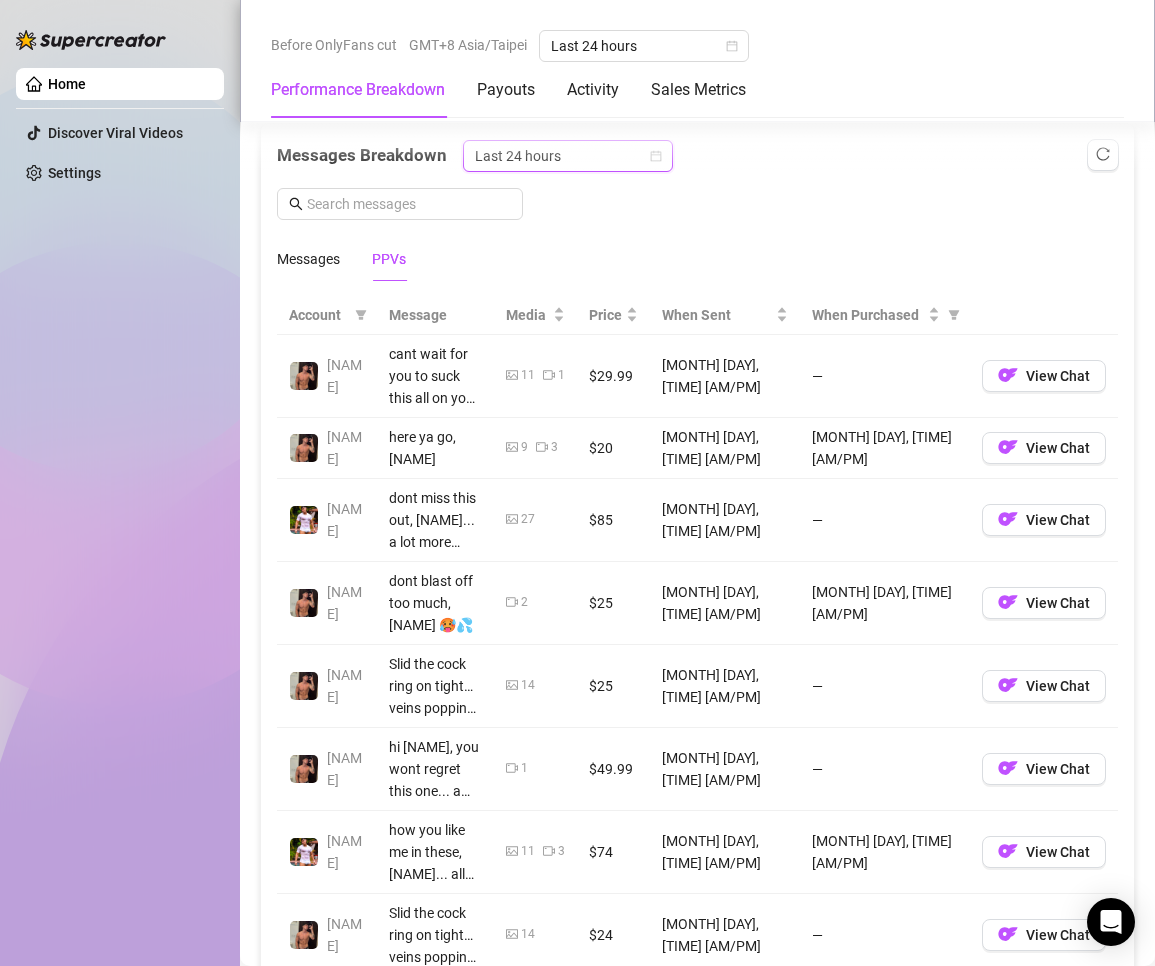 scroll, scrollTop: 2100, scrollLeft: 0, axis: vertical 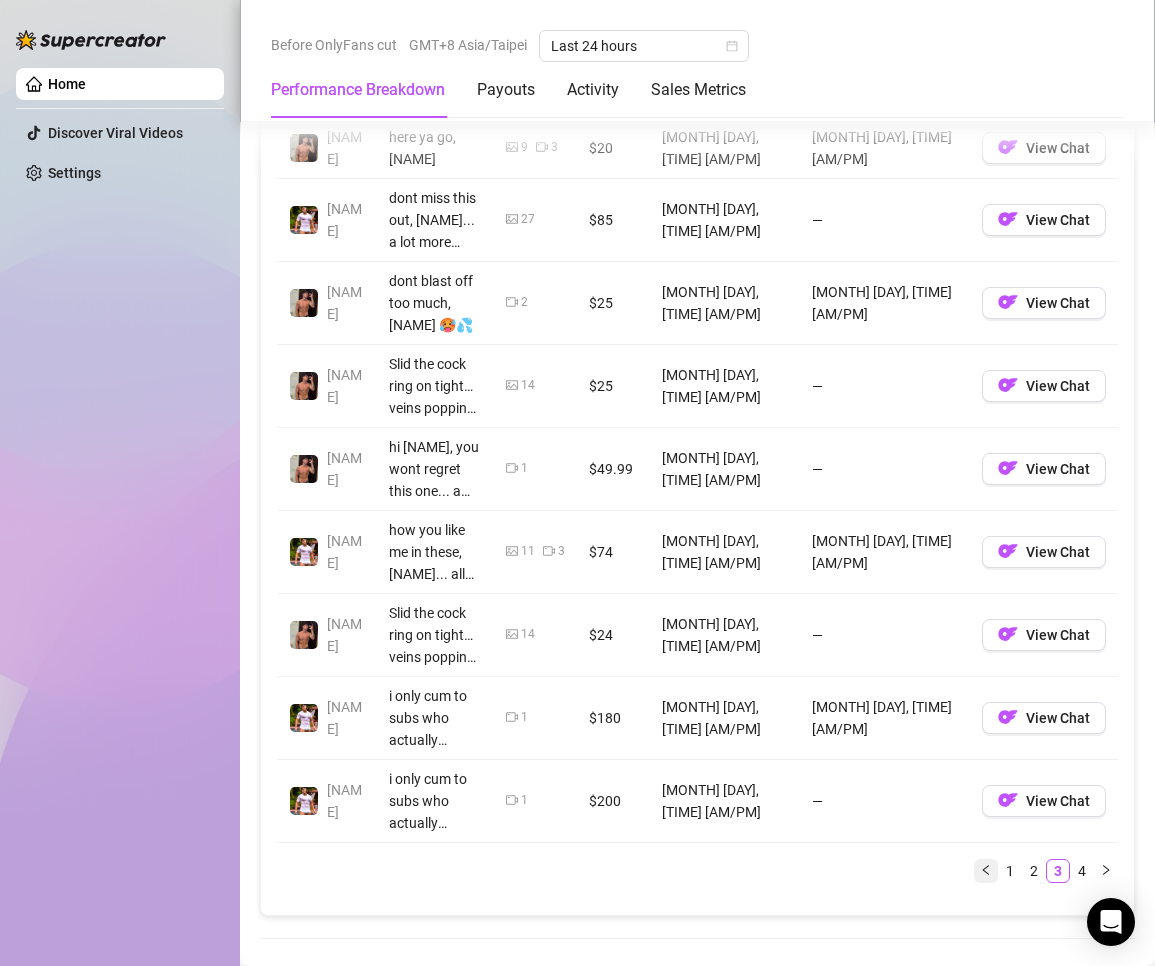 click at bounding box center [986, 871] 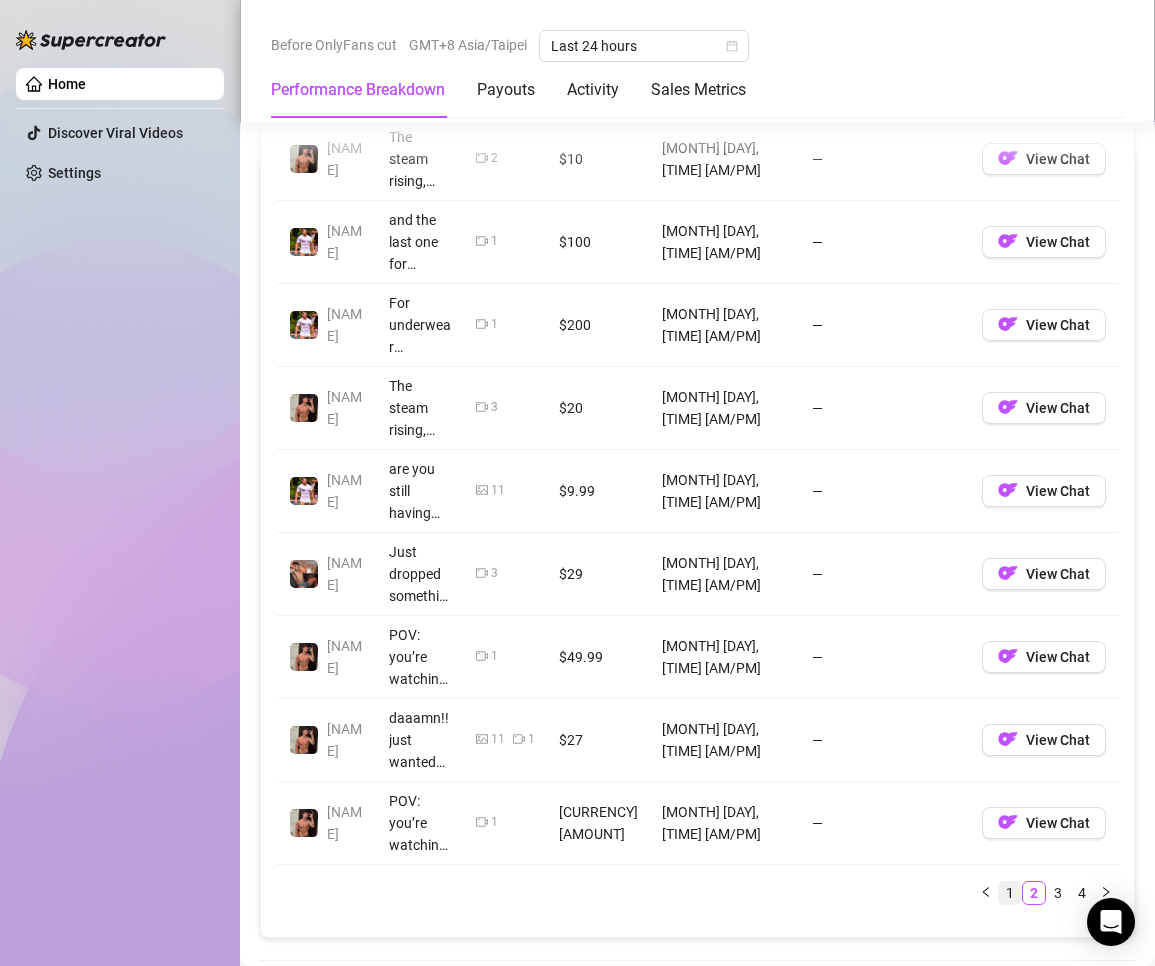 click on "1" at bounding box center (1010, 893) 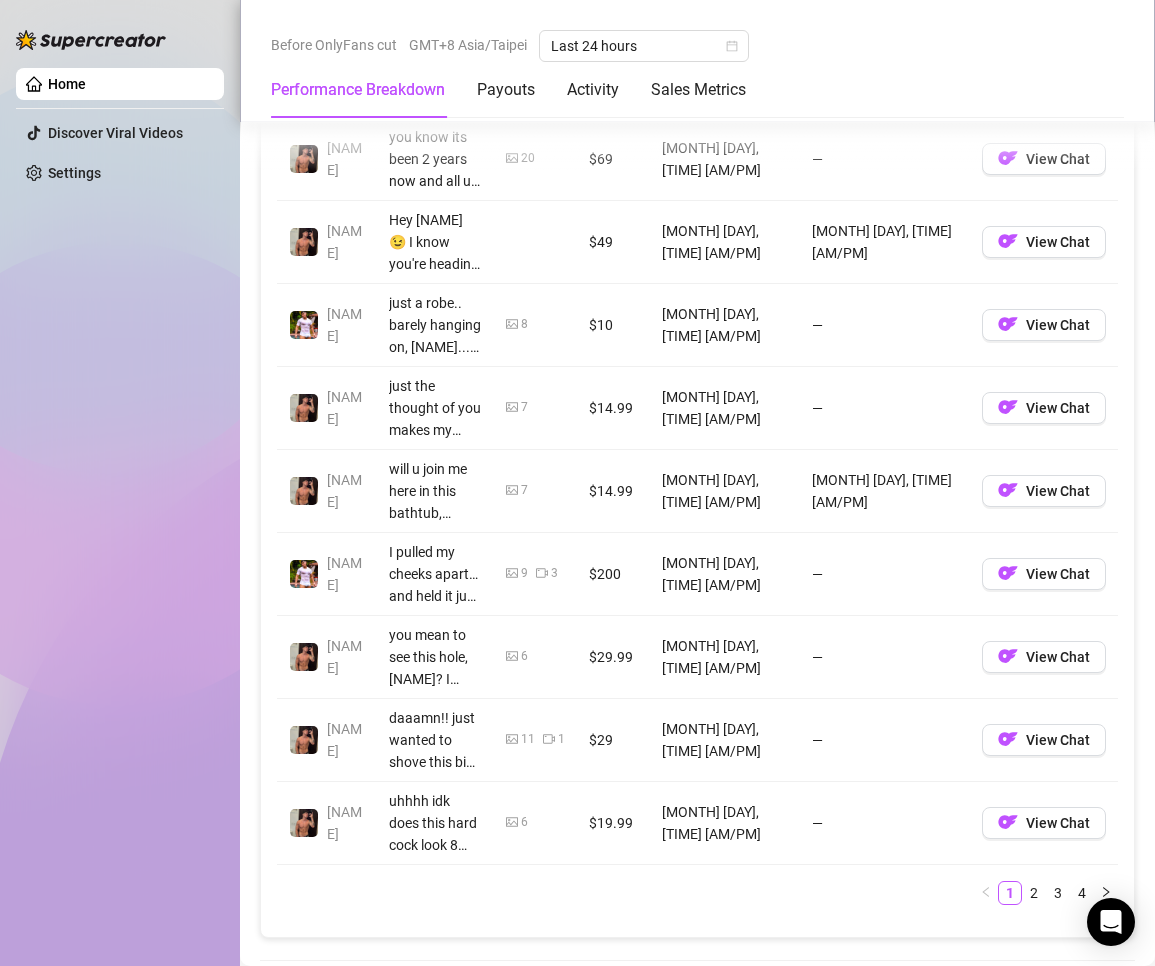 scroll, scrollTop: 2200, scrollLeft: 0, axis: vertical 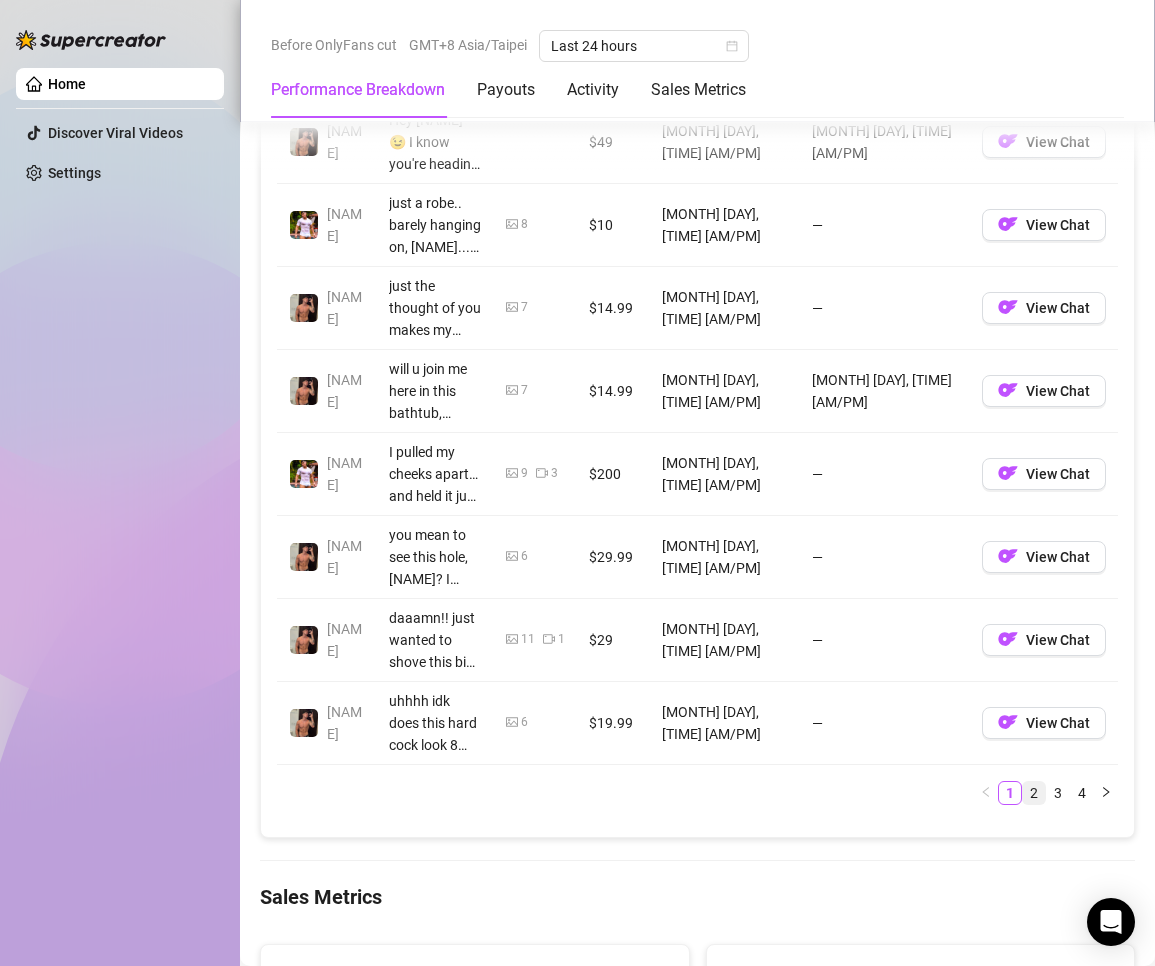 click on "2" at bounding box center [1034, 793] 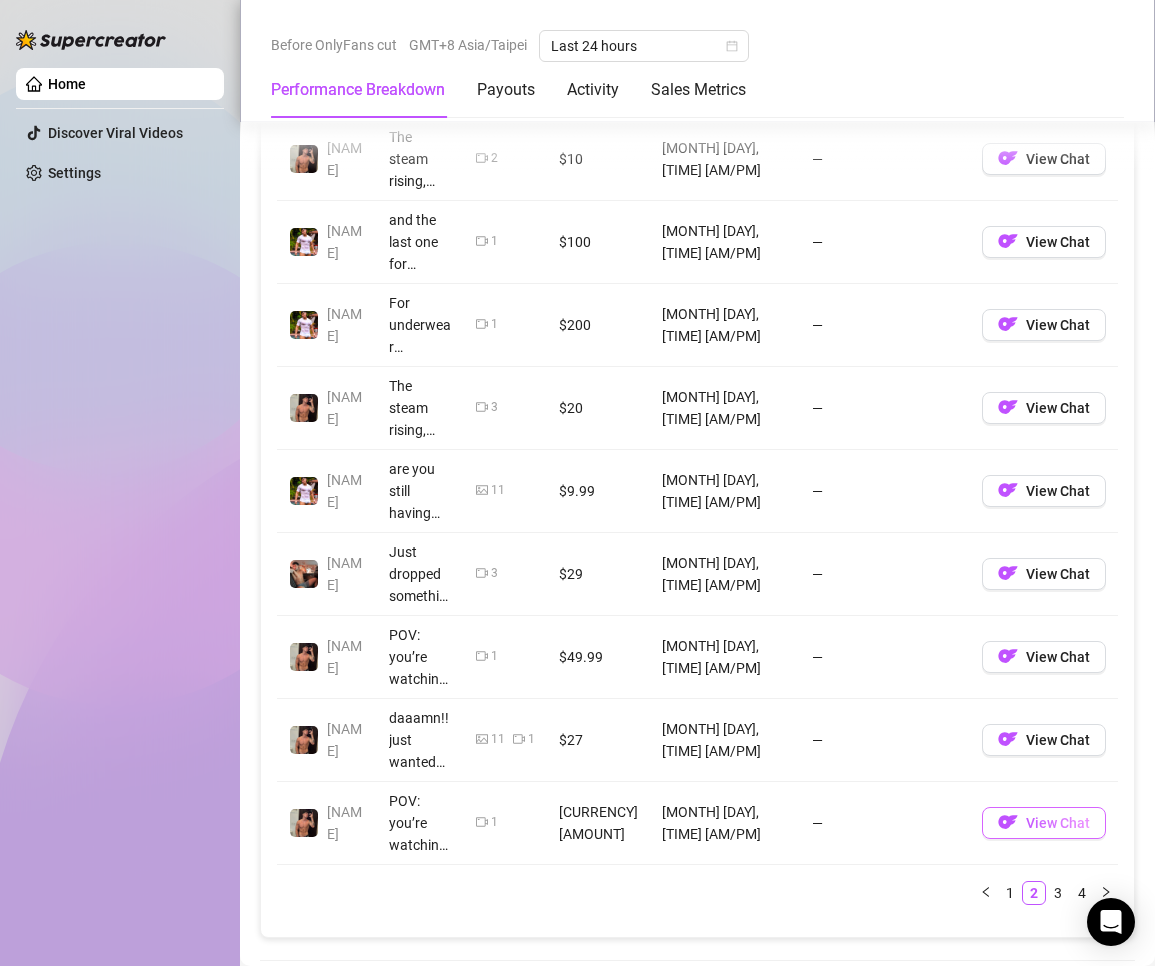 scroll, scrollTop: 2200, scrollLeft: 0, axis: vertical 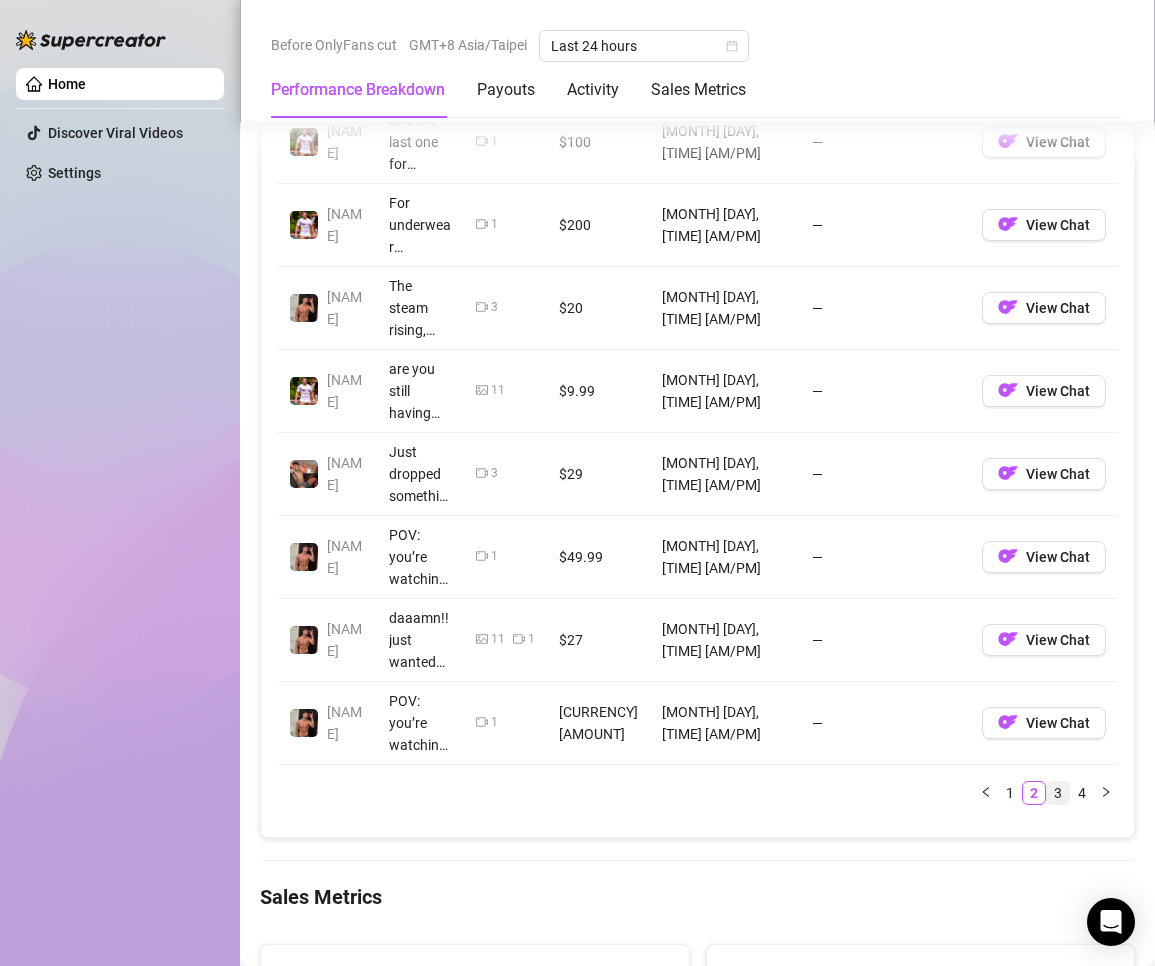 click on "3" at bounding box center (1058, 793) 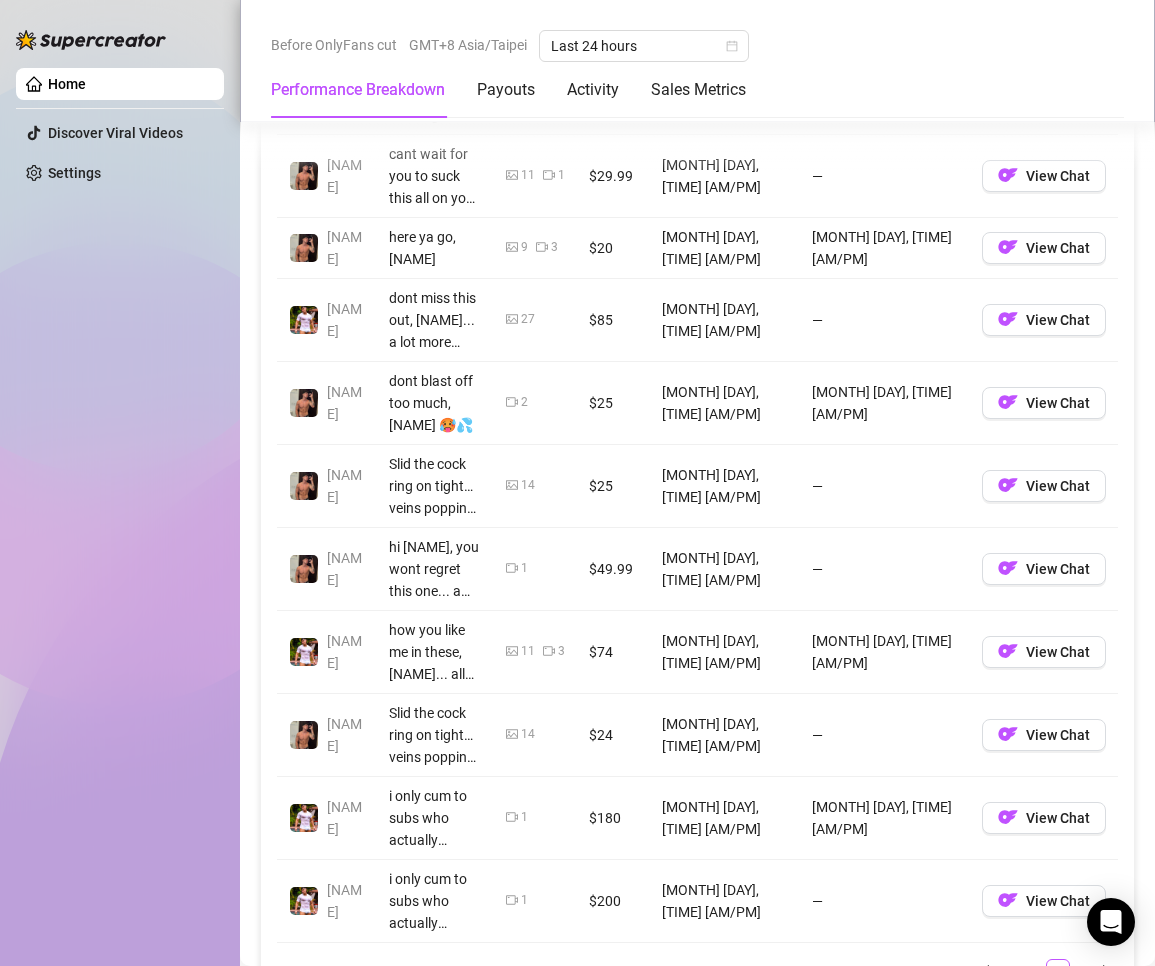 scroll, scrollTop: 2100, scrollLeft: 0, axis: vertical 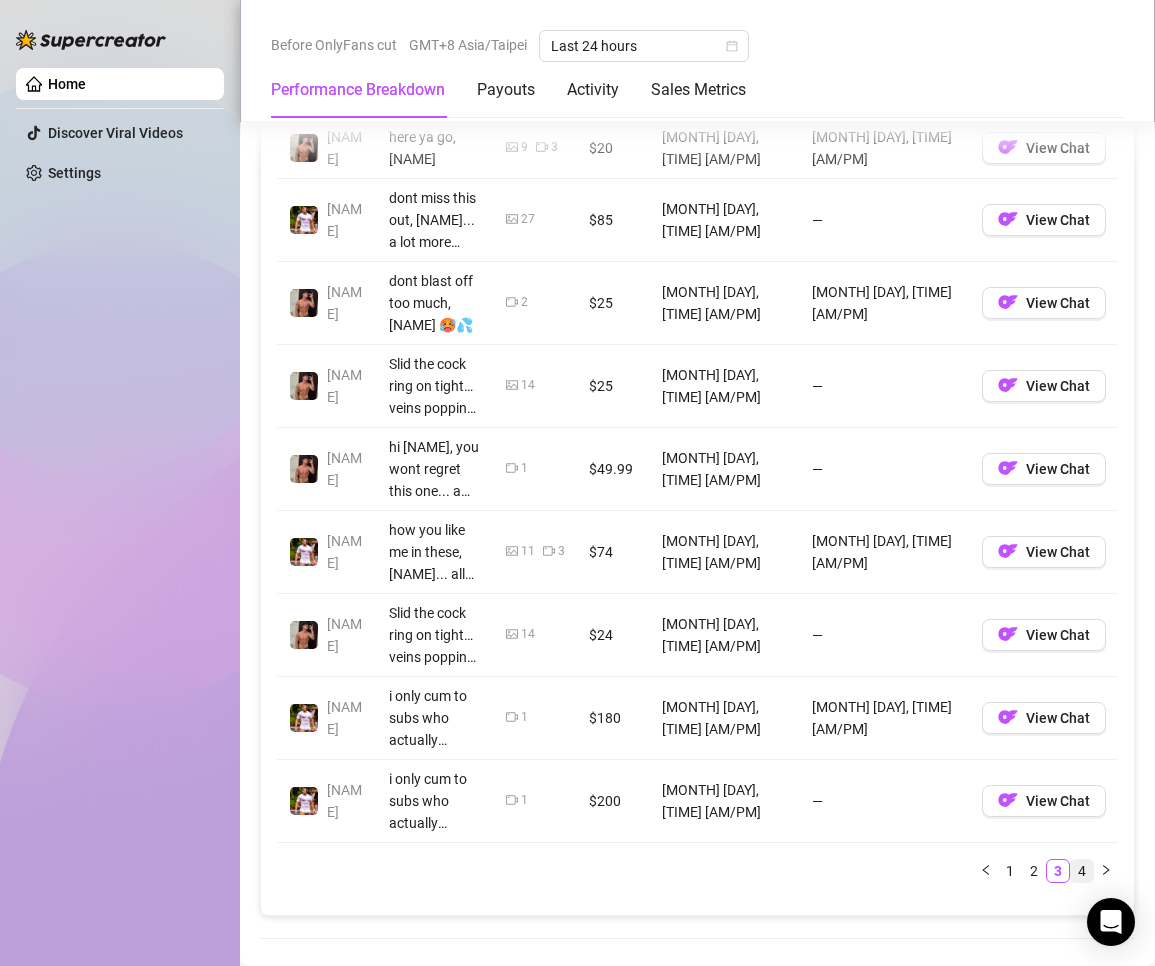 click on "4" at bounding box center [1082, 871] 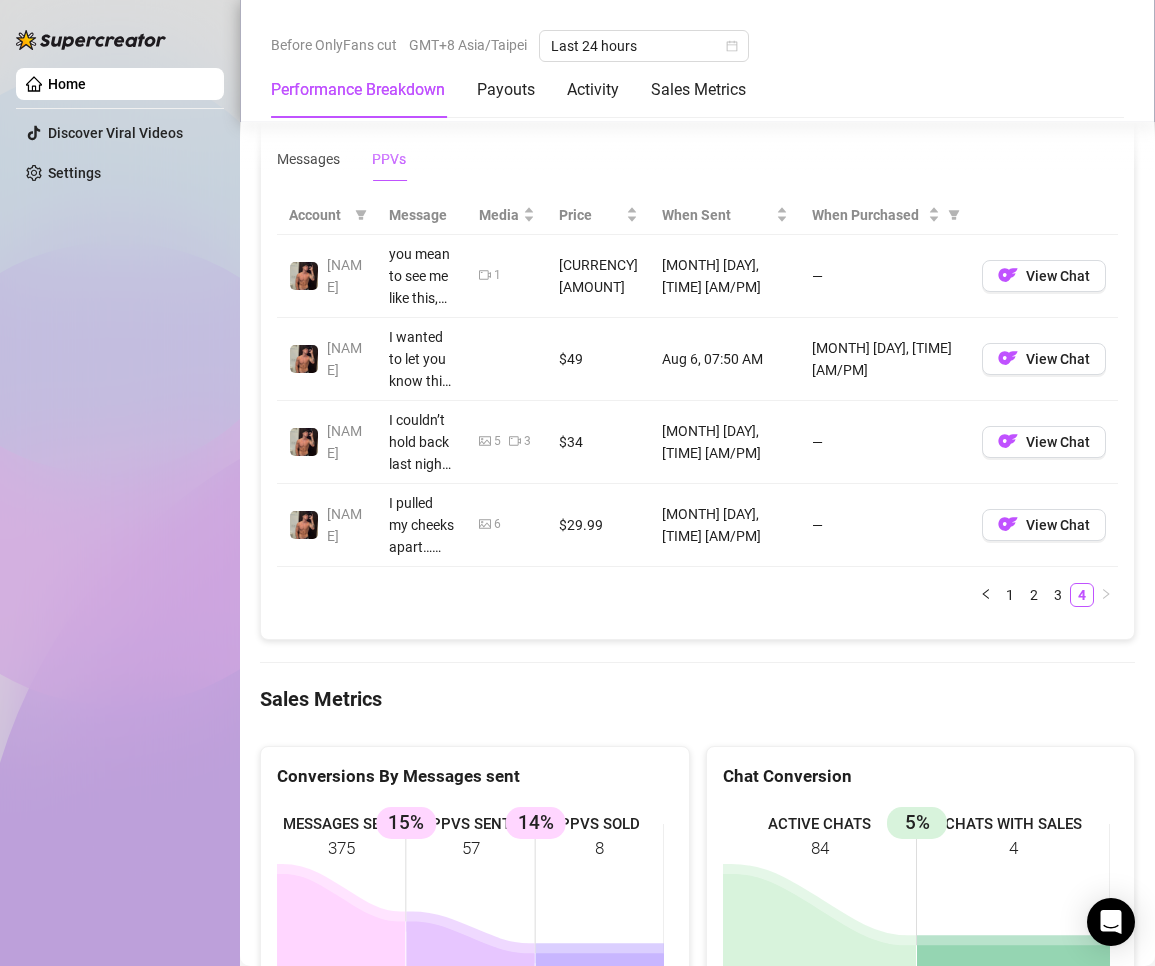 scroll, scrollTop: 1800, scrollLeft: 0, axis: vertical 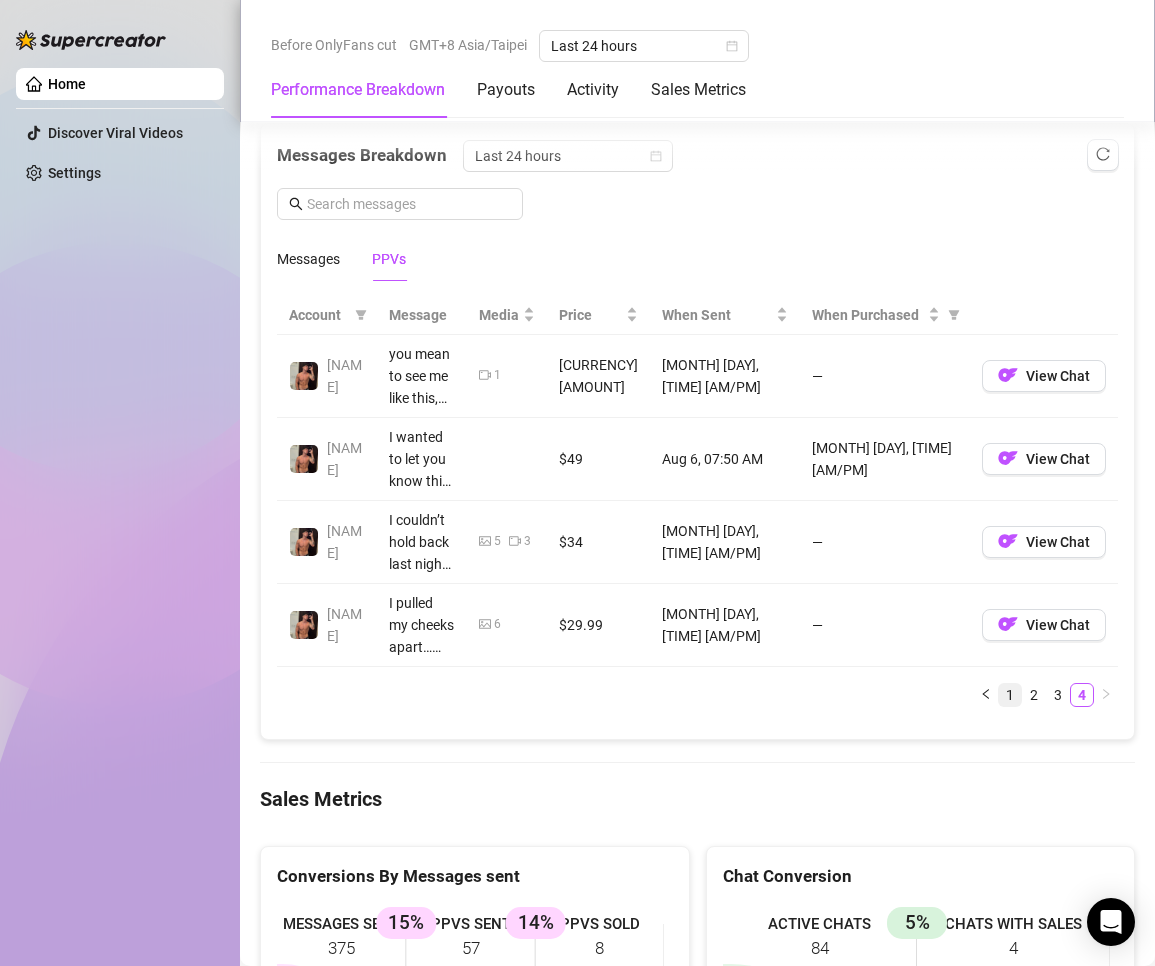 click on "1" at bounding box center (1010, 695) 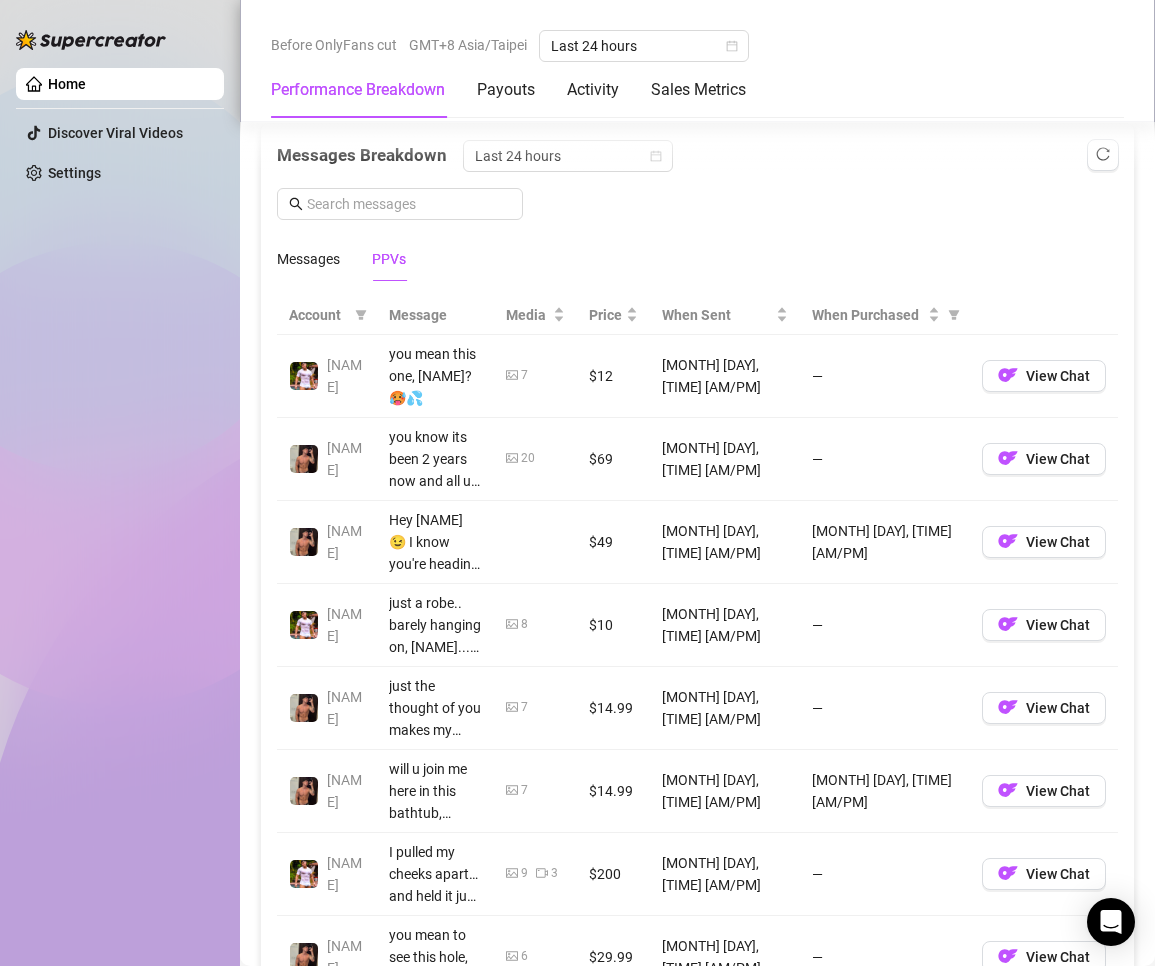 scroll, scrollTop: 2200, scrollLeft: 0, axis: vertical 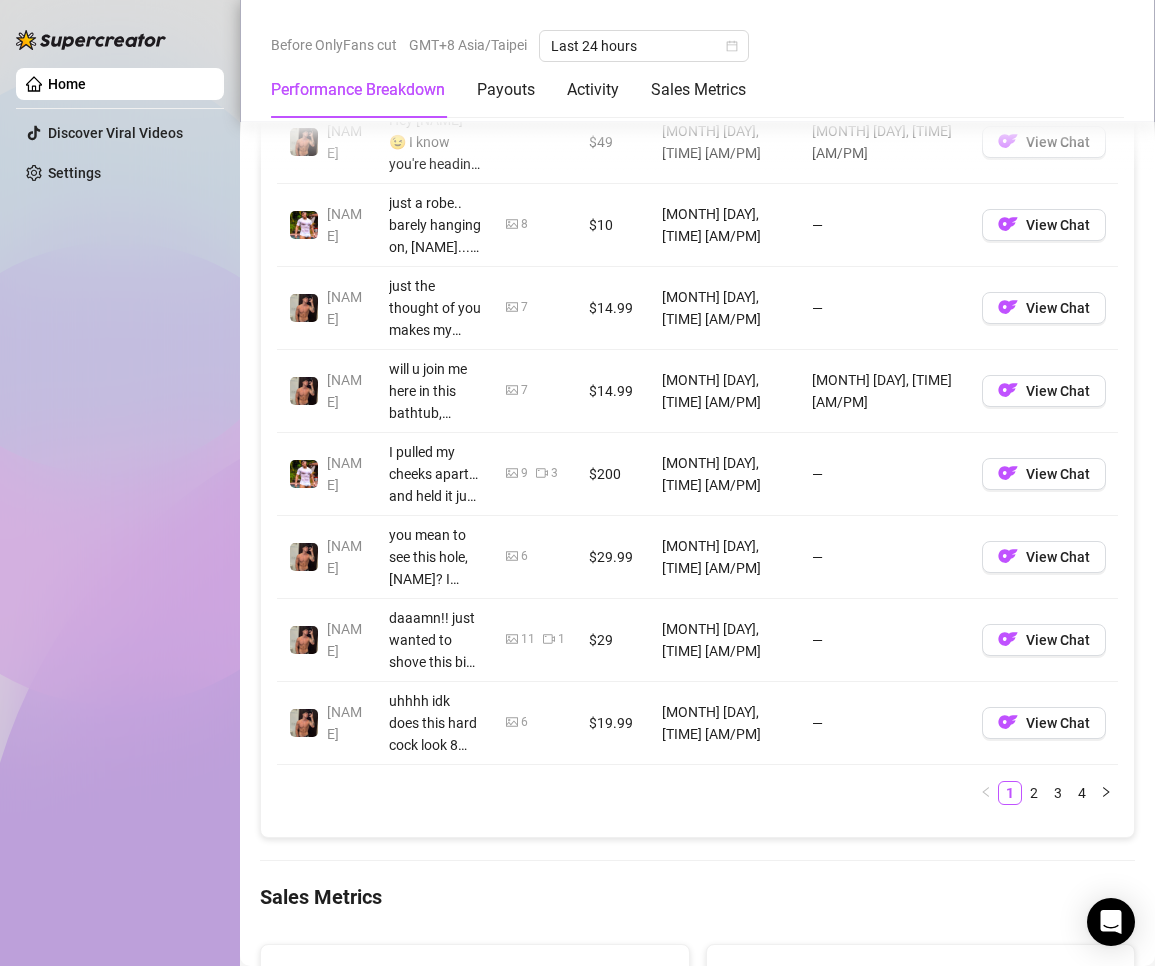 click on "Account Message Media Price When Sent When Purchased [NAME] you mean this one, [NAME]? 🥵💦 7 [CURRENCY][AMOUNT] [MONTH] [DAY], [TIME] [AM/PM] — View Chat [NAME] you know its been 2 years now and all u had was my dick and all lol how about u bring with u these? 😏 u know, just random looking at them when u have time to rest and relax, no sensual stuffs, just me myself and these muscles that tells you youre safe in my arms, sweetheart😉😉 again no pressure, just wanted u to have these 🙈 20 [CURRENCY][AMOUNT] [MONTH] [DAY], [TIME] [AM/PM] — View Chat [NAME] [CURRENCY][AMOUNT] [MONTH] [DAY], [TIME] [AM/PM] [MONTH] [DAY], [TIME] [AM/PM] View Chat [NAME] just a robe.. barely hanging on, [NAME]... turned around too slow and guess what? you saw this perfect ass 🍑👀 should i tie it back up or let it fall open just for you, [NAME]? 😏 8 [CURRENCY][AMOUNT] [MONTH] [DAY], [TIME] [AM/PM] — View Chat [NAME] just the thought of you makes my cock hard rn, [NAME]... look! it's peeking 😈big and hard 🥵 7 [CURRENCY][AMOUNT] [MONTH] [DAY], [TIME] [AM/PM] — View Chat [NAME] 7 [CURRENCY][AMOUNT] [MONTH] [DAY], [TIME] [AM/PM] [MONTH] [DAY], [TIME] [AM/PM] View Chat [NAME] 9 3 [CURRENCY][AMOUNT] [MONTH] [DAY], [TIME] [AM/PM] 6" at bounding box center (697, 358) 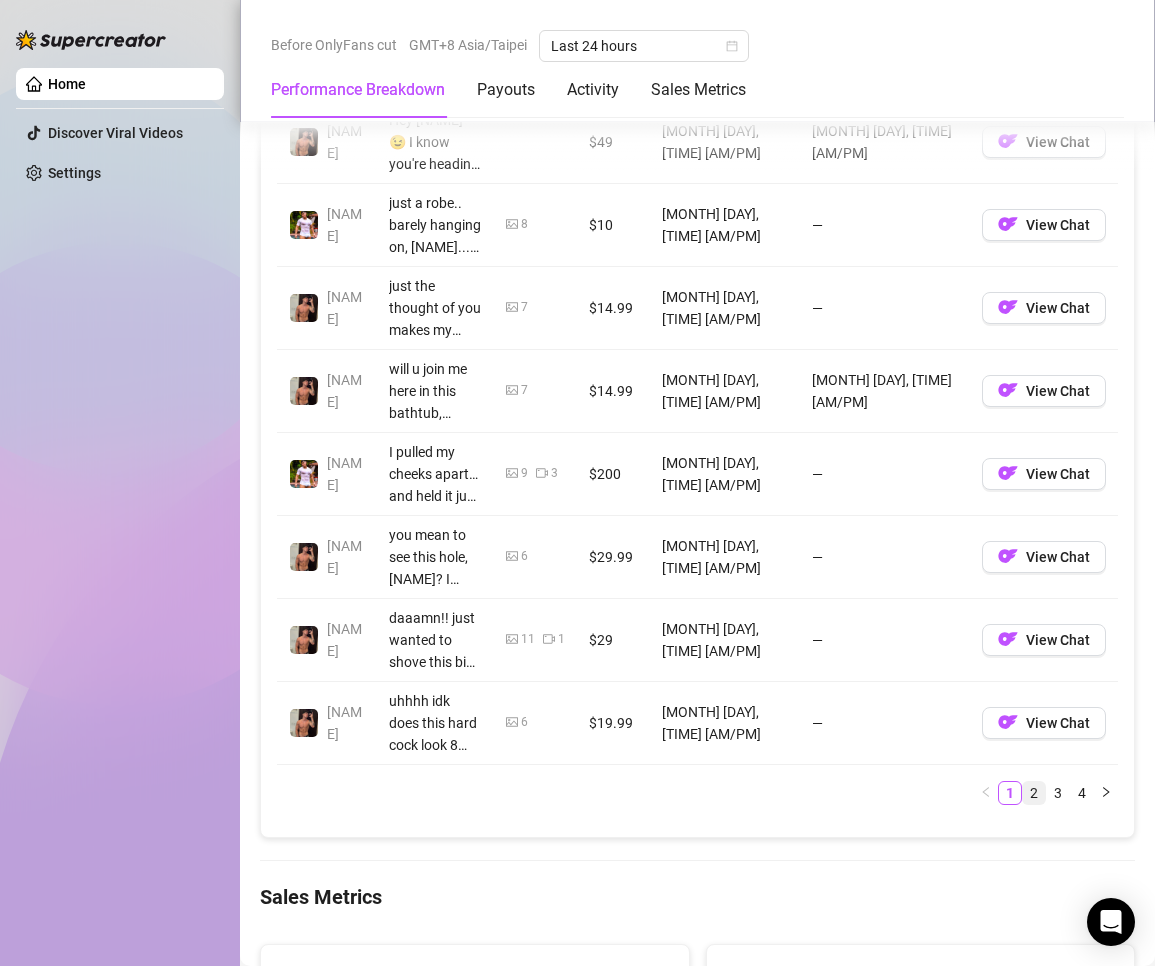 click on "2" at bounding box center (1034, 793) 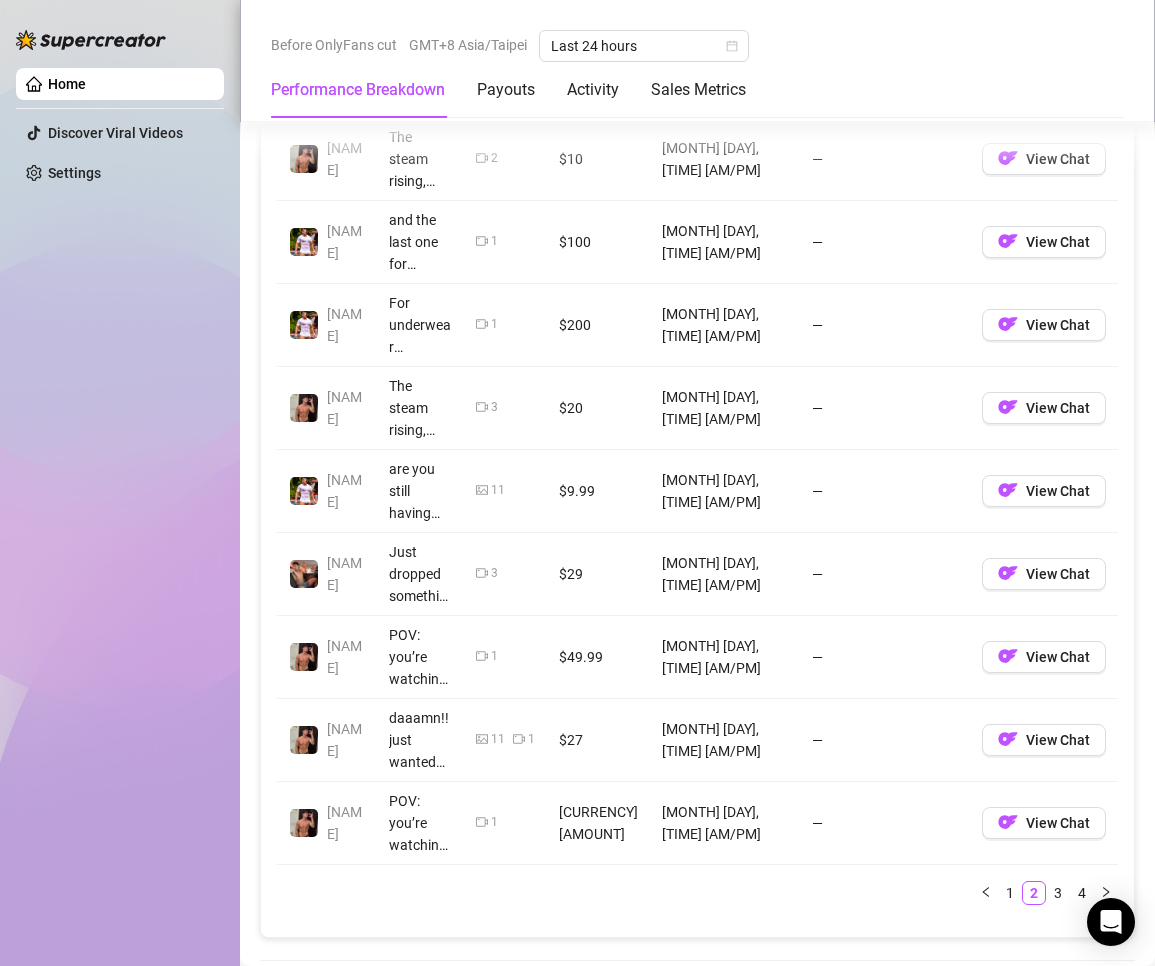 scroll, scrollTop: 2200, scrollLeft: 0, axis: vertical 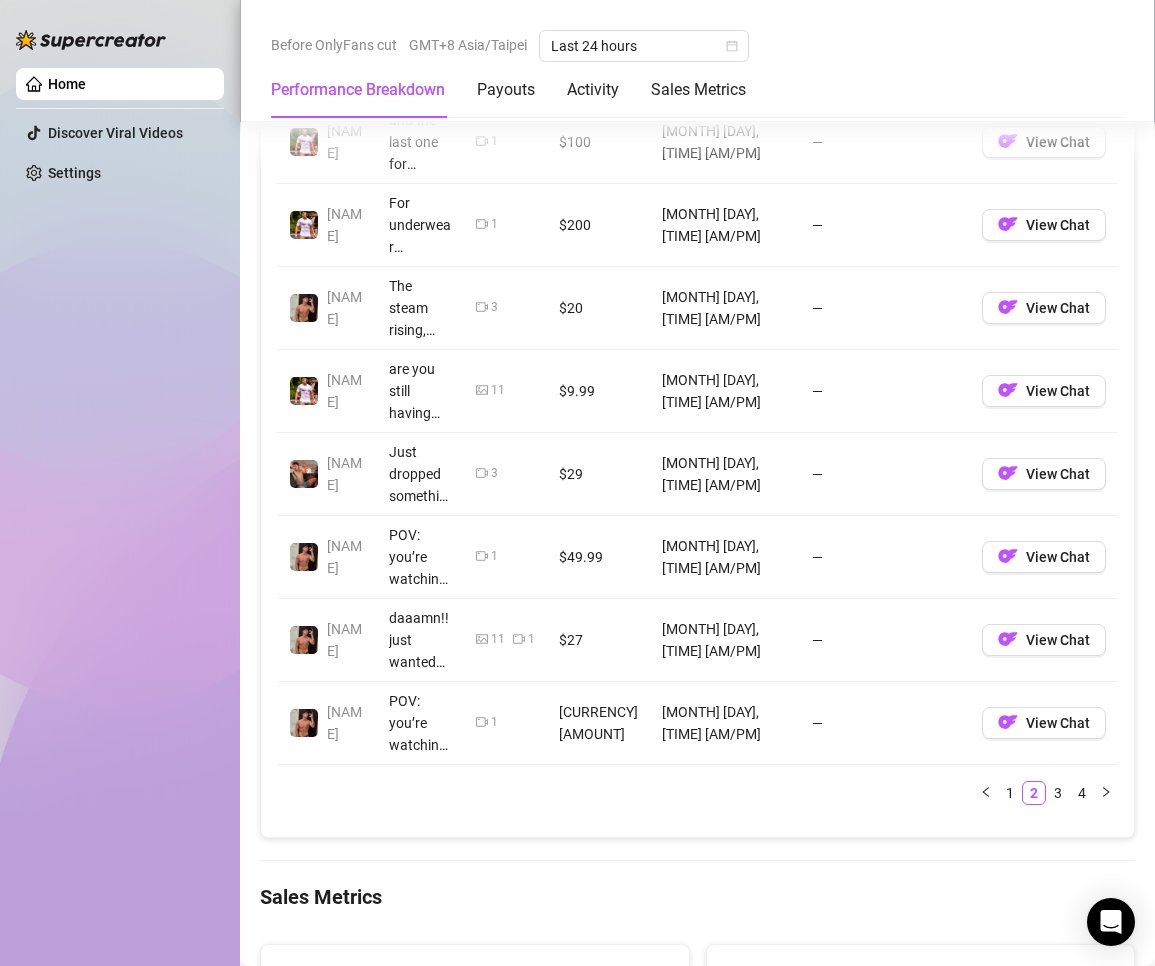 click on "3" at bounding box center (1058, 793) 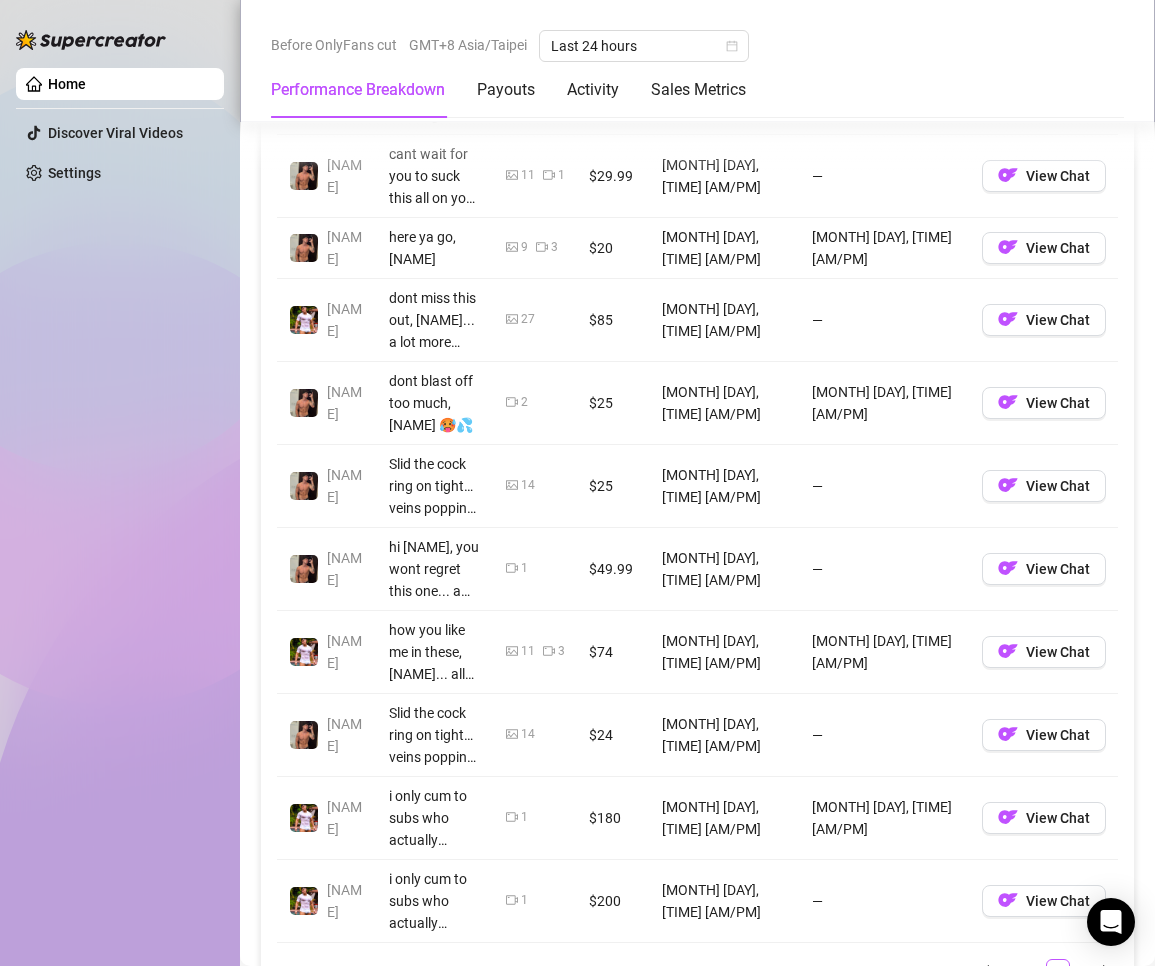 scroll, scrollTop: 2100, scrollLeft: 0, axis: vertical 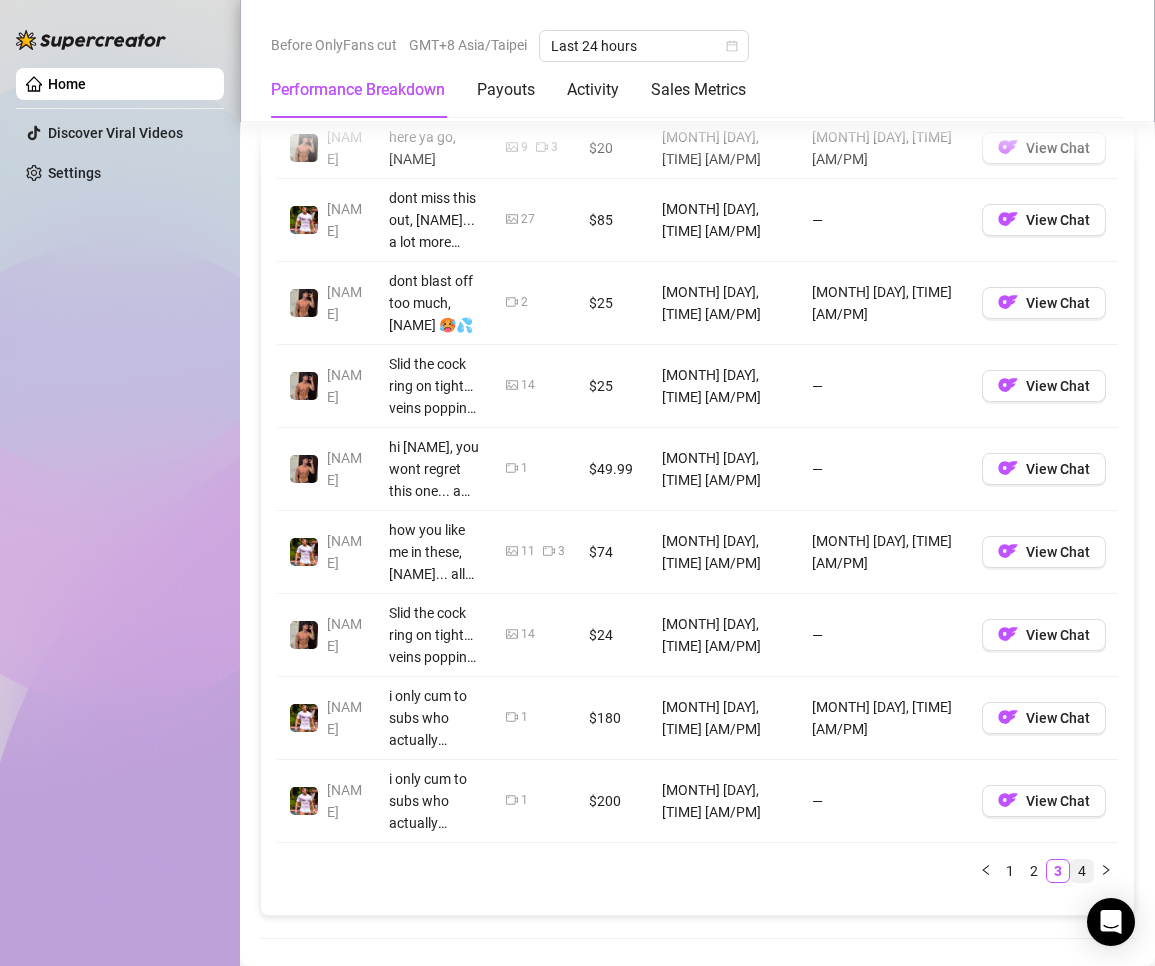 click on "4" at bounding box center (1082, 871) 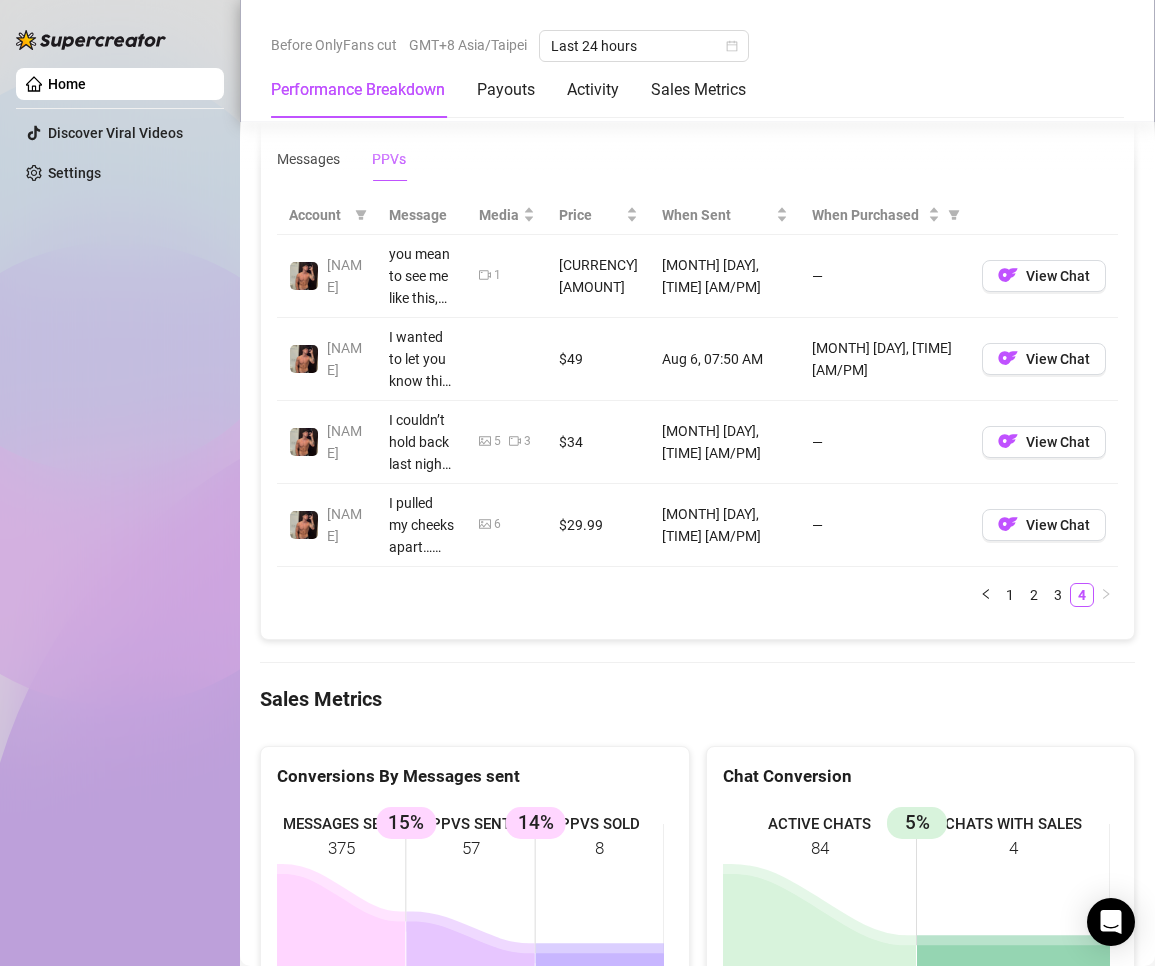 scroll, scrollTop: 1800, scrollLeft: 0, axis: vertical 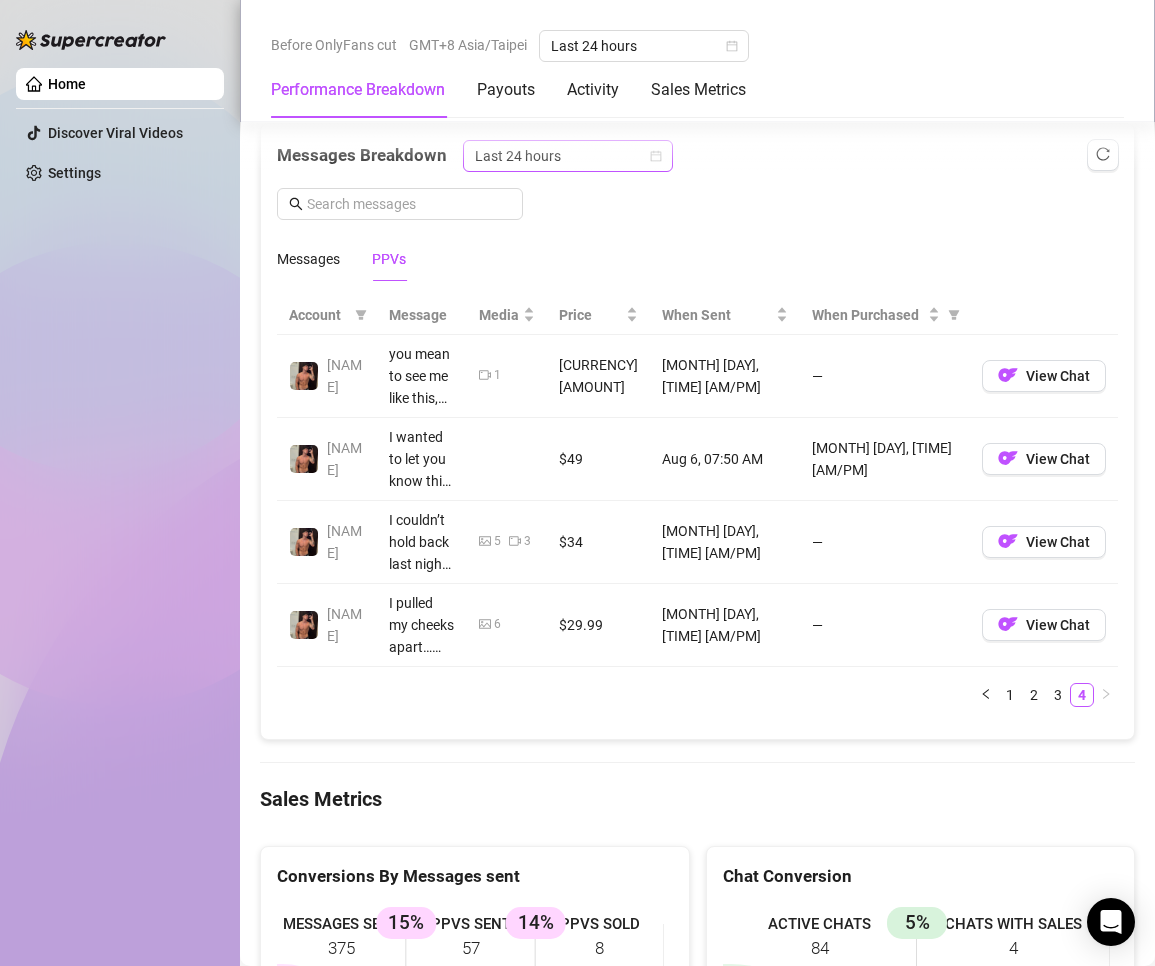 click on "Last 24 hours" at bounding box center (568, 156) 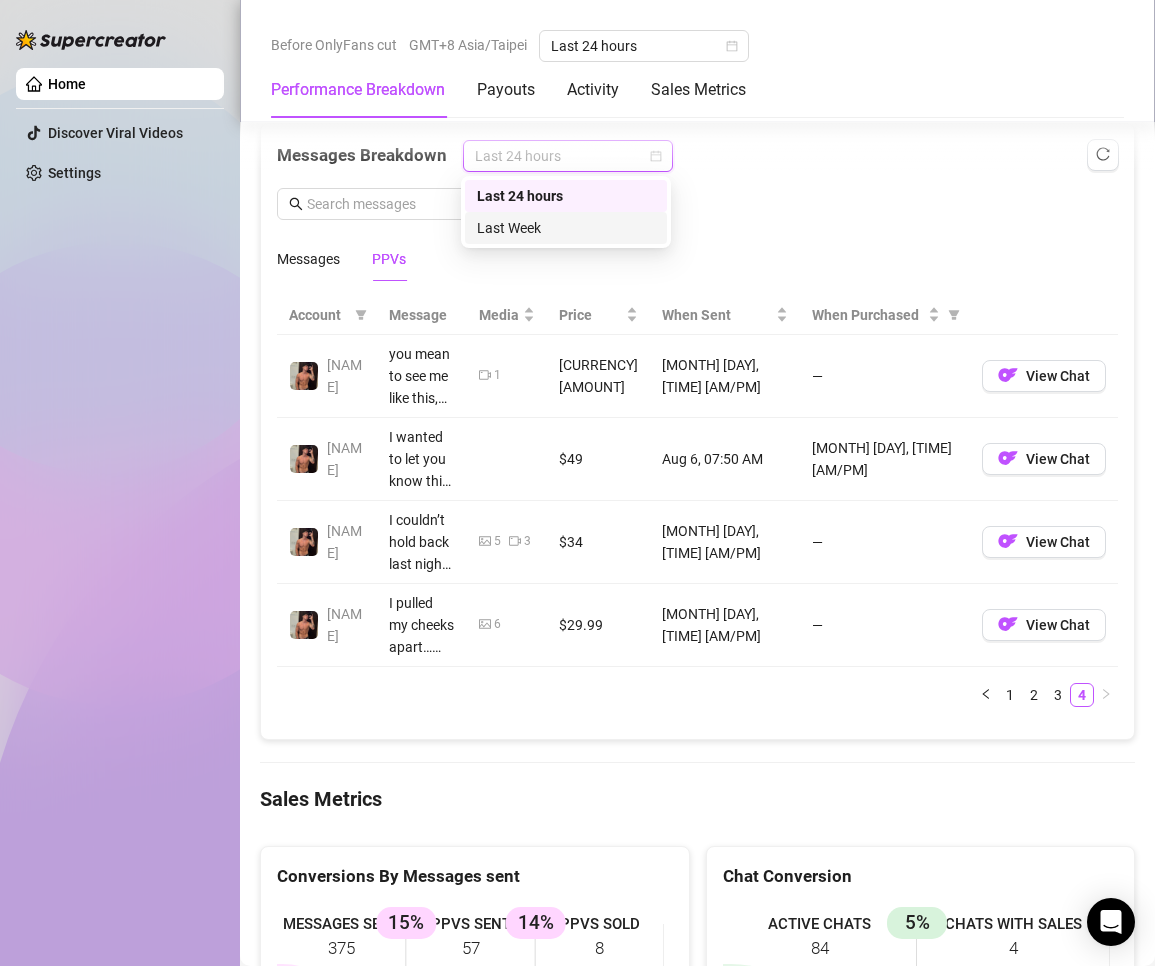click on "Last Week" at bounding box center (566, 228) 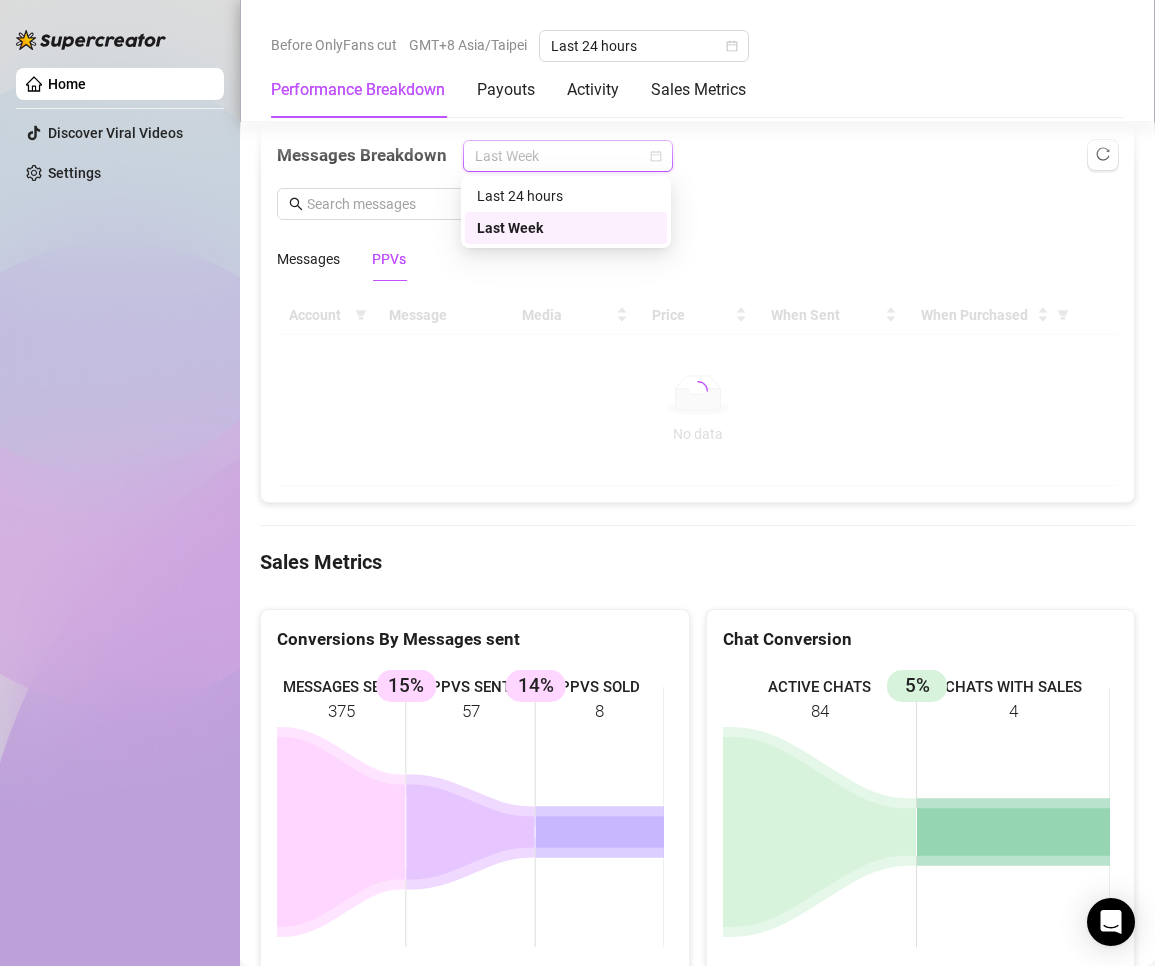 click on "Last Week" at bounding box center (568, 156) 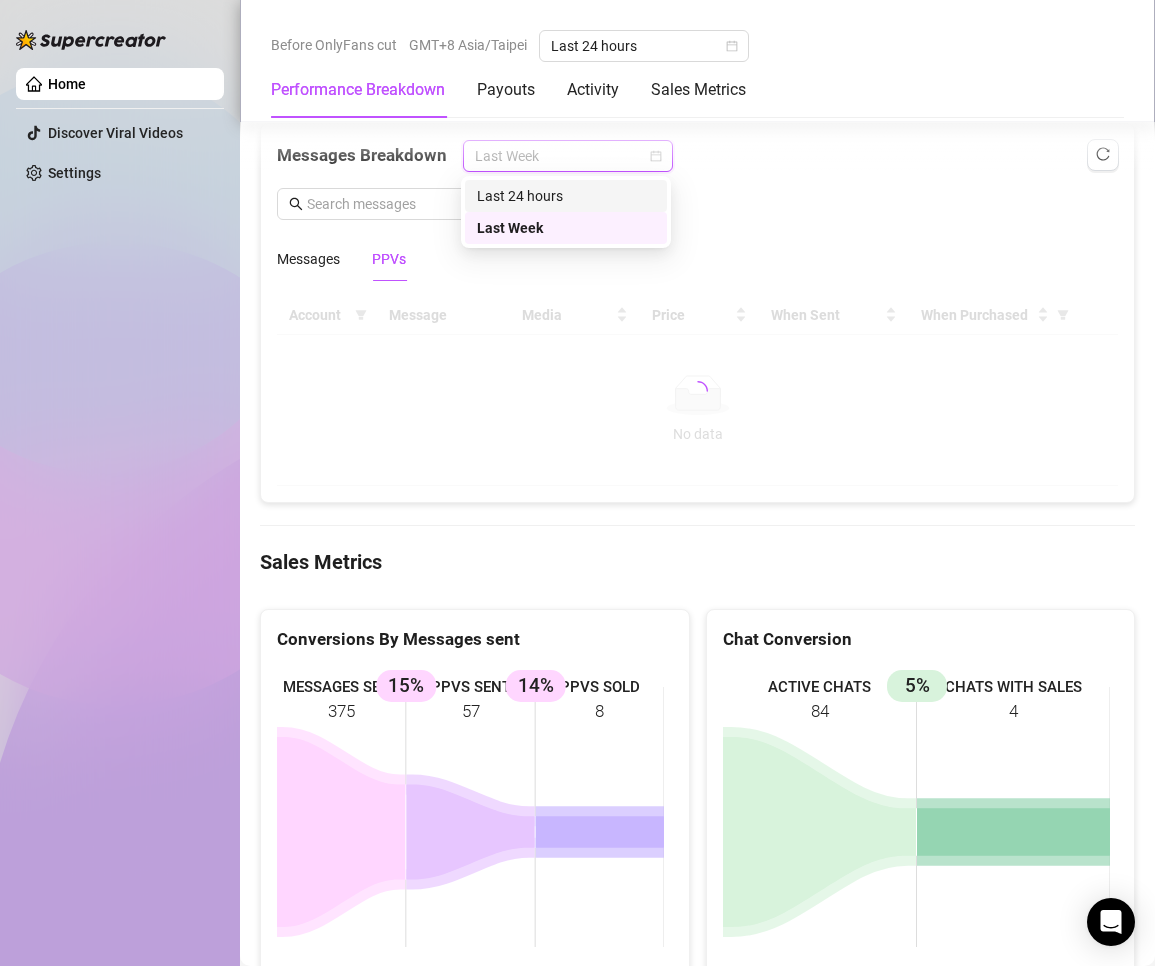 click on "Last 24 hours" at bounding box center (566, 196) 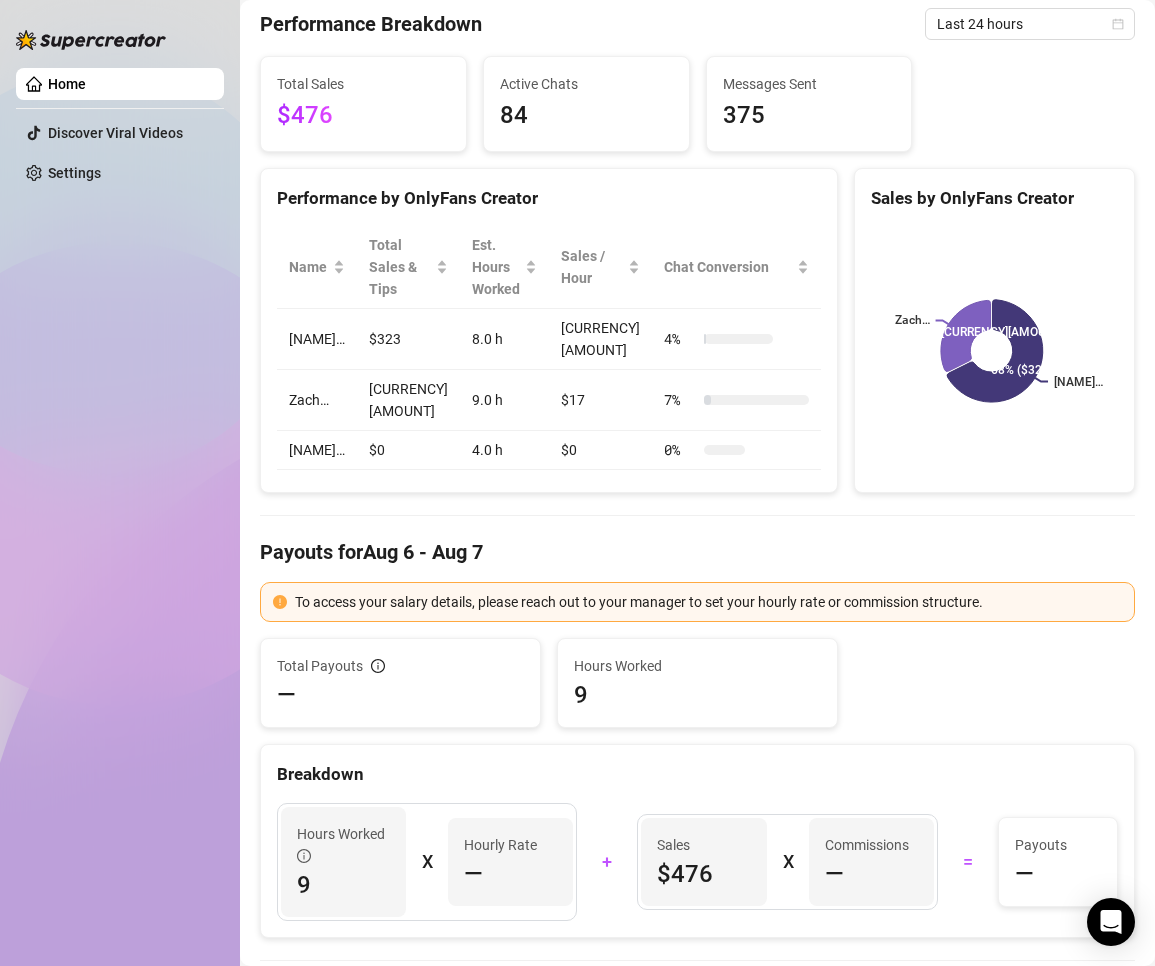 scroll, scrollTop: 0, scrollLeft: 0, axis: both 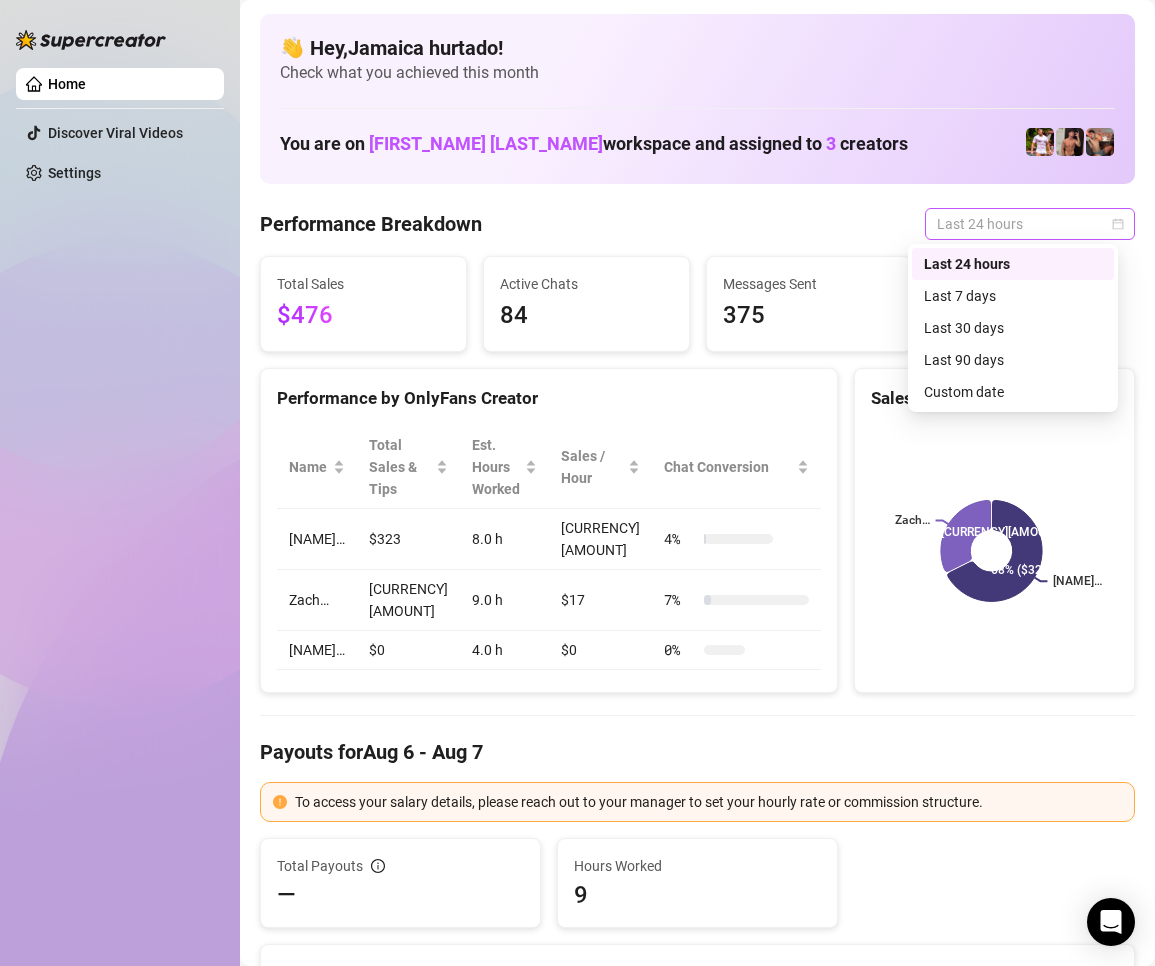 click on "Last 24 hours" at bounding box center [1030, 224] 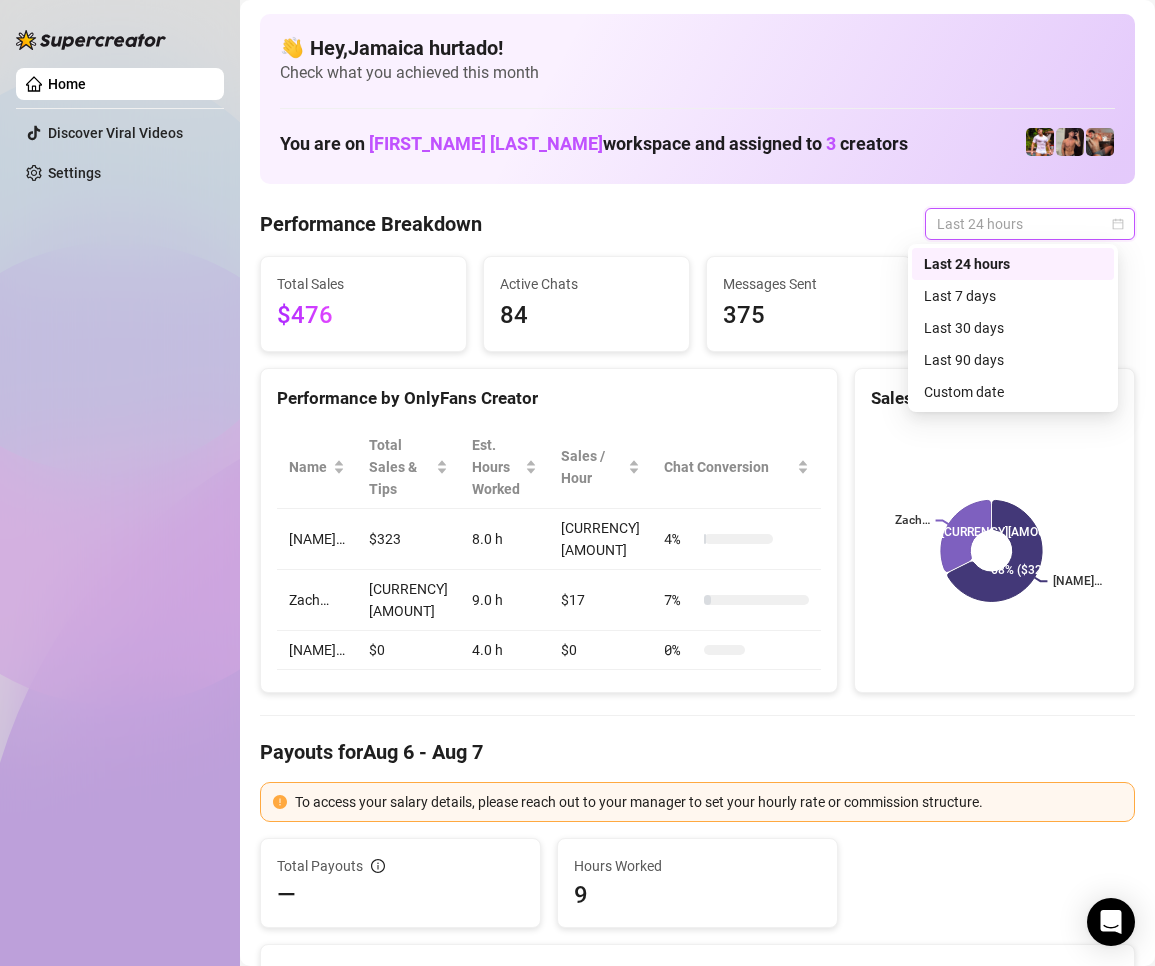 click on "Last 24 hours" at bounding box center [1013, 264] 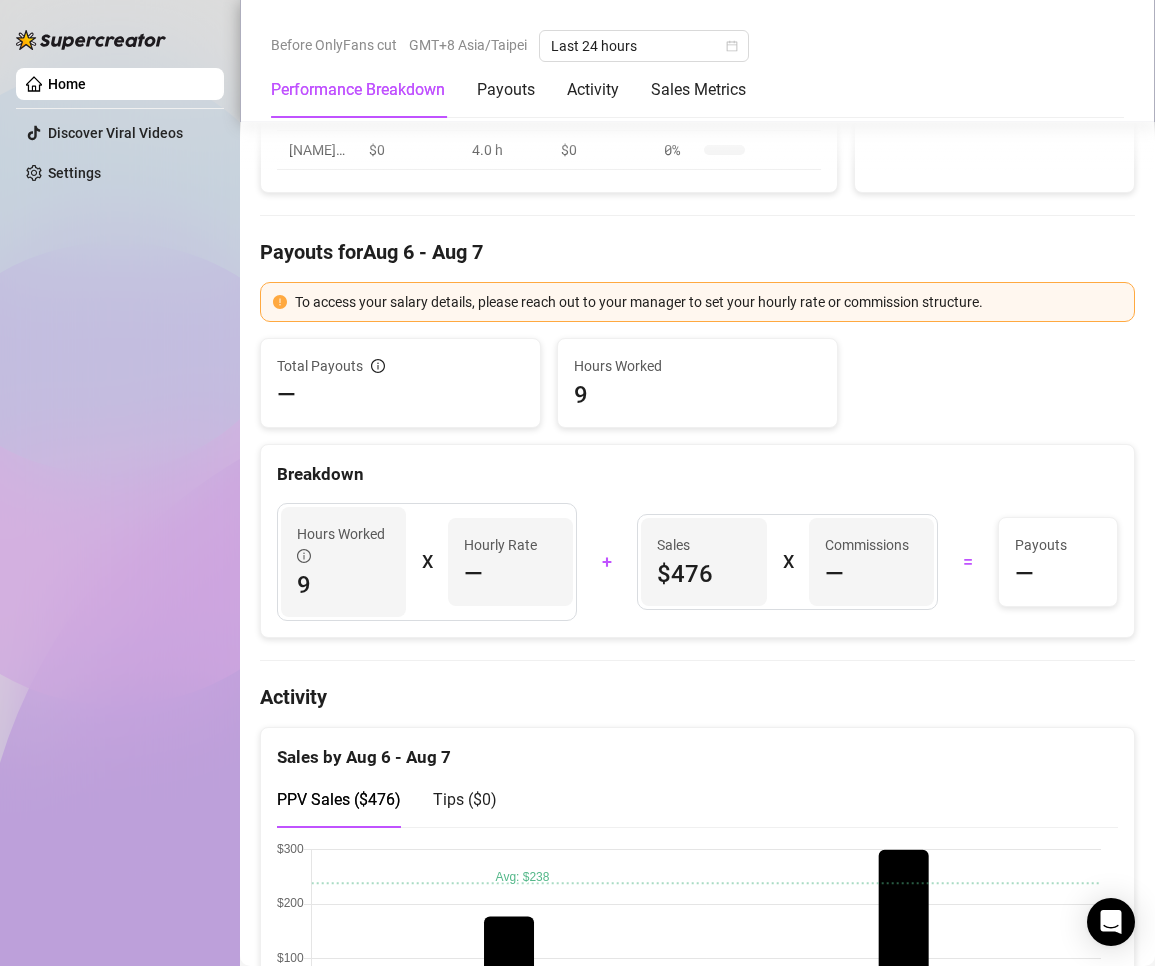 scroll, scrollTop: 0, scrollLeft: 0, axis: both 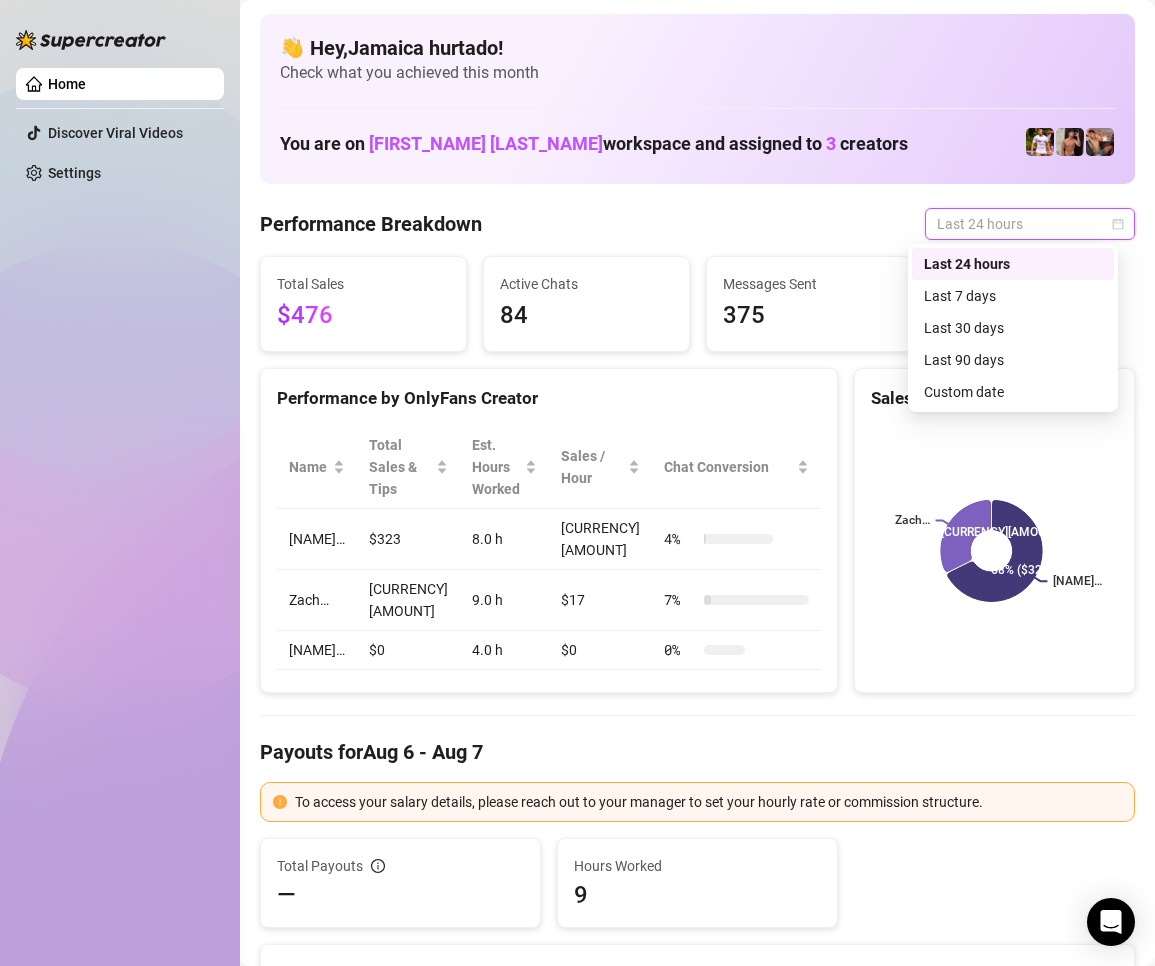 drag, startPoint x: 950, startPoint y: 228, endPoint x: 957, endPoint y: 240, distance: 13.892444 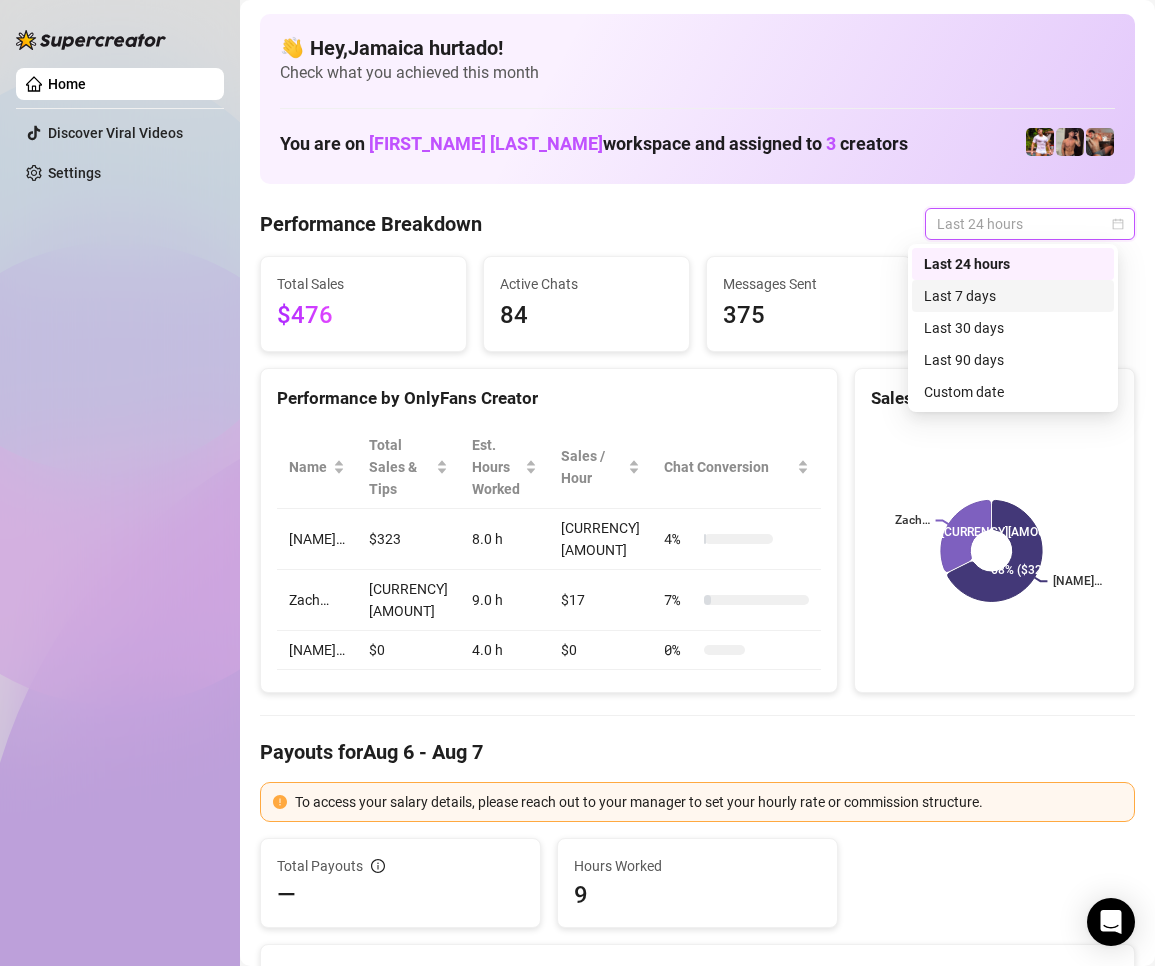 click on "Last 7 days" at bounding box center [1013, 296] 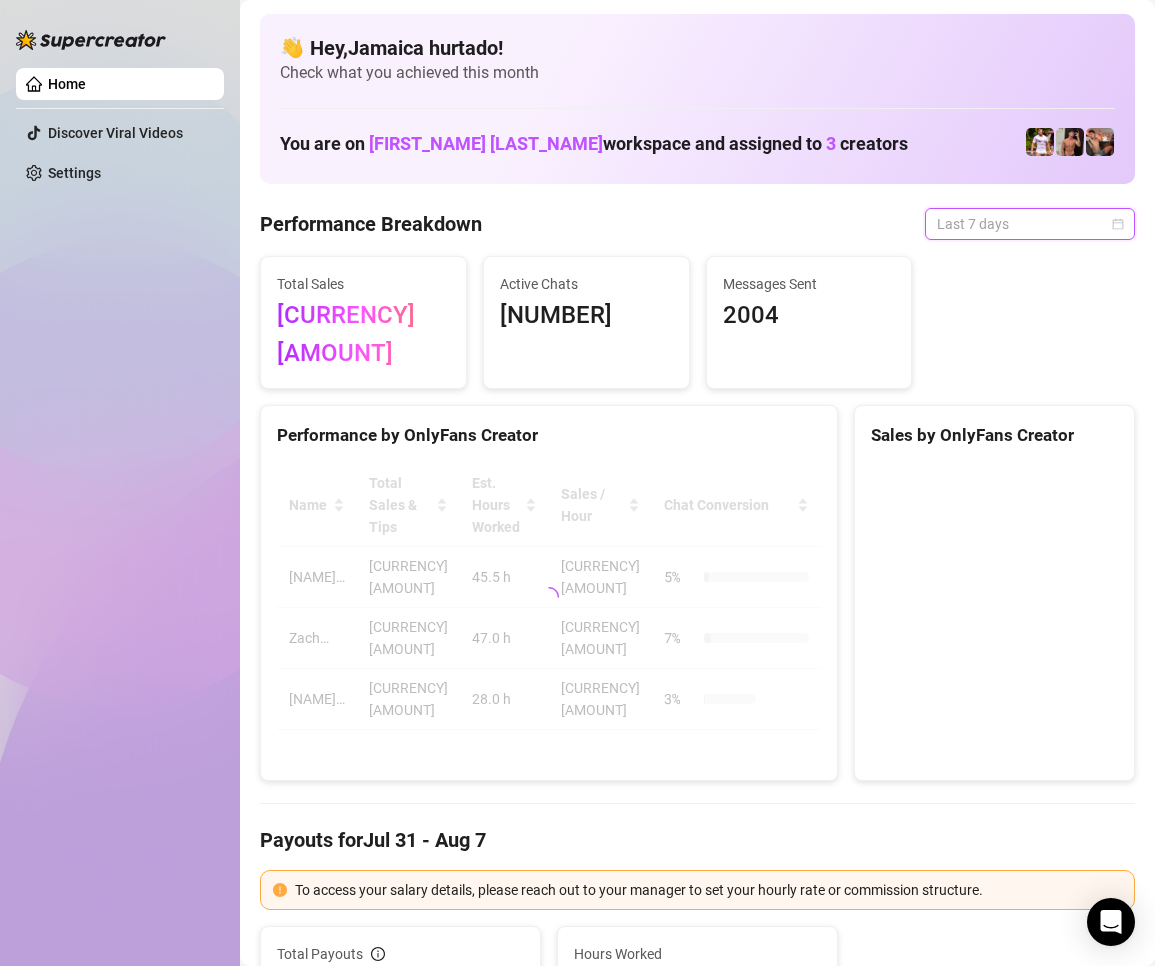 click on "Last 7 days" at bounding box center (1030, 224) 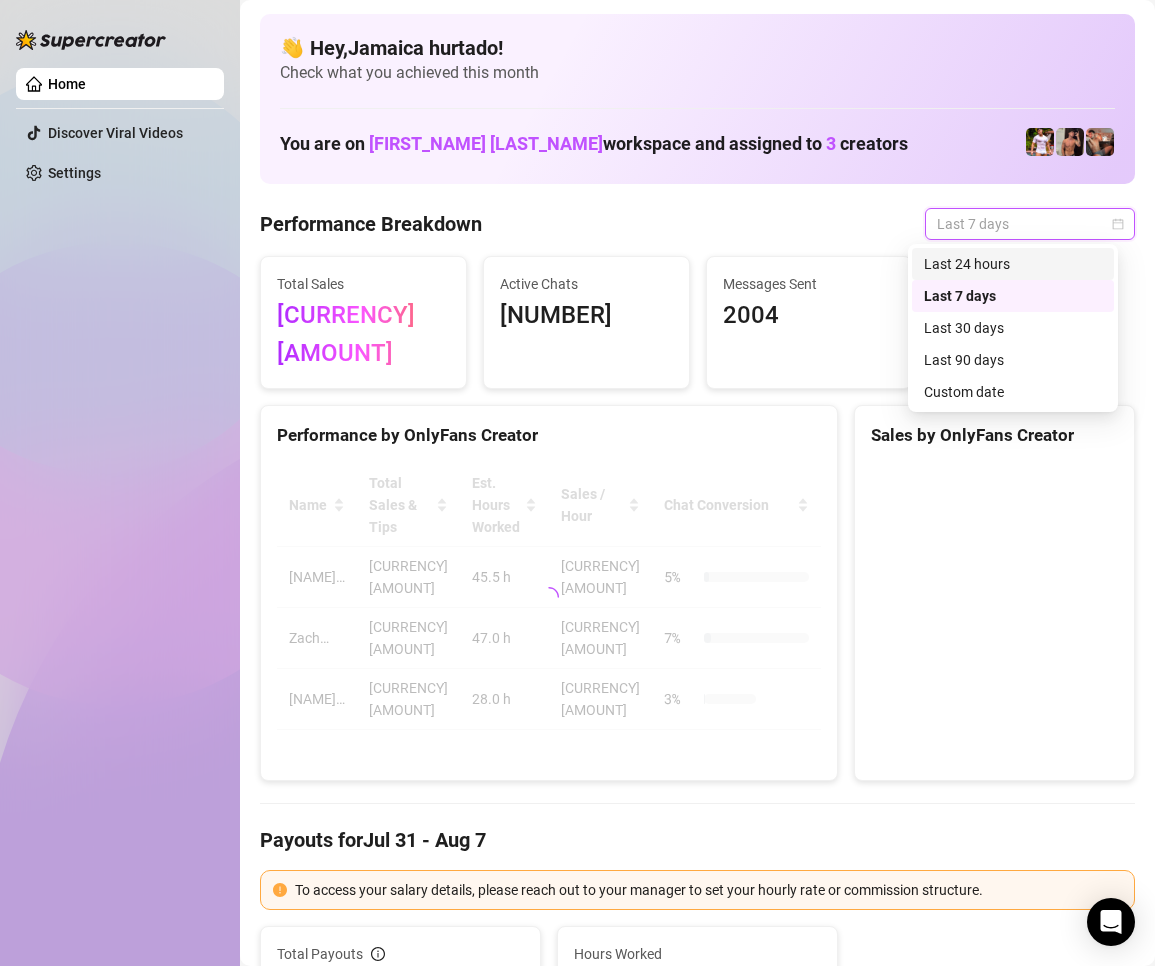click on "Last 24 hours" at bounding box center [1013, 264] 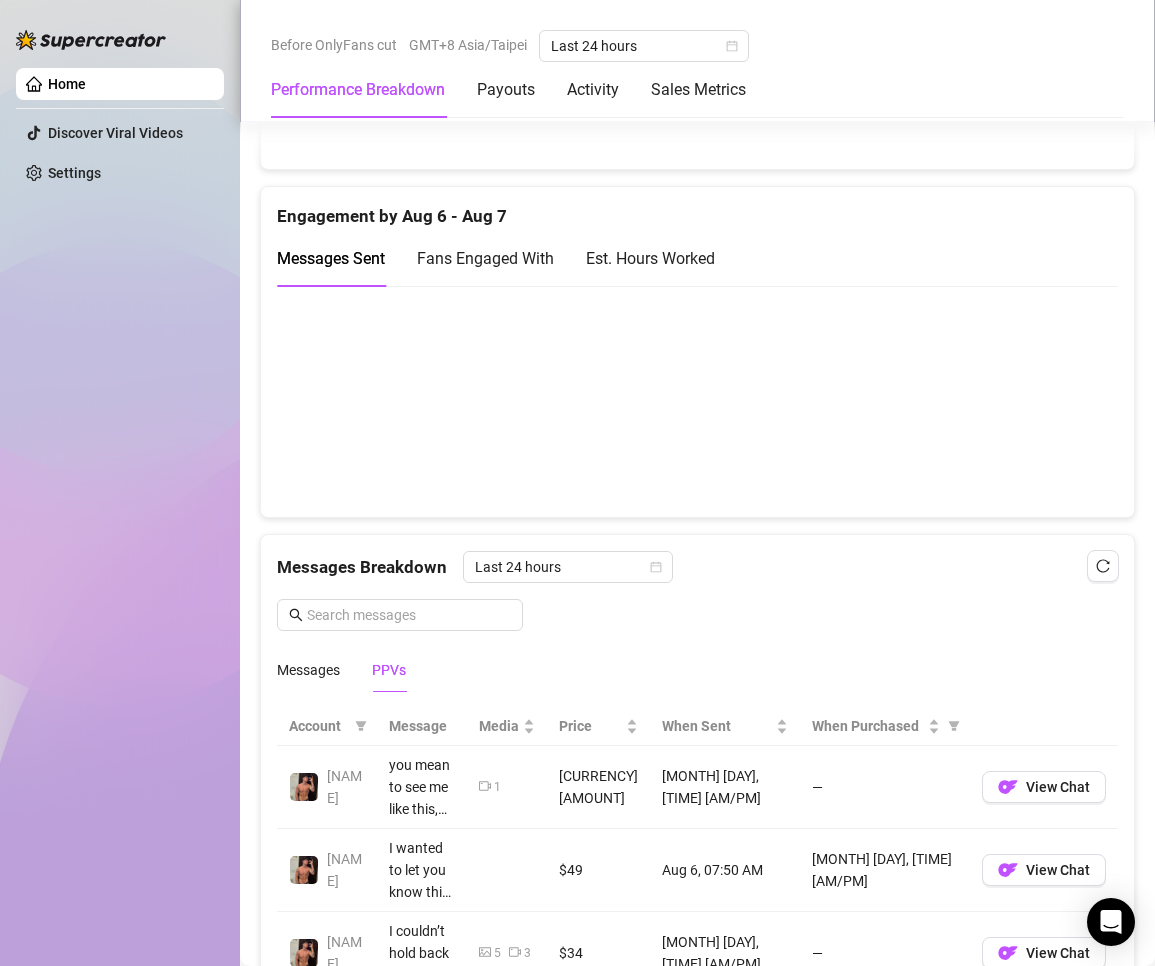 scroll, scrollTop: 2000, scrollLeft: 0, axis: vertical 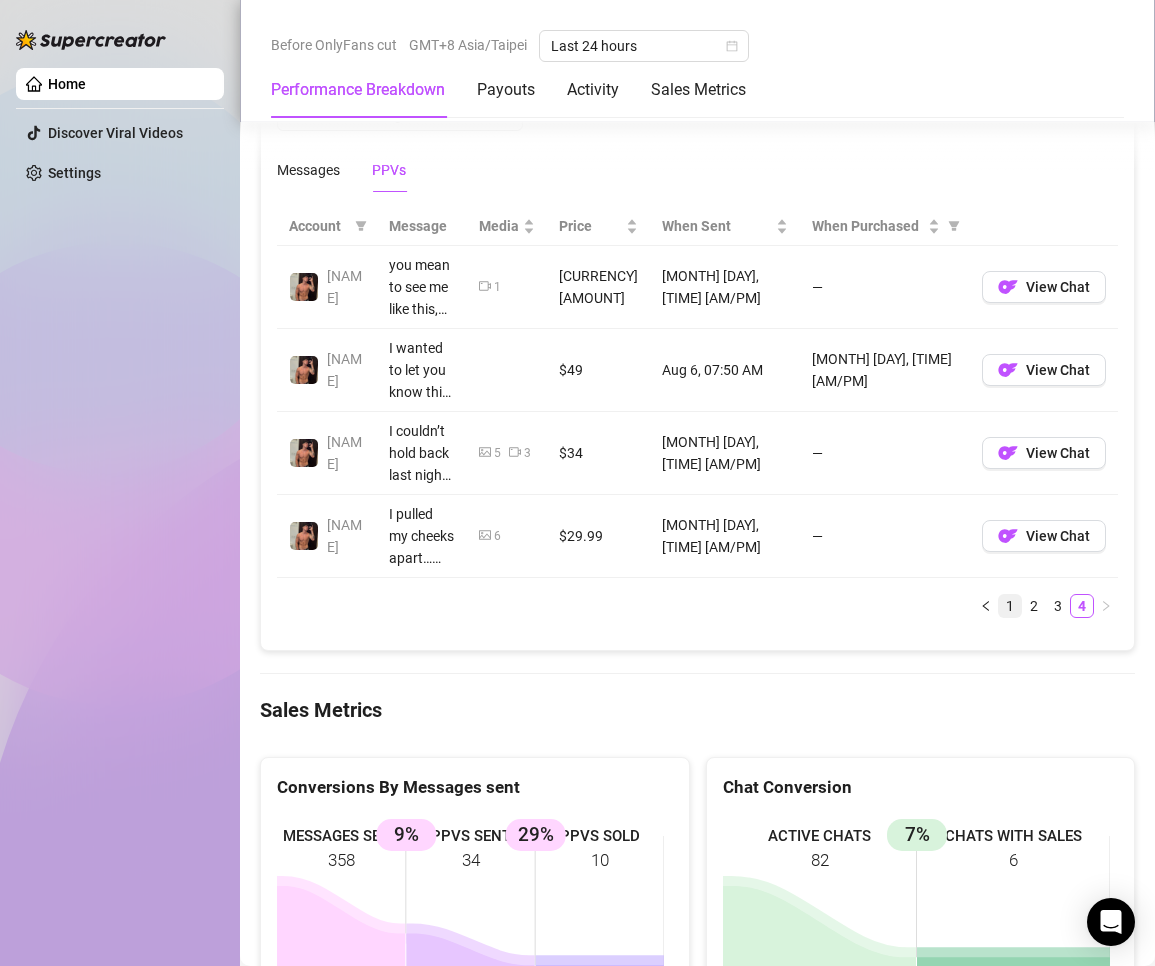 click on "1" at bounding box center (1010, 606) 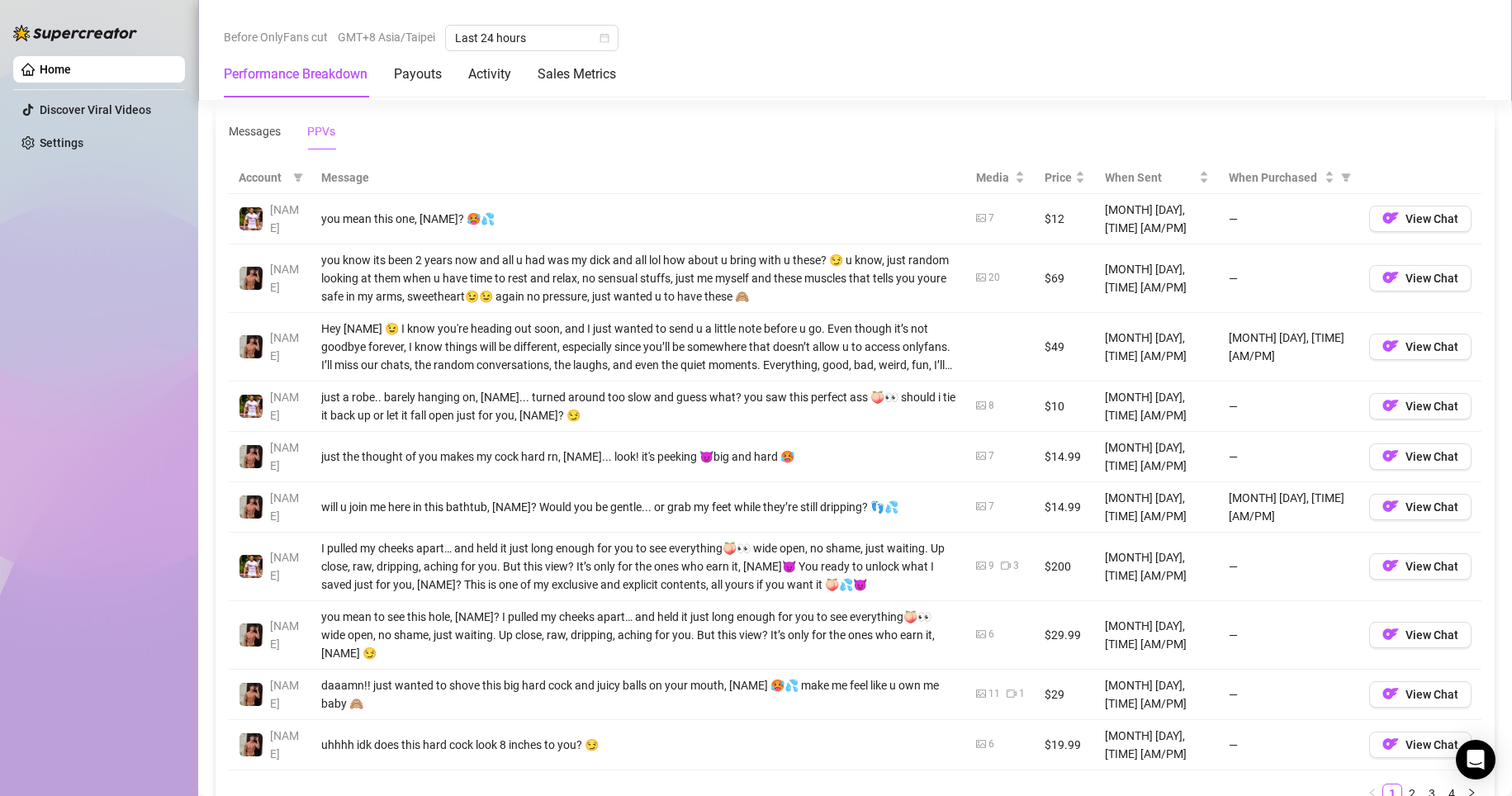 scroll, scrollTop: 1329, scrollLeft: 0, axis: vertical 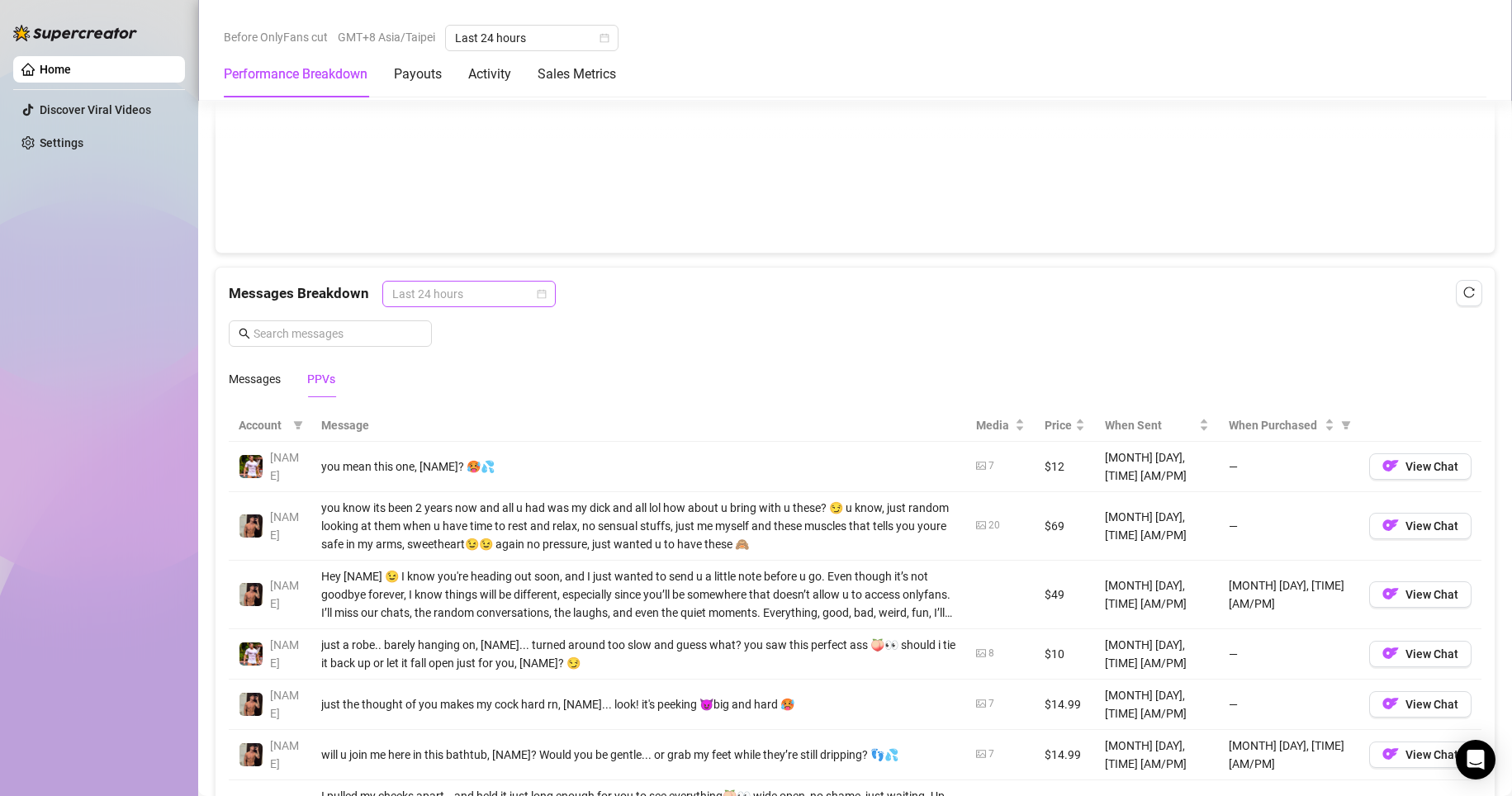 click on "Last 24 hours" at bounding box center [469, 294] 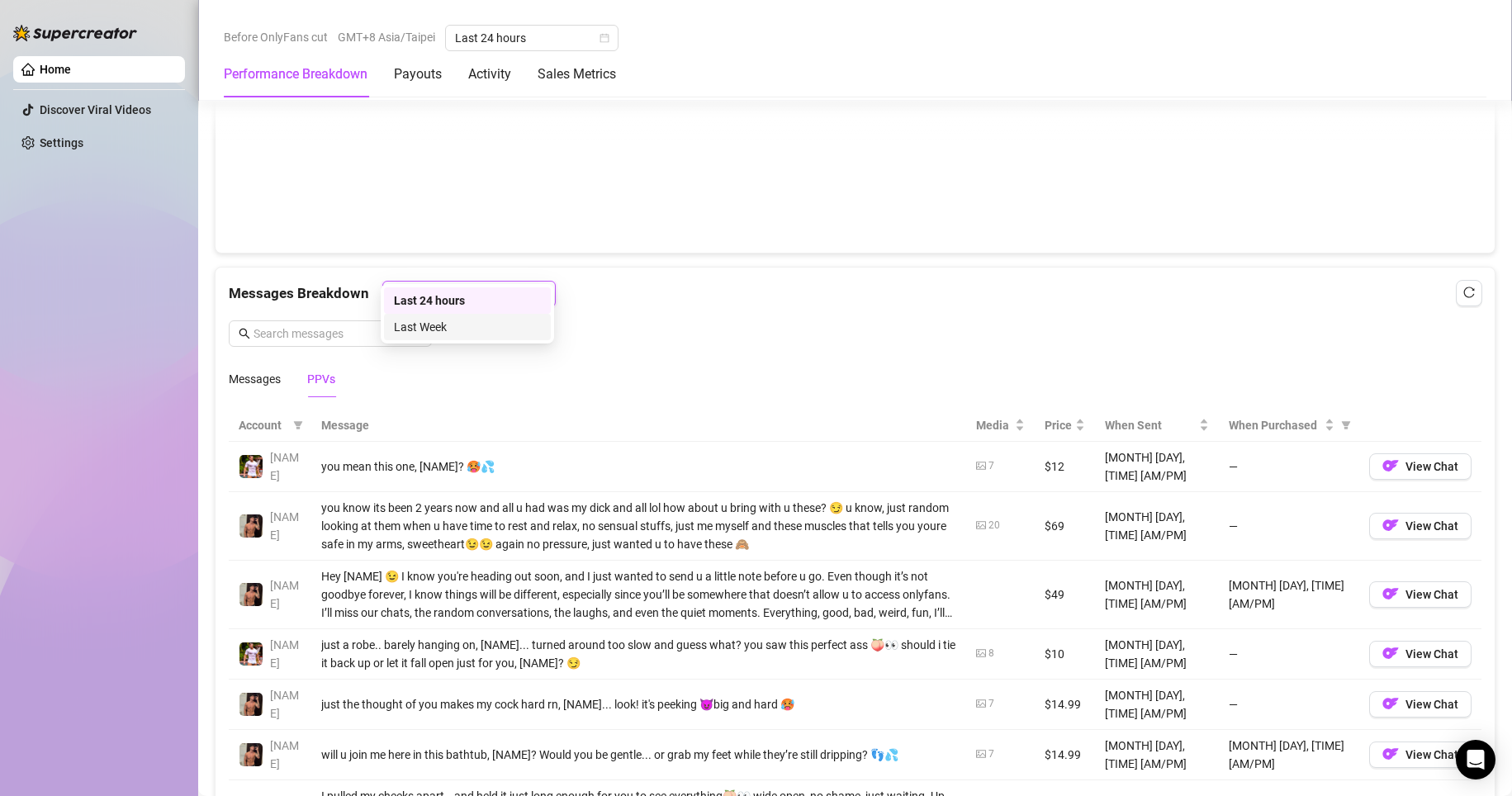 click on "Last Week" at bounding box center (467, 327) 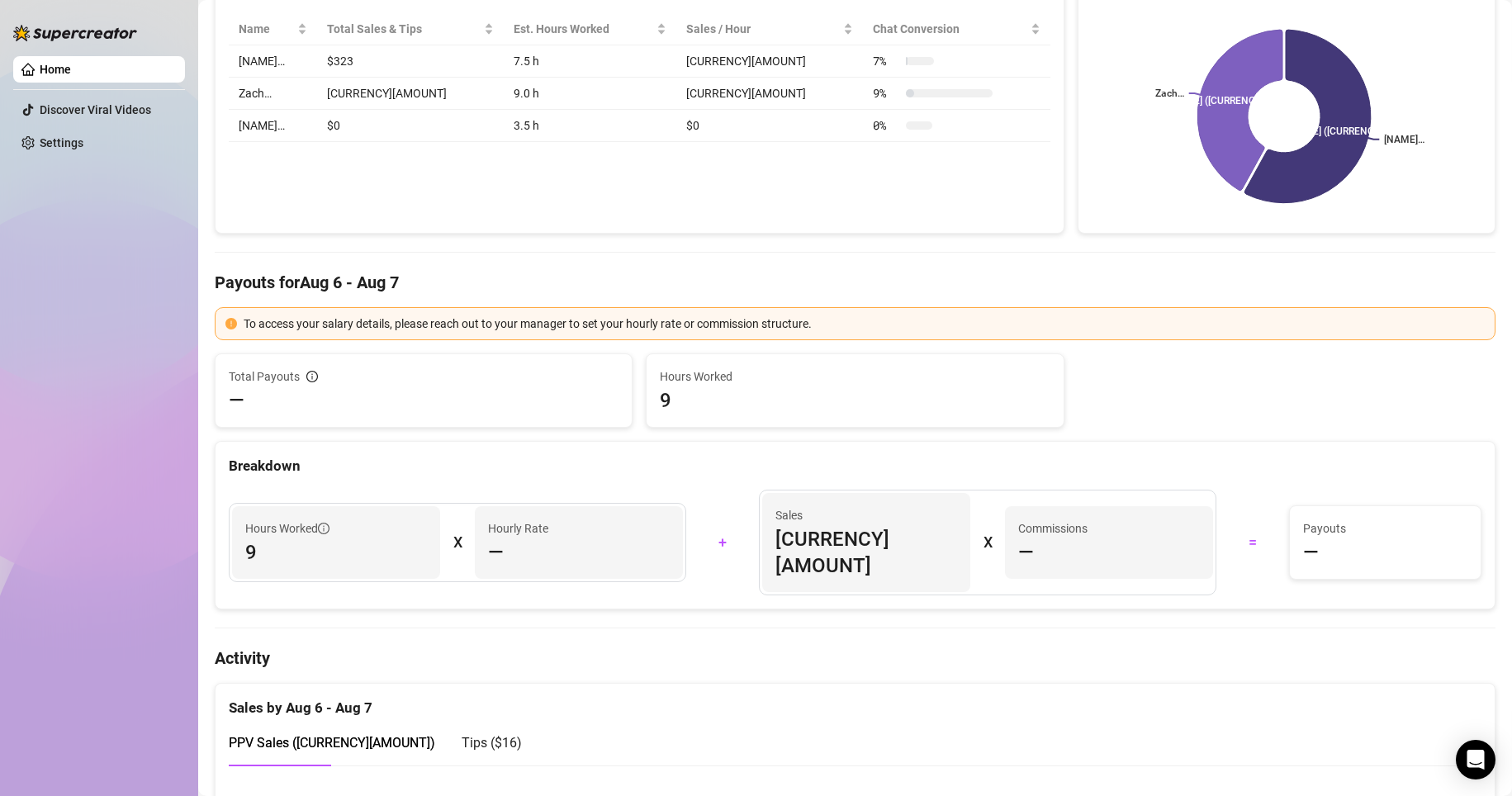 scroll, scrollTop: 0, scrollLeft: 0, axis: both 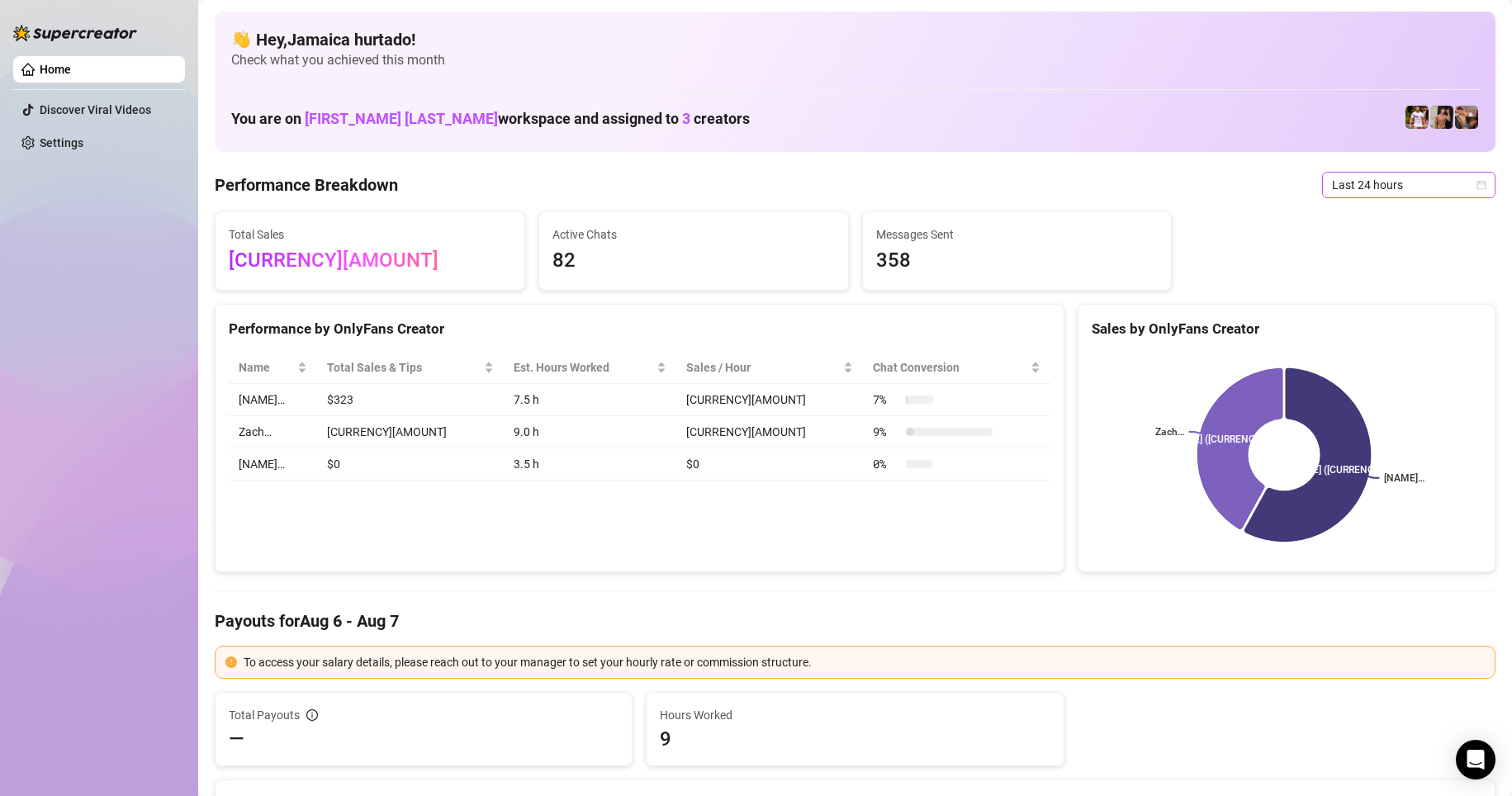 click on "Last 24 hours" at bounding box center [1409, 185] 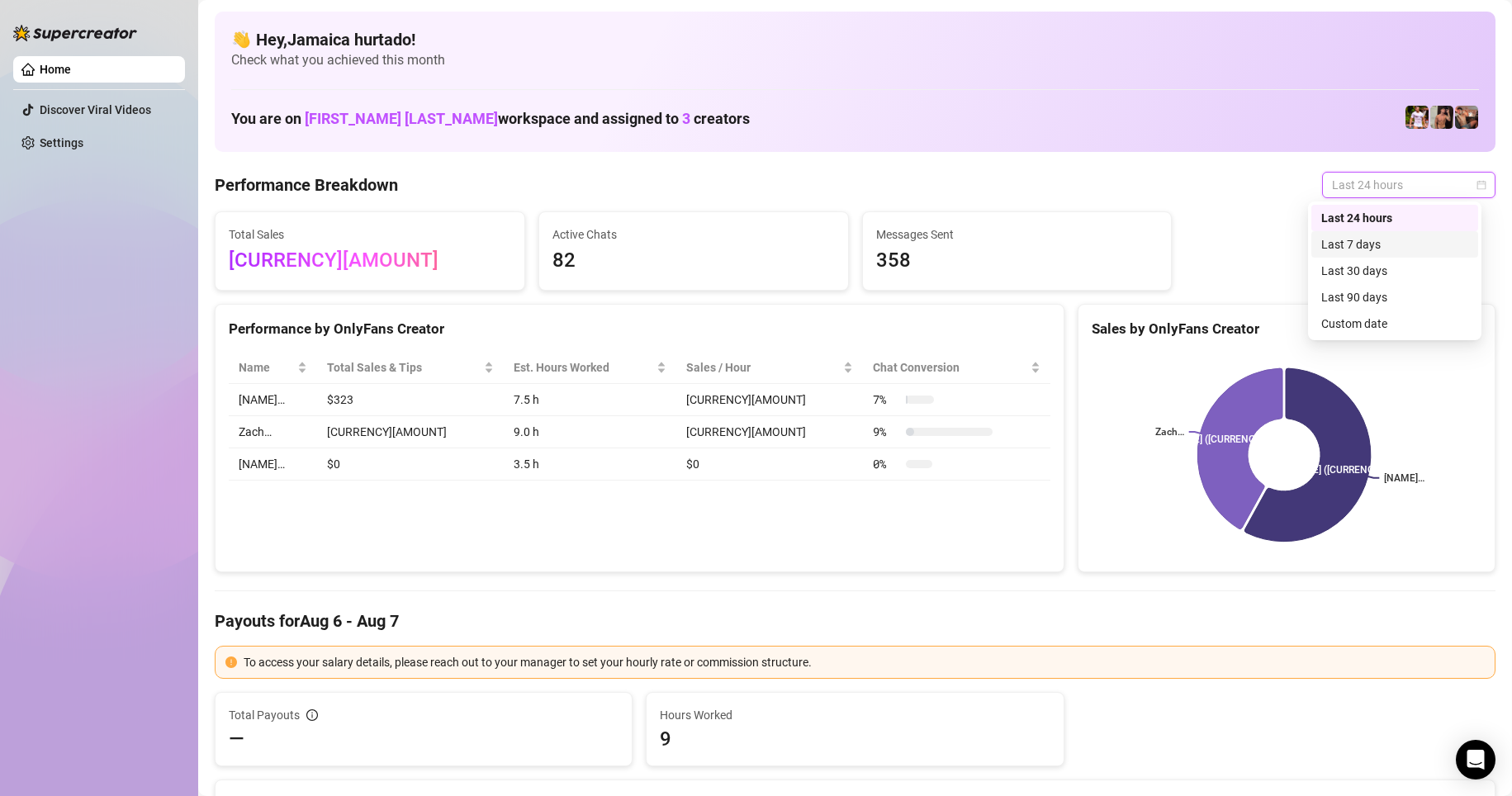 click on "Last 7 days" at bounding box center [1395, 244] 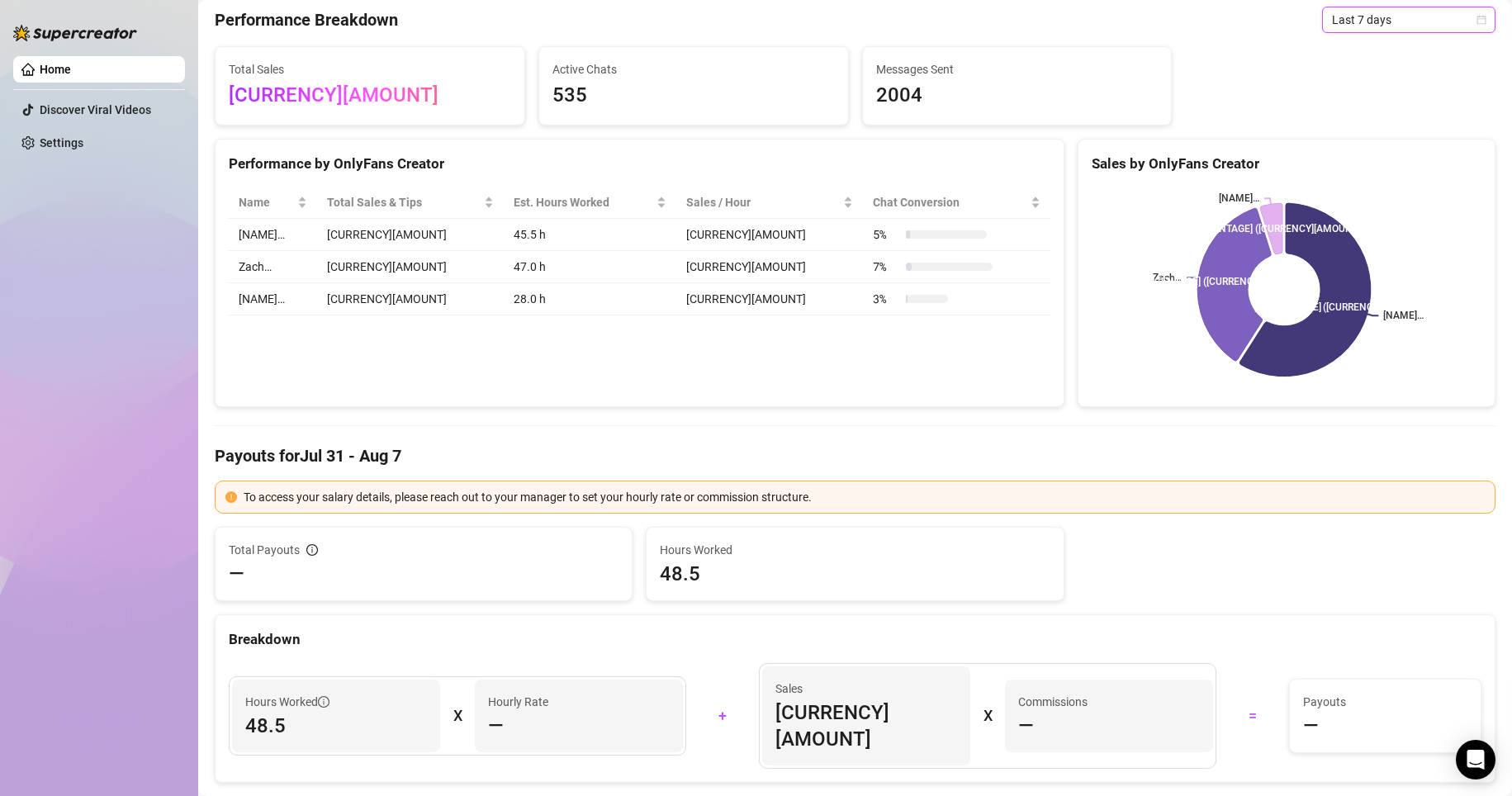 scroll, scrollTop: 0, scrollLeft: 0, axis: both 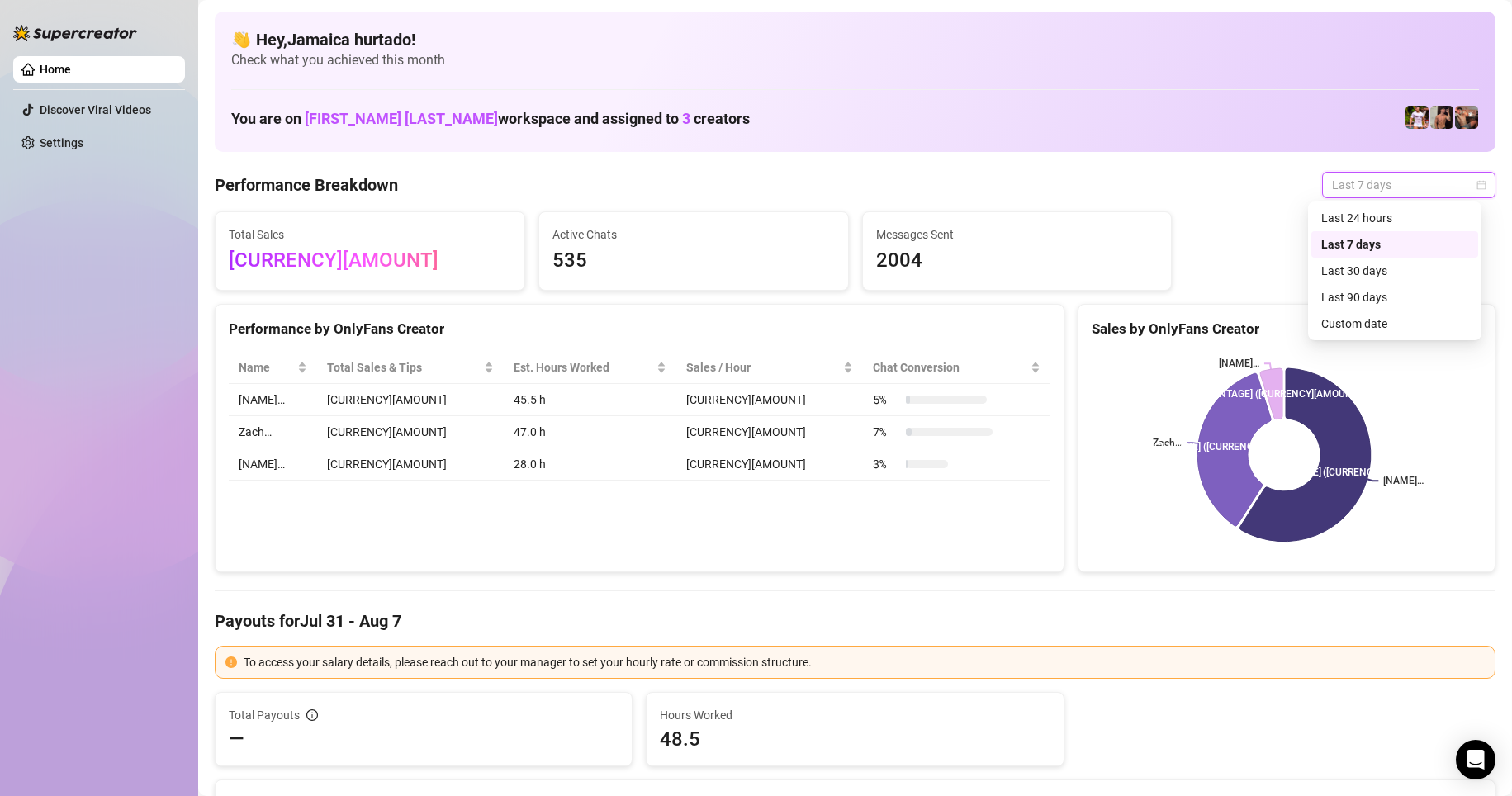 click on "Last 7 days" at bounding box center (1409, 185) 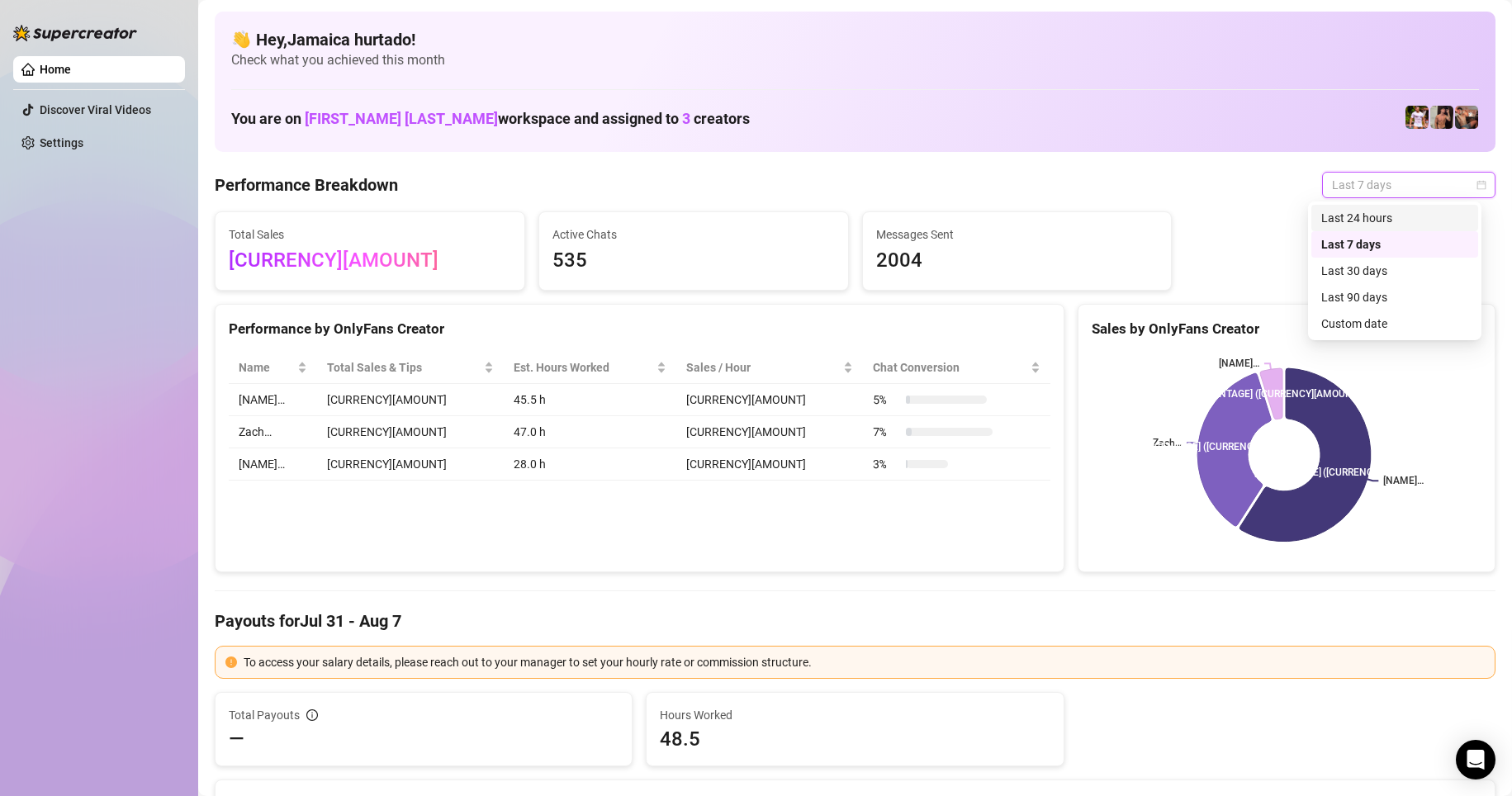 click on "Last 24 hours" at bounding box center (1395, 218) 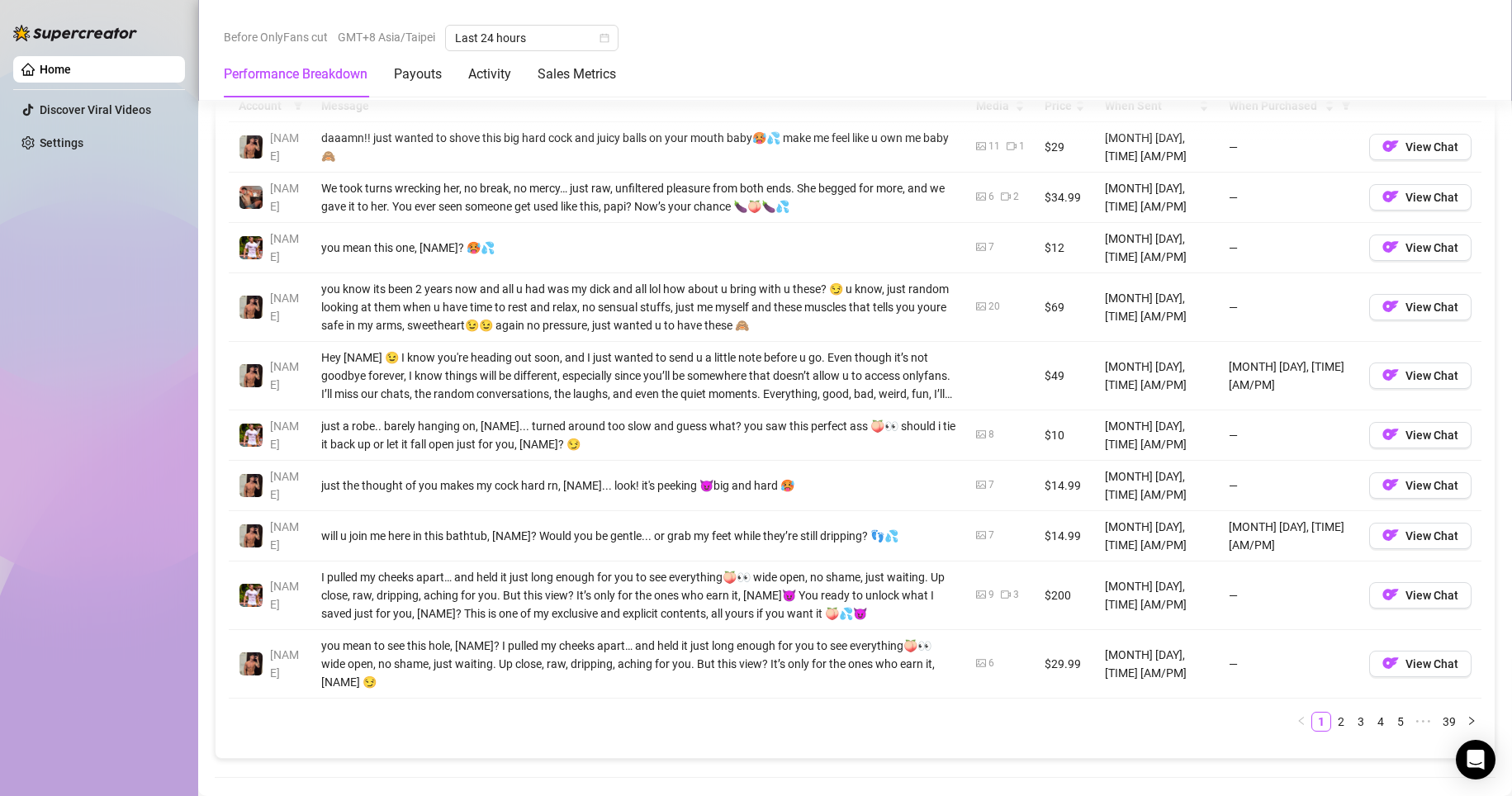 scroll, scrollTop: 1236, scrollLeft: 0, axis: vertical 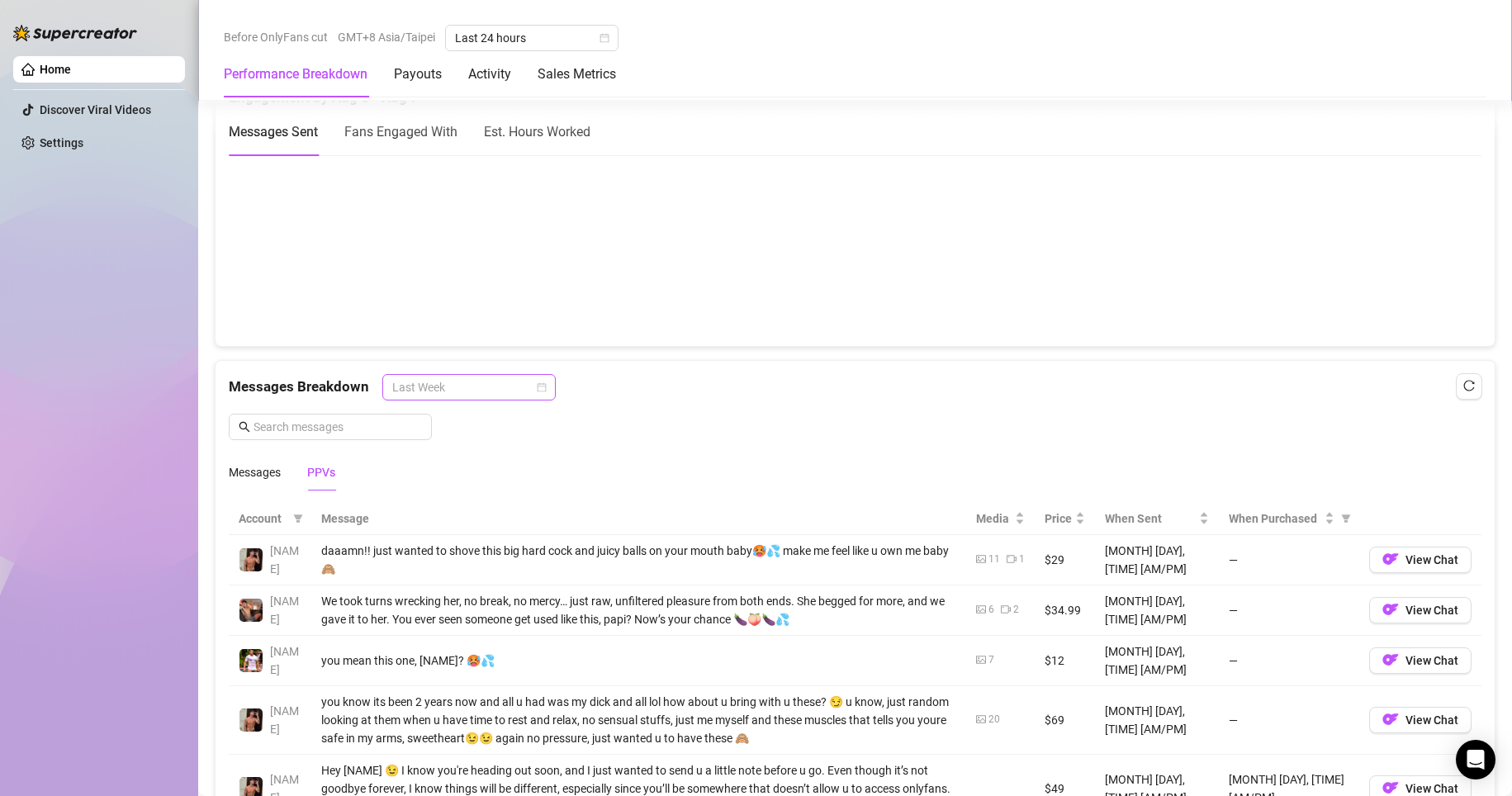 click on "Last Week" at bounding box center [469, 387] 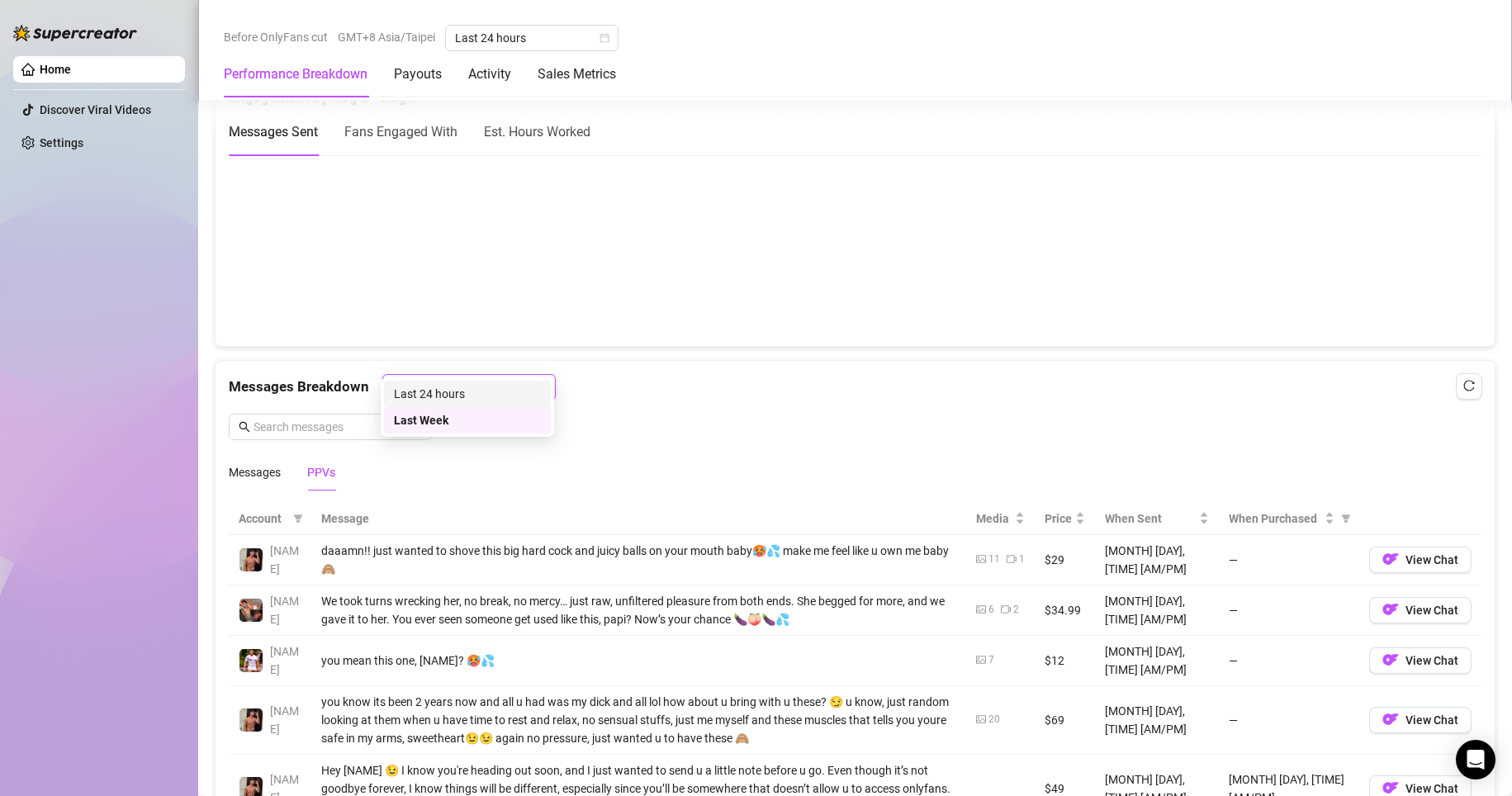 click on "Last 24 hours" at bounding box center [467, 394] 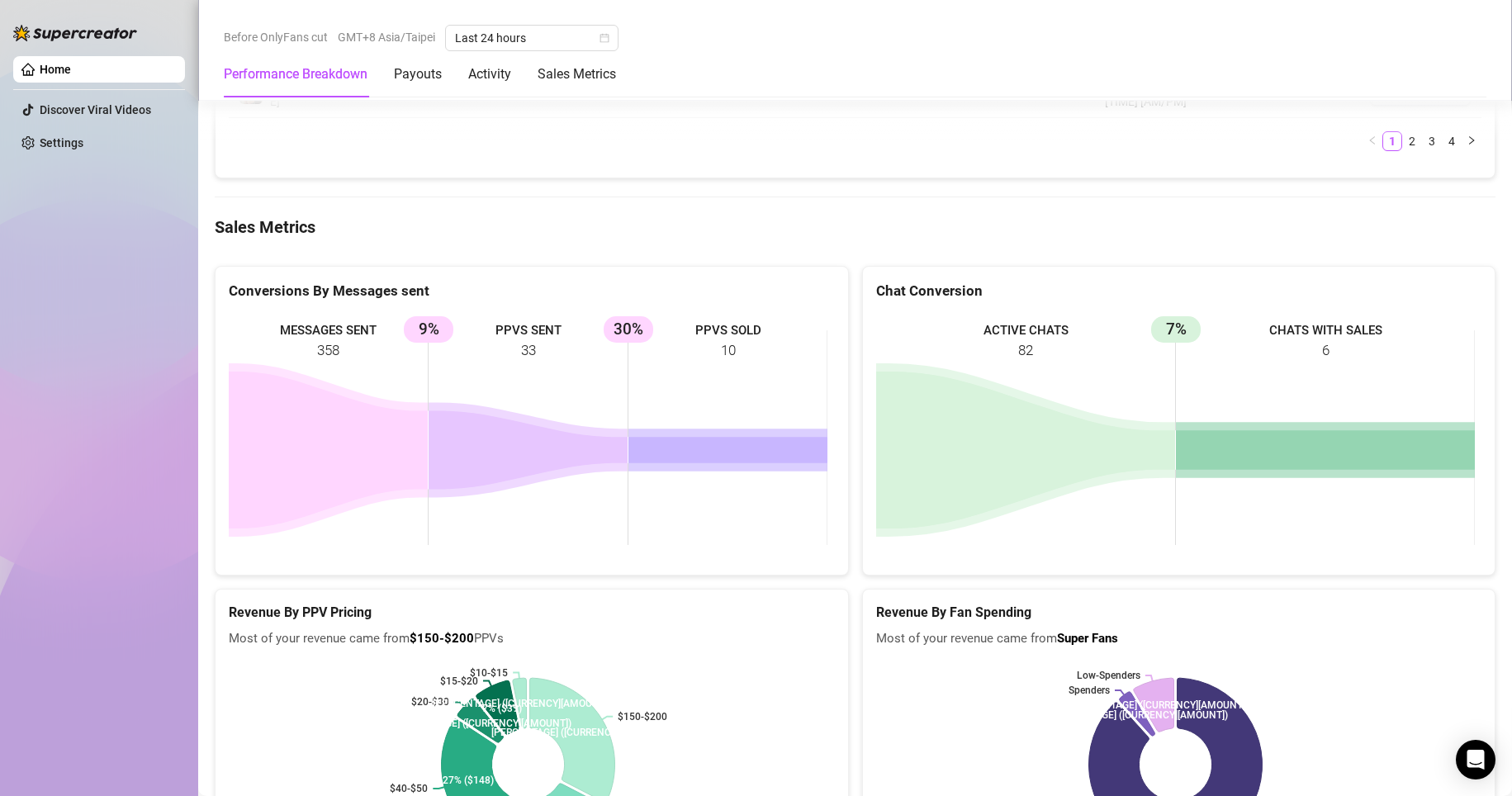 scroll, scrollTop: 1817, scrollLeft: 0, axis: vertical 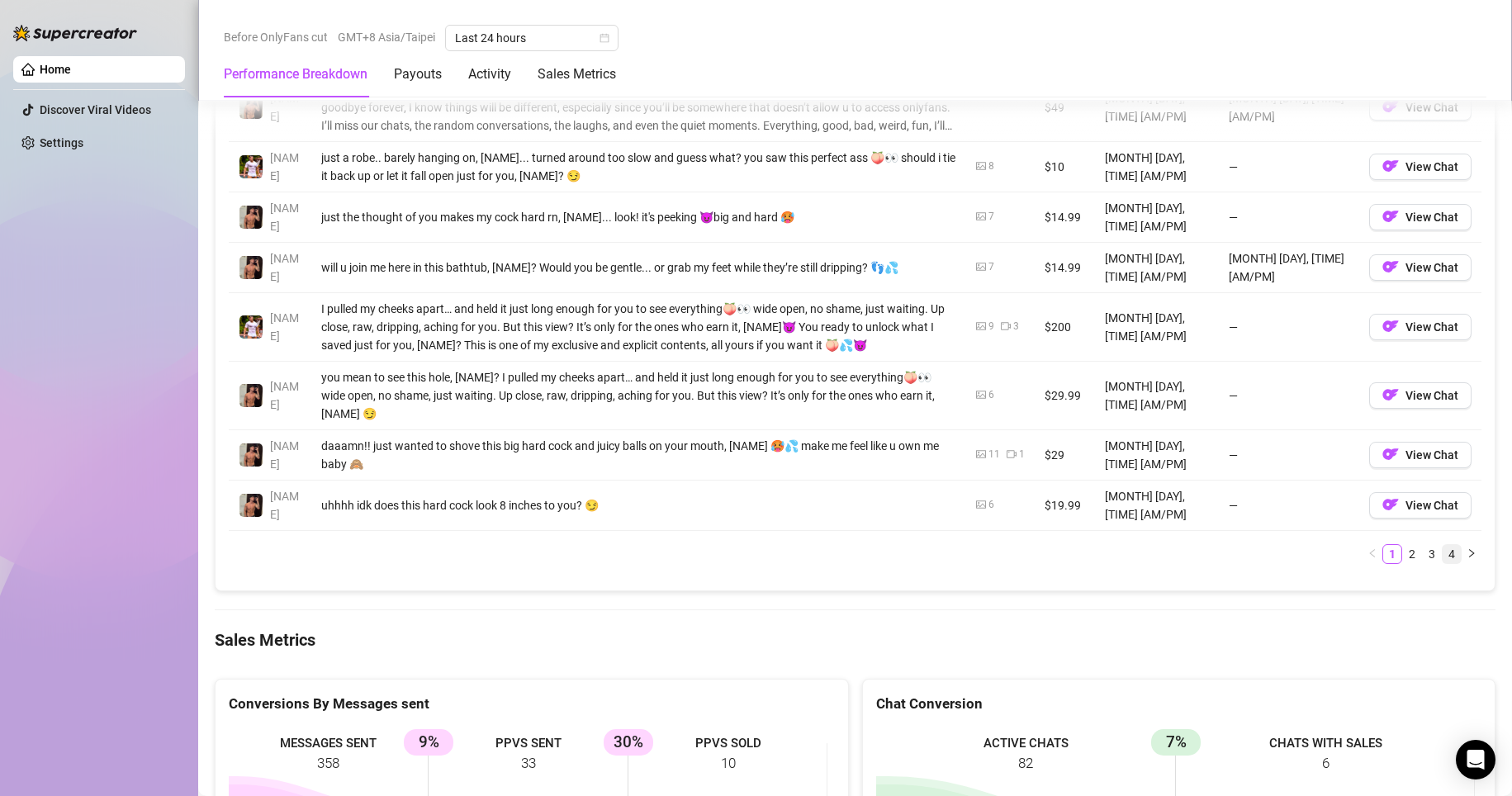 click on "4" at bounding box center (1452, 554) 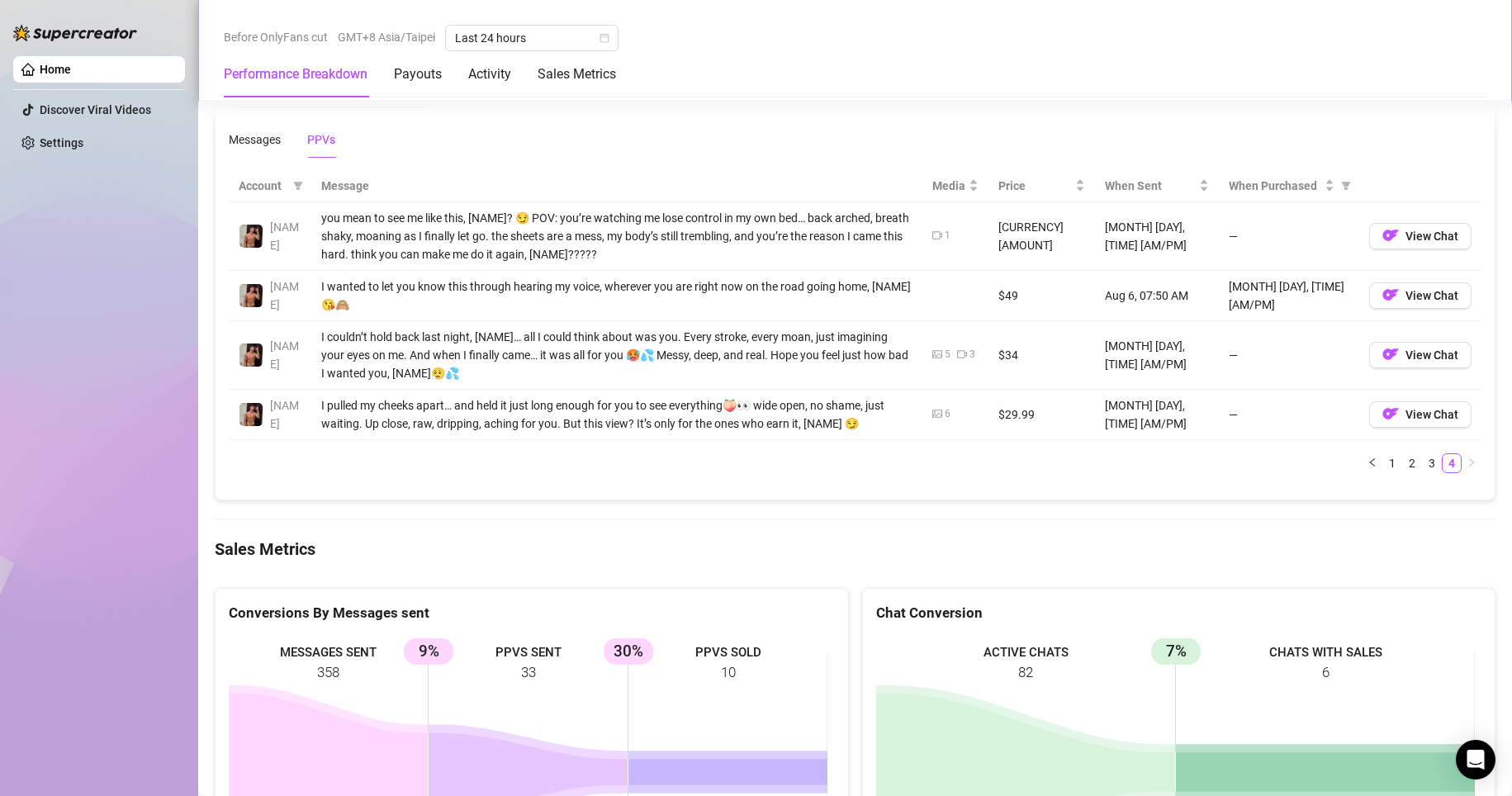 scroll, scrollTop: 1404, scrollLeft: 0, axis: vertical 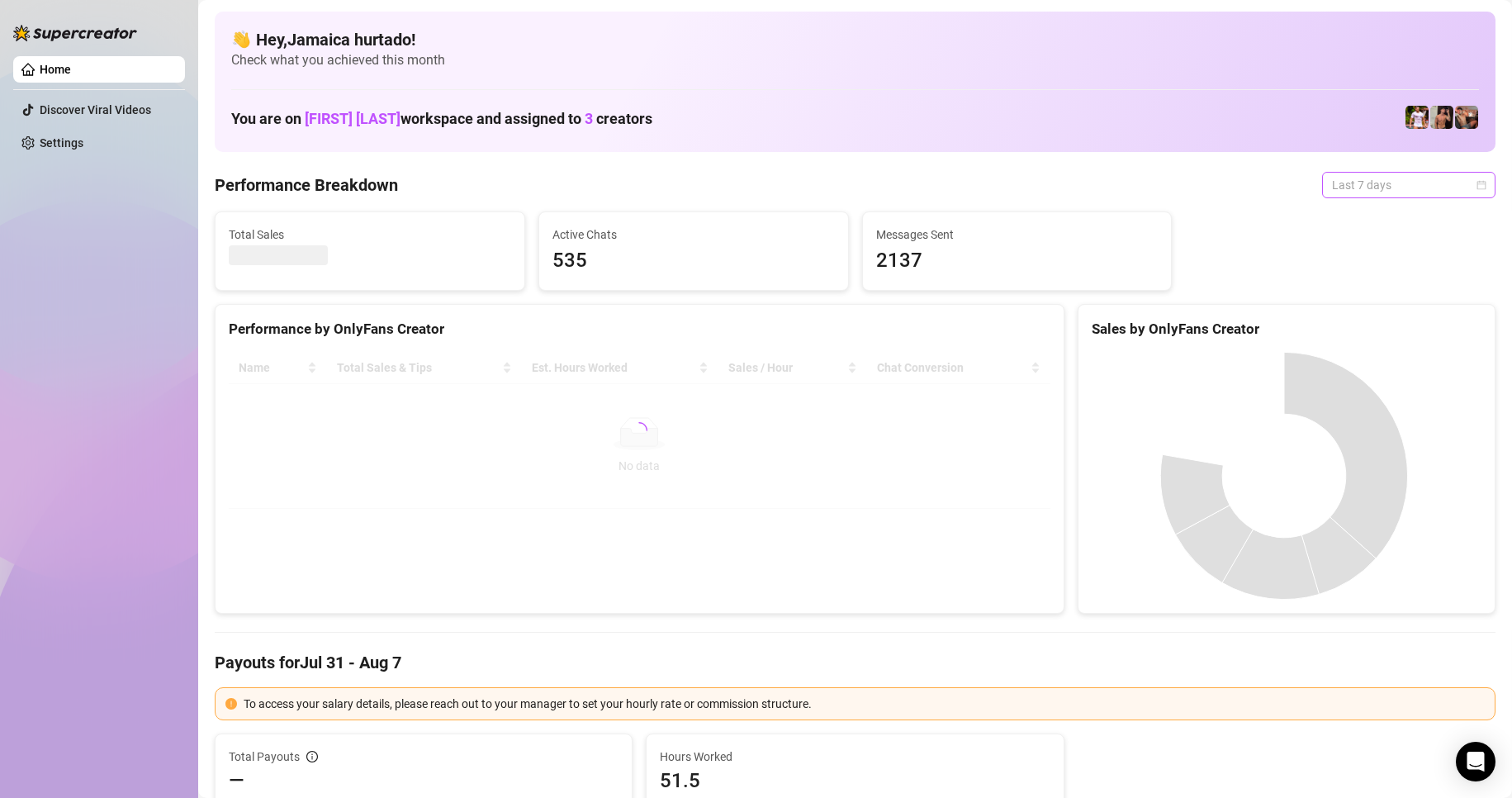 click on "Last 7 days" at bounding box center (1409, 185) 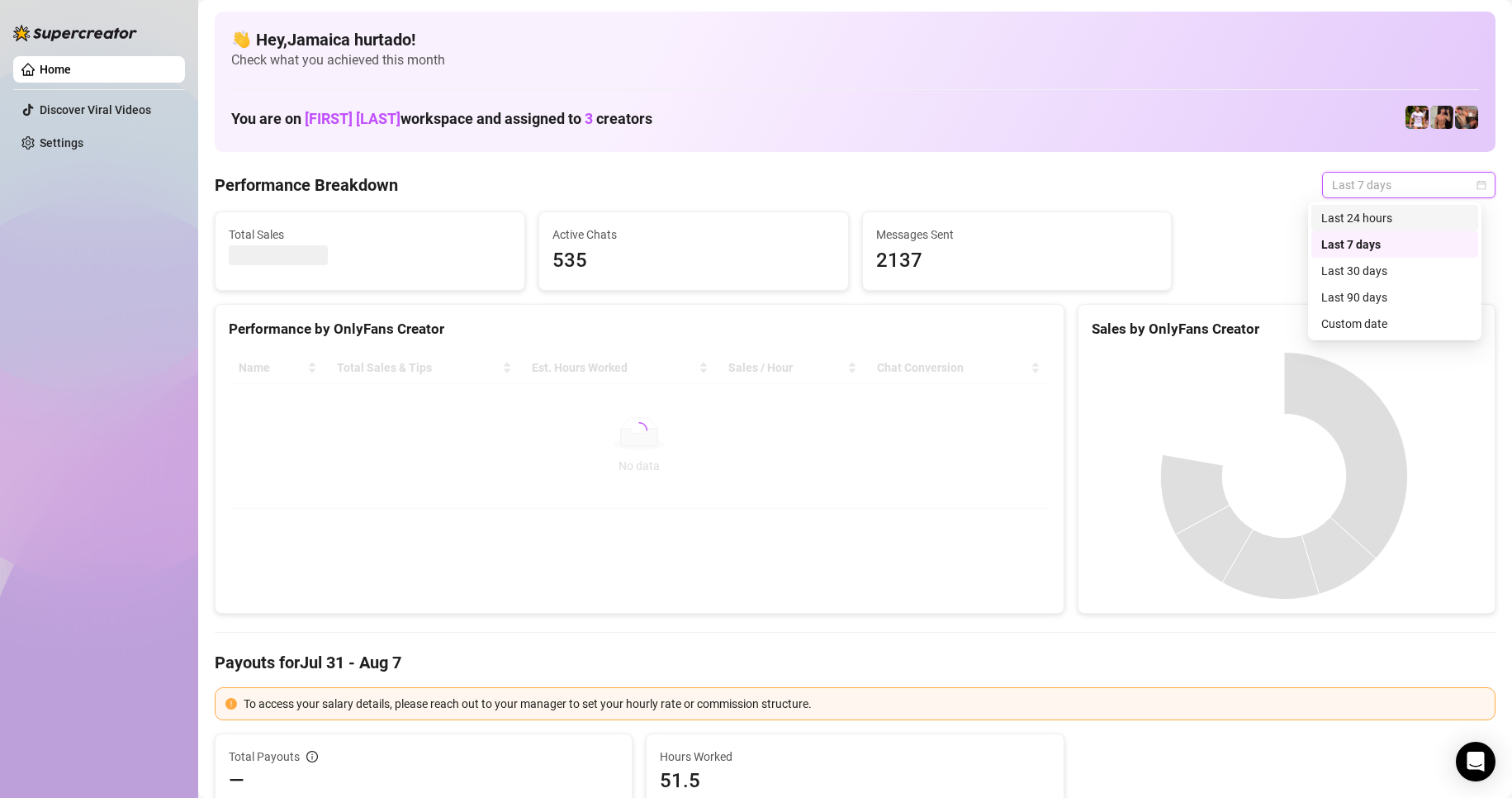 click on "Last 24 hours" at bounding box center (1395, 218) 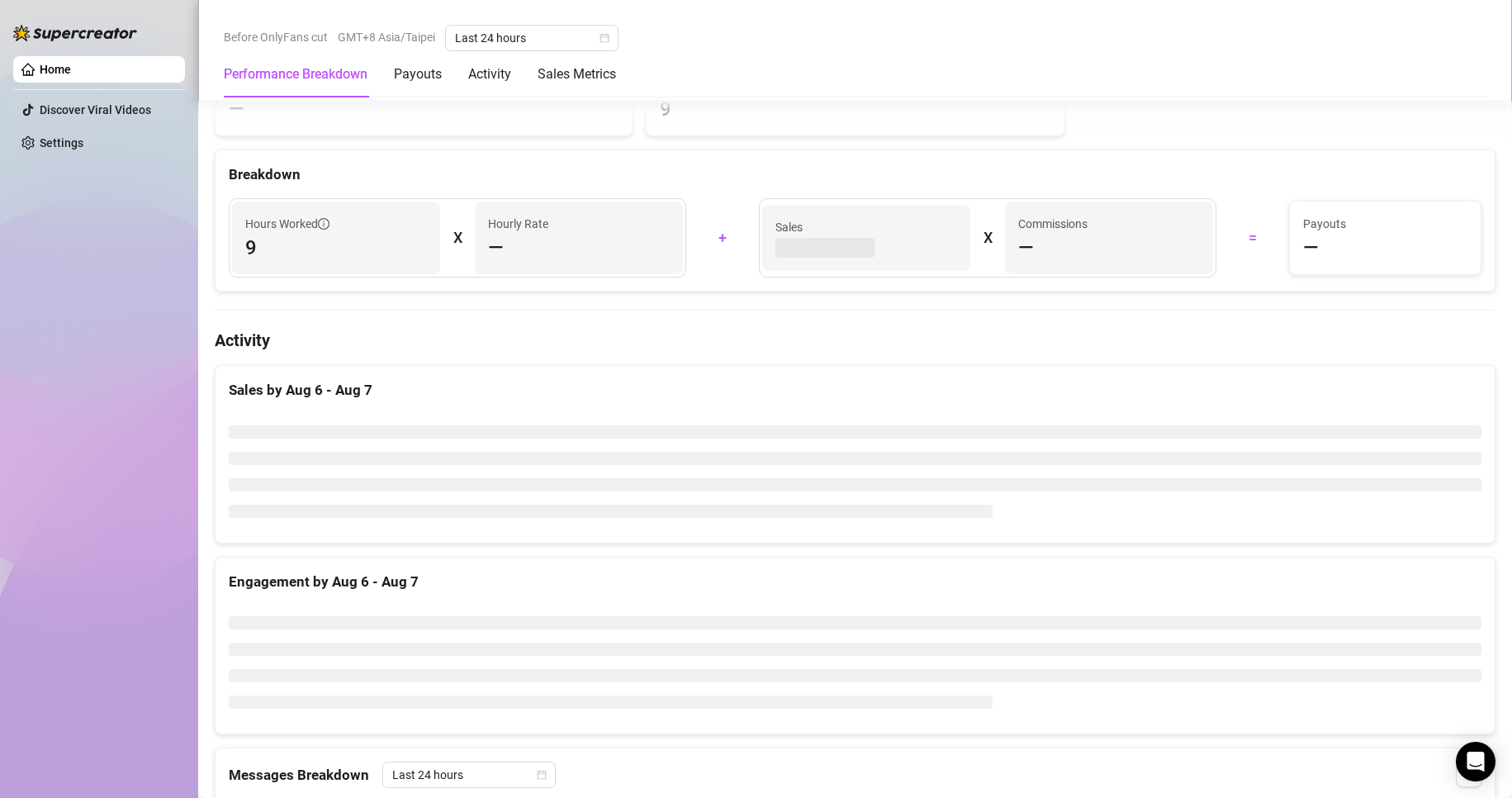 scroll, scrollTop: 1002, scrollLeft: 0, axis: vertical 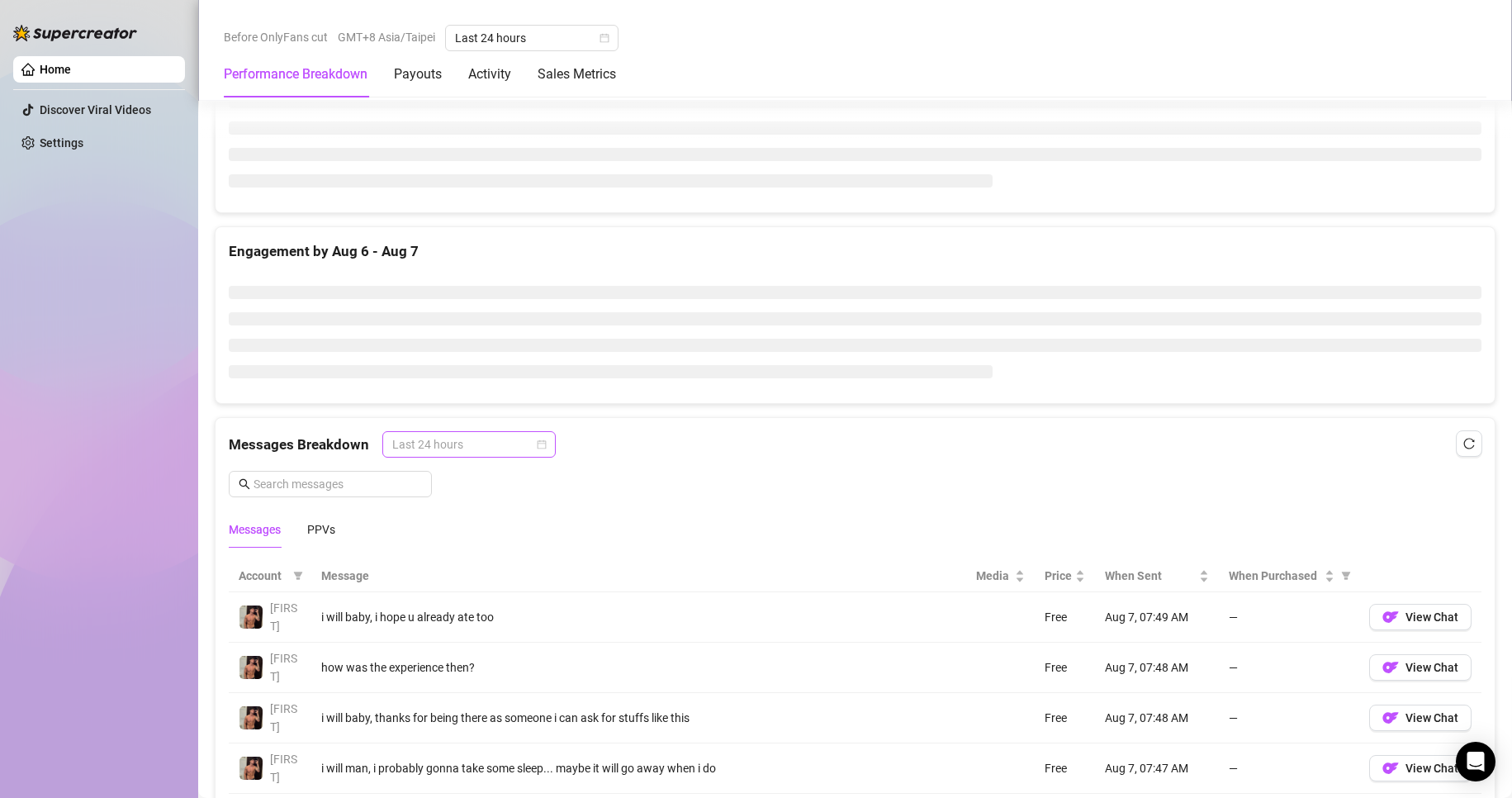 click on "Last 24 hours" at bounding box center [469, 444] 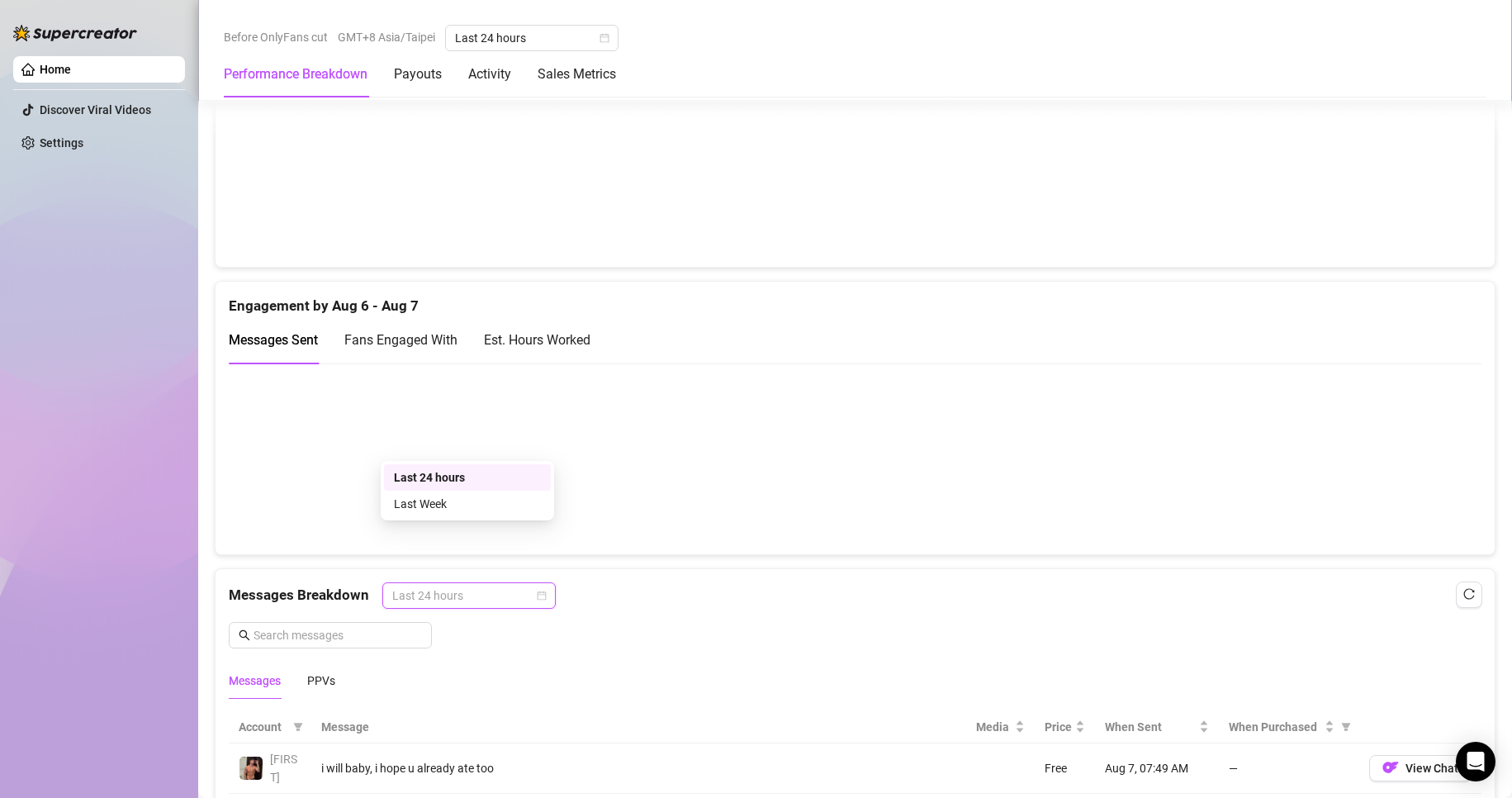 scroll, scrollTop: 961, scrollLeft: 0, axis: vertical 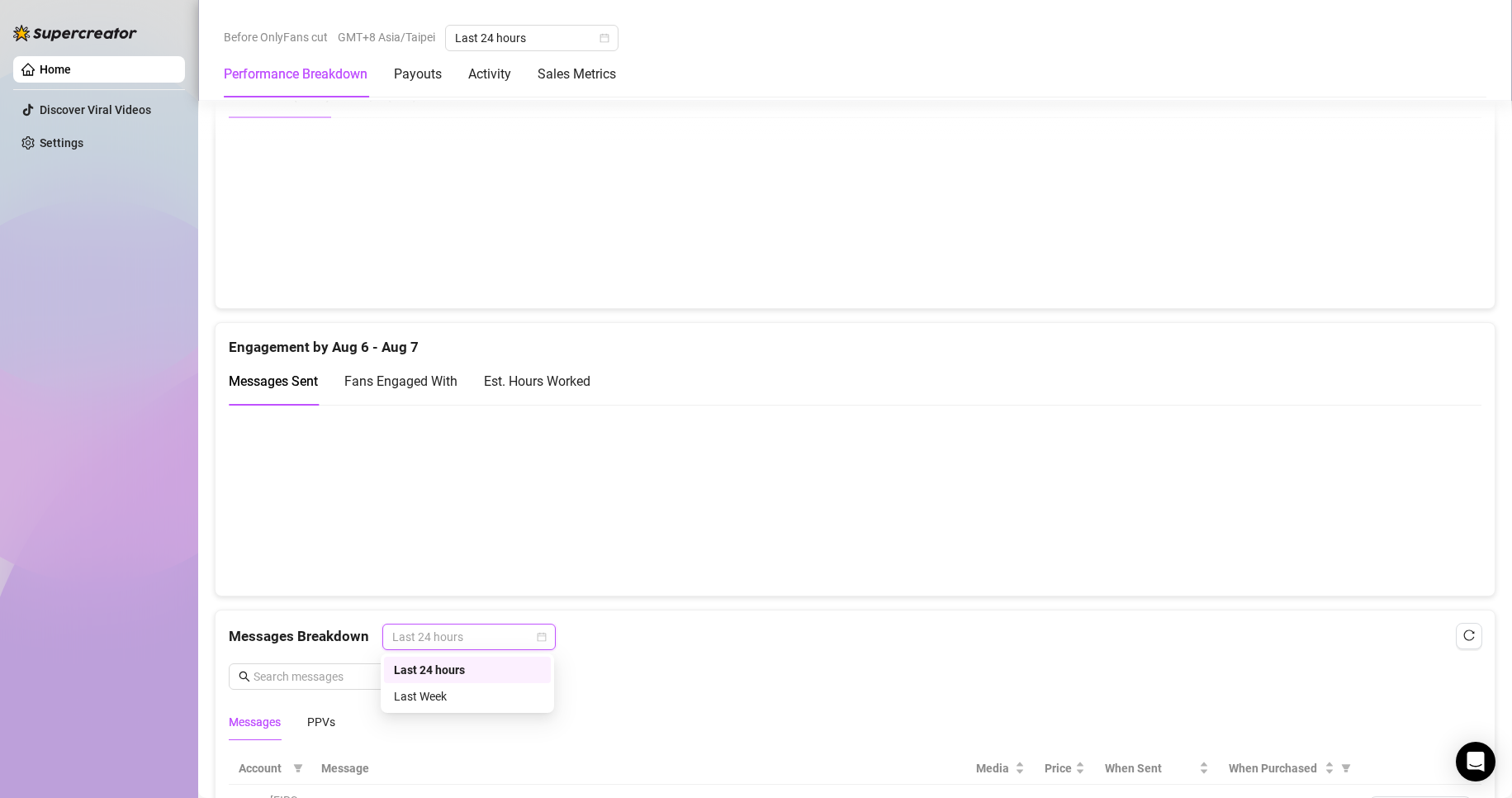 click on "Last 24 hours" at bounding box center (467, 670) 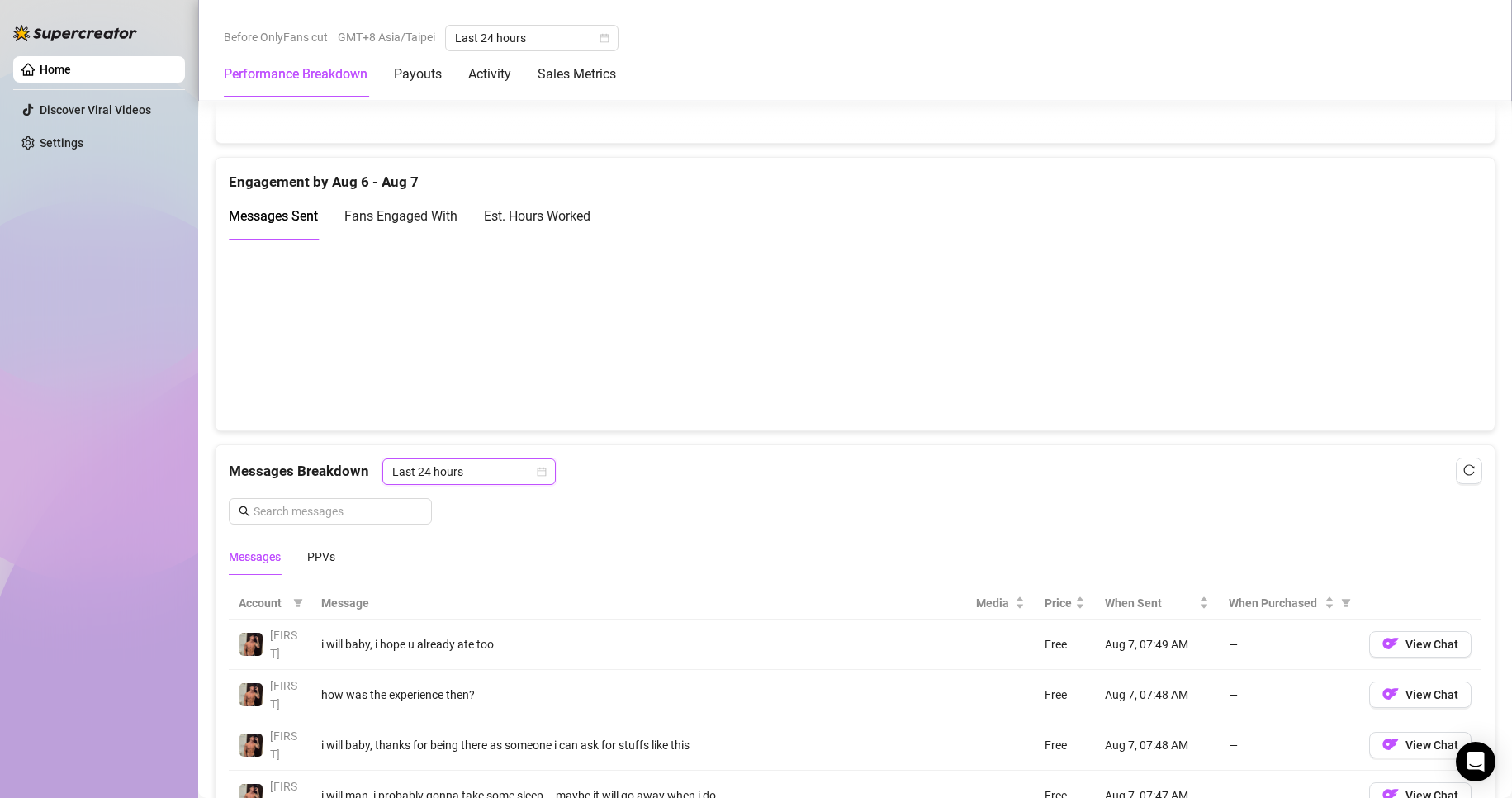 scroll, scrollTop: 1291, scrollLeft: 0, axis: vertical 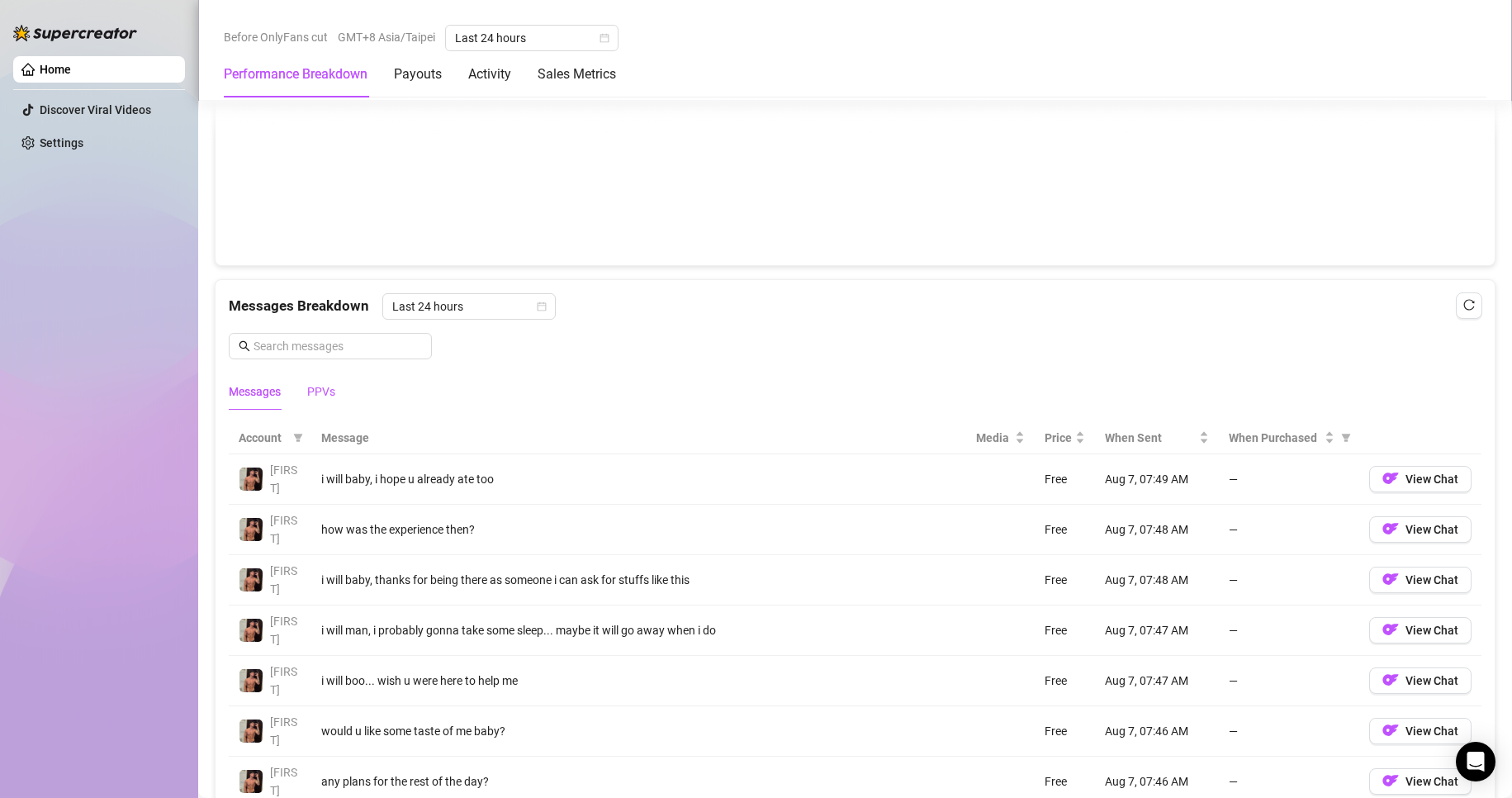 click on "PPVs" at bounding box center [321, 392] 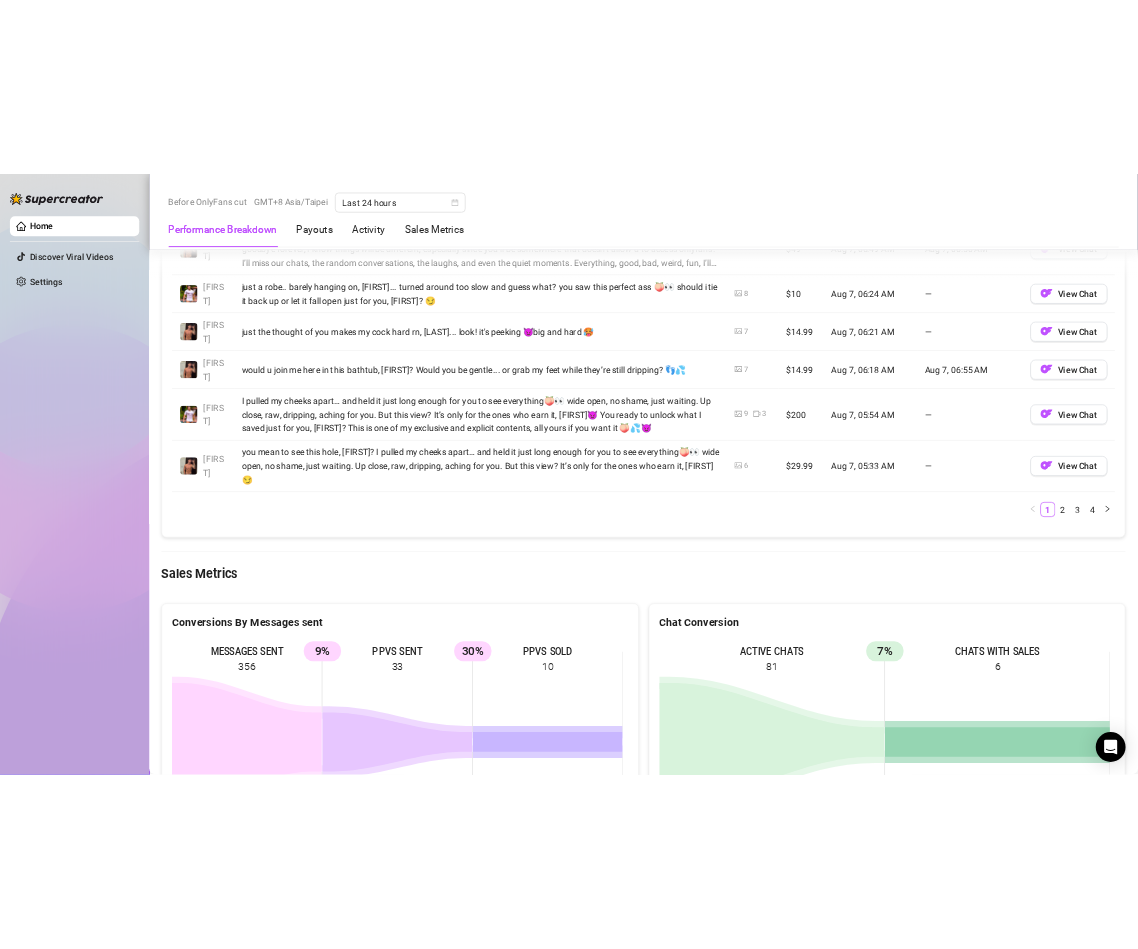 scroll, scrollTop: 2500, scrollLeft: 0, axis: vertical 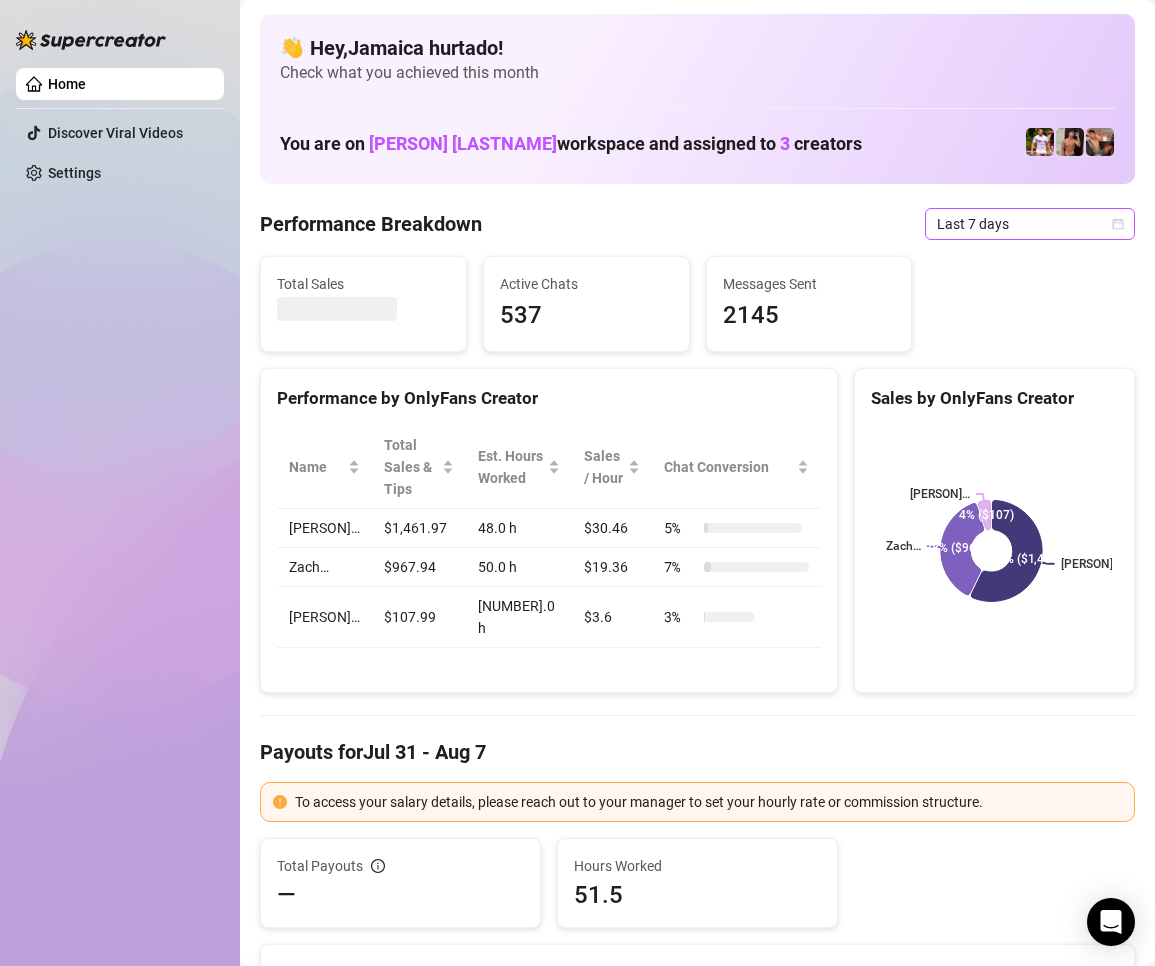 click on "Last 7 days" at bounding box center (1030, 224) 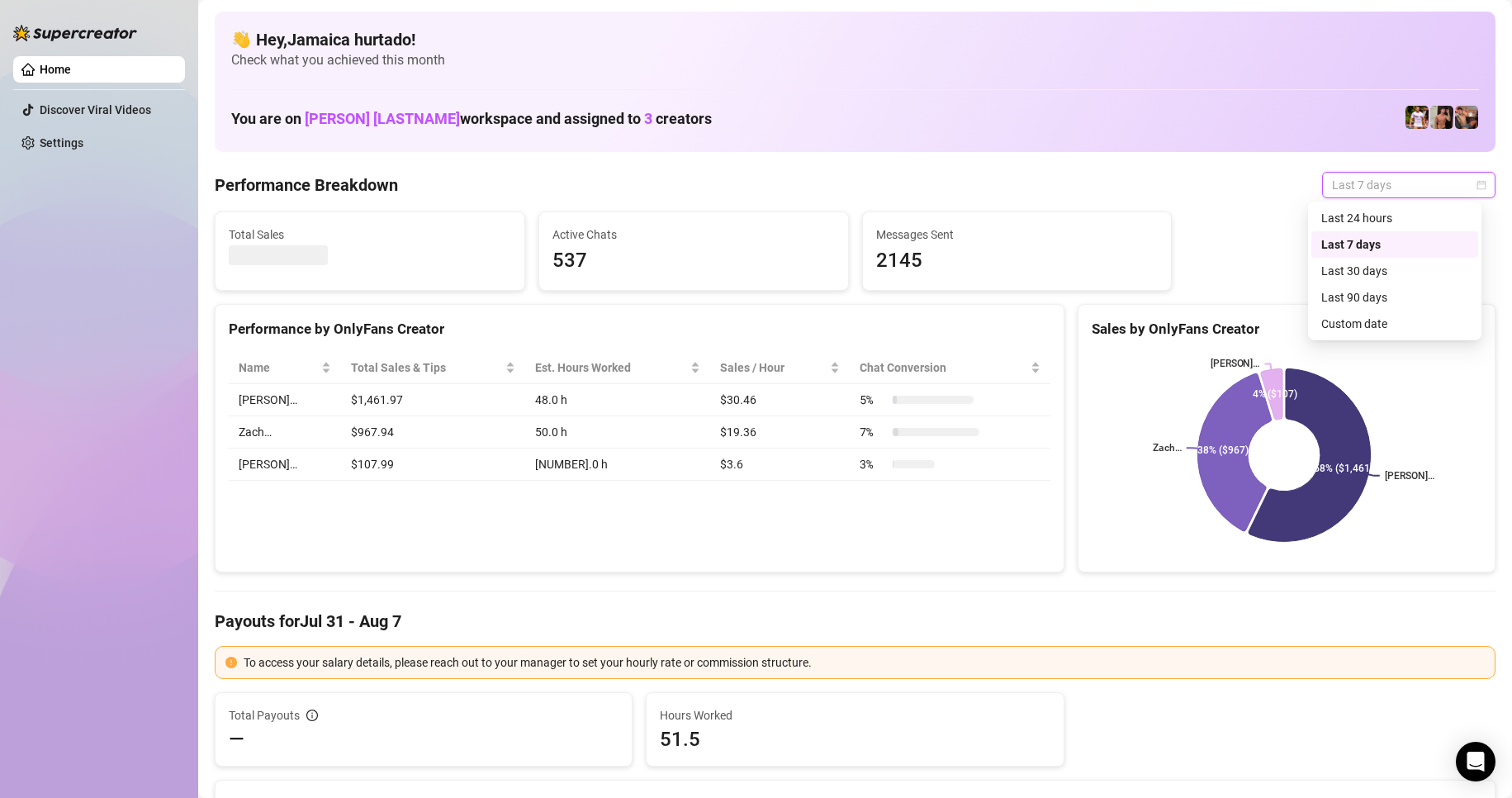 click on "Last 7 days" at bounding box center [1409, 185] 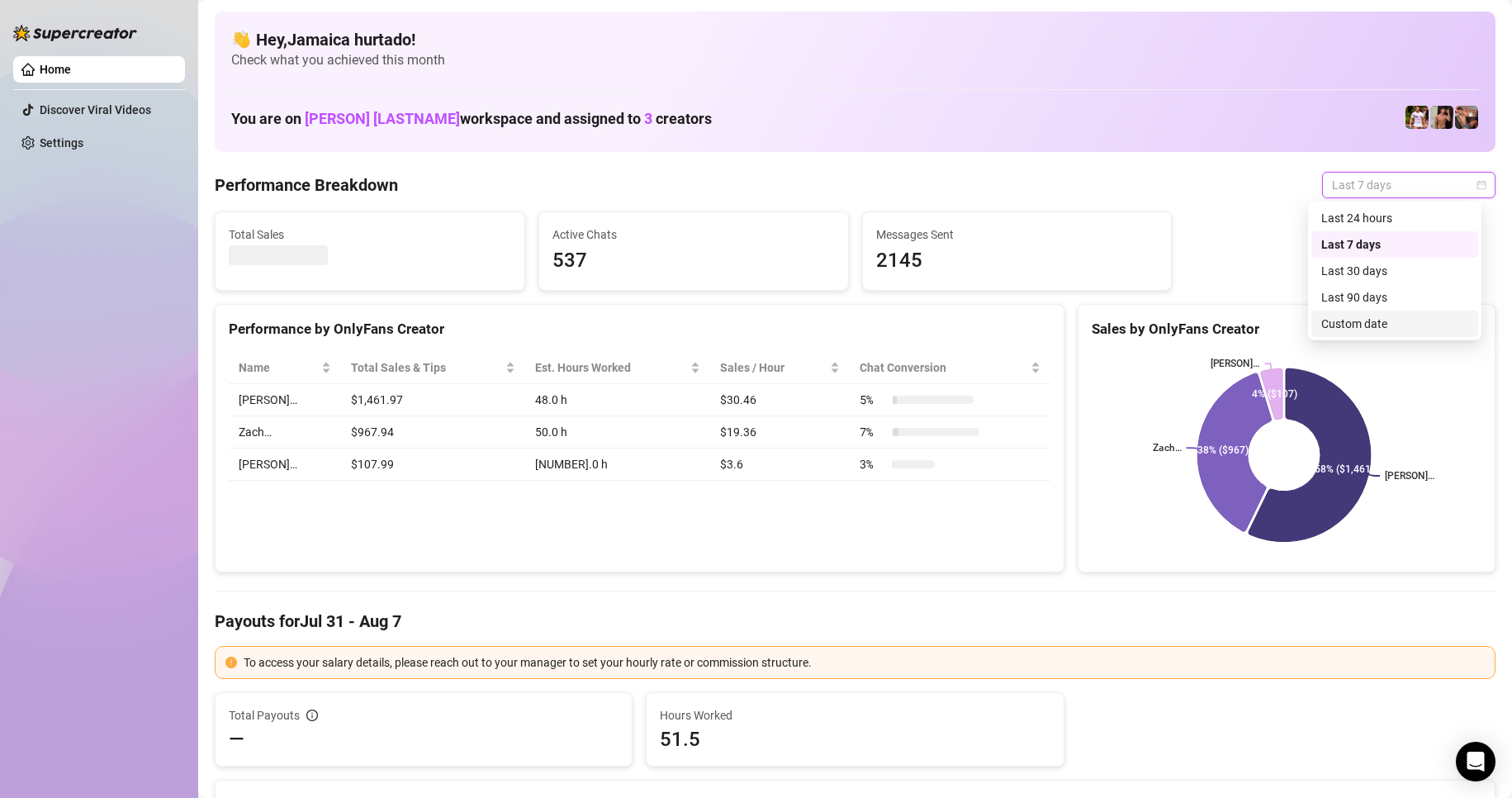 click on "Custom date" at bounding box center [1395, 324] 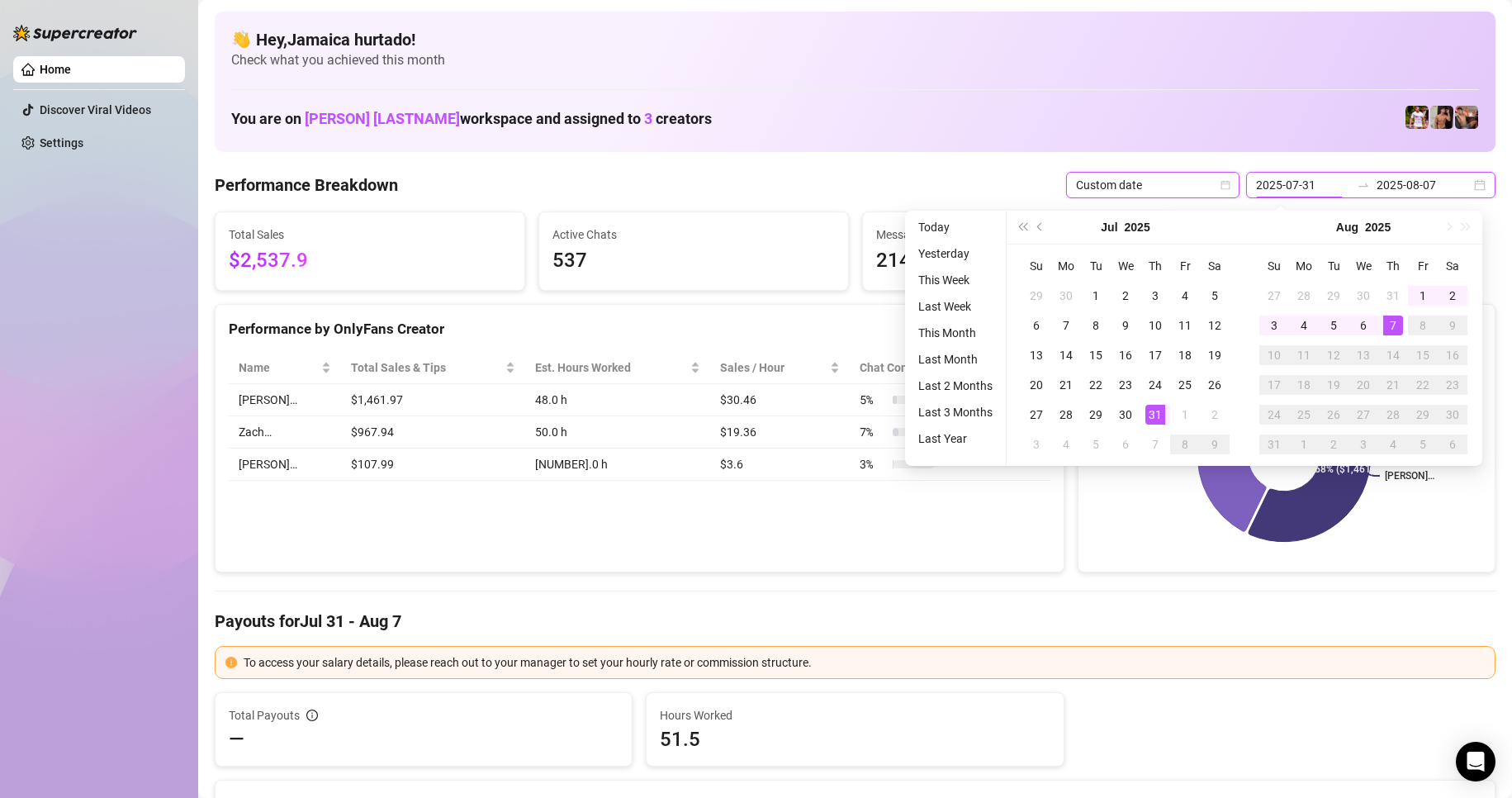click on "2025-07-31" at bounding box center [1303, 185] 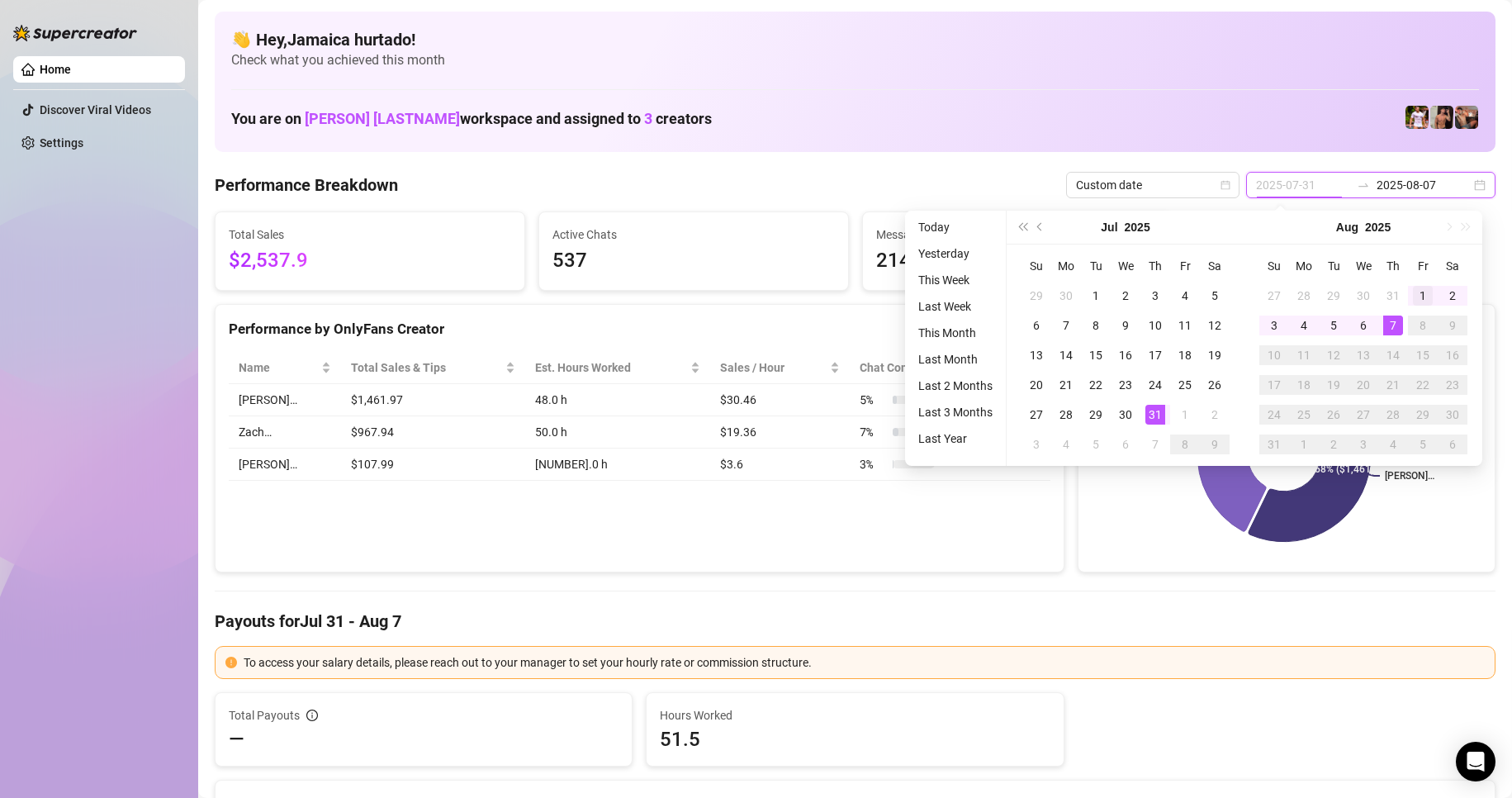 type on "2025-08-01" 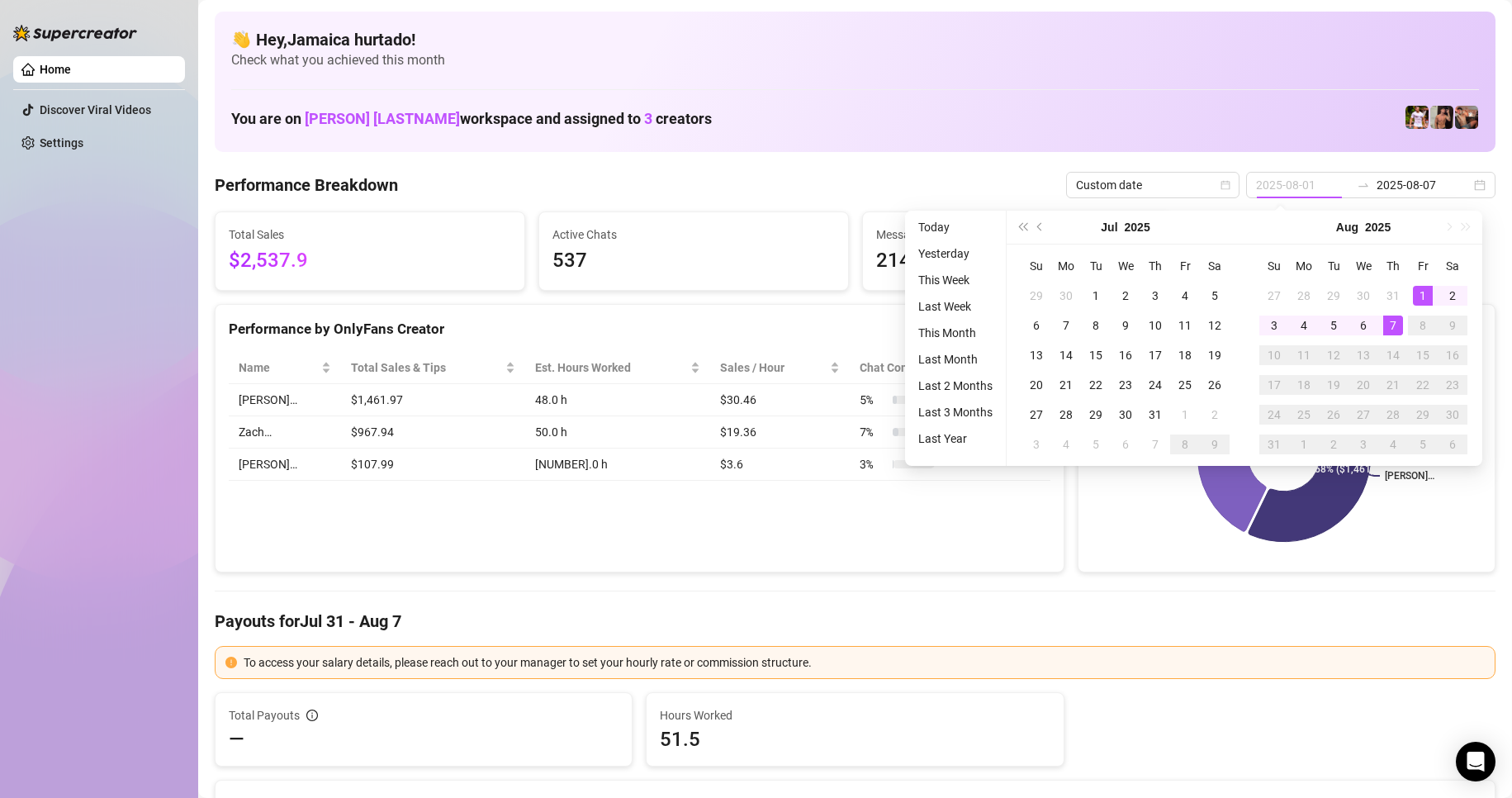click on "1" at bounding box center [1423, 296] 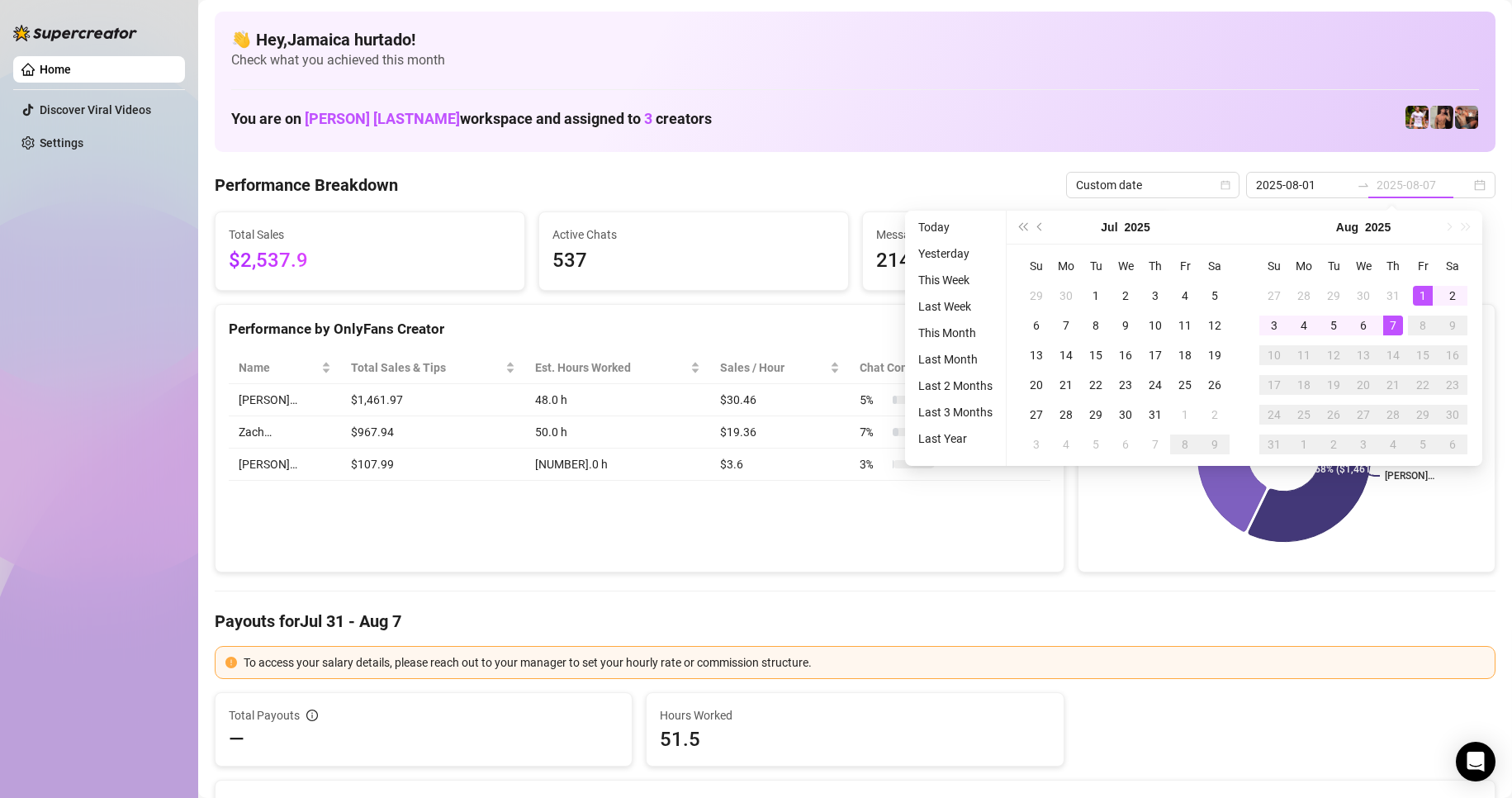 click on "7" at bounding box center [1393, 325] 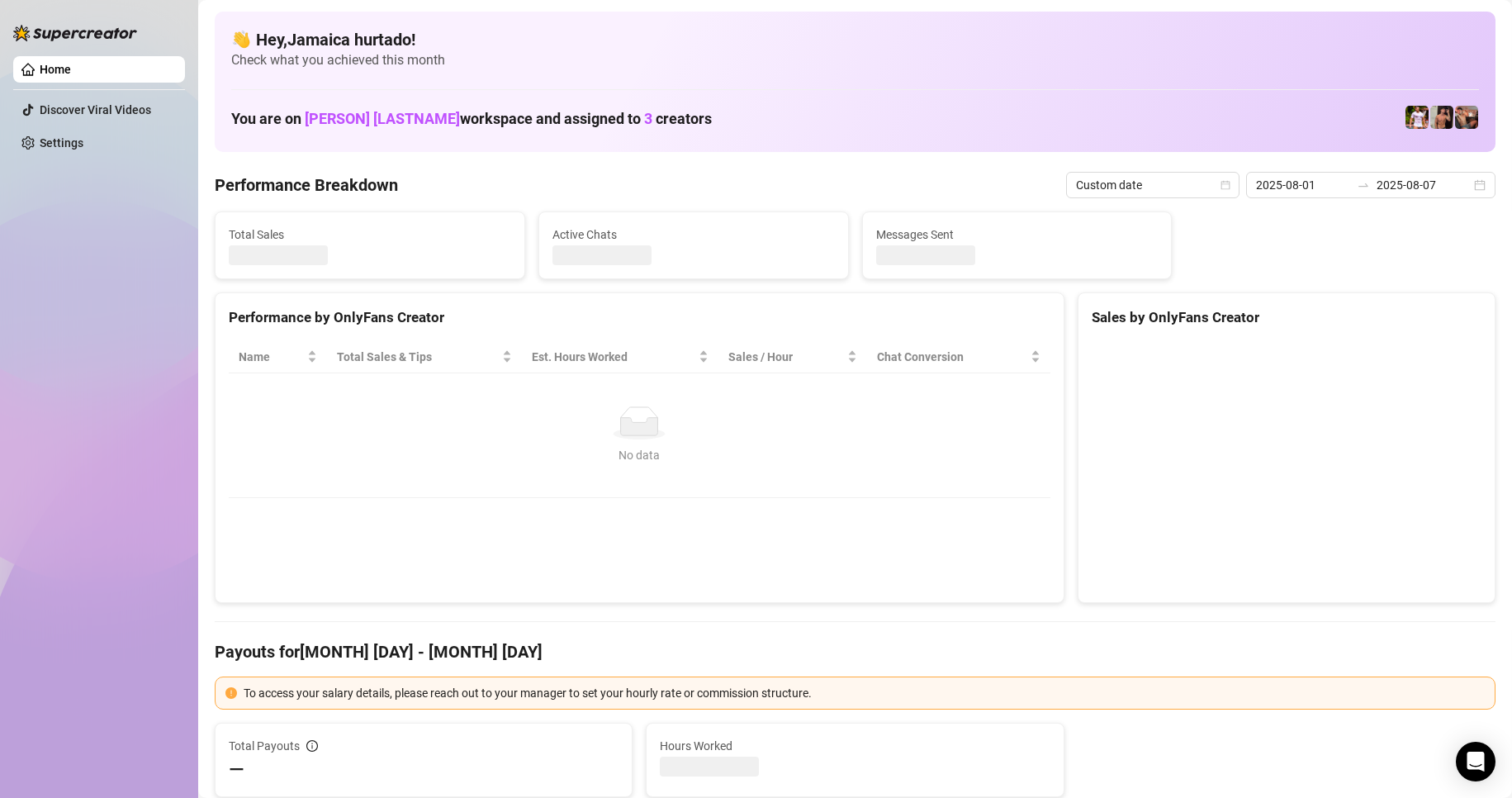 type on "2025-08-01" 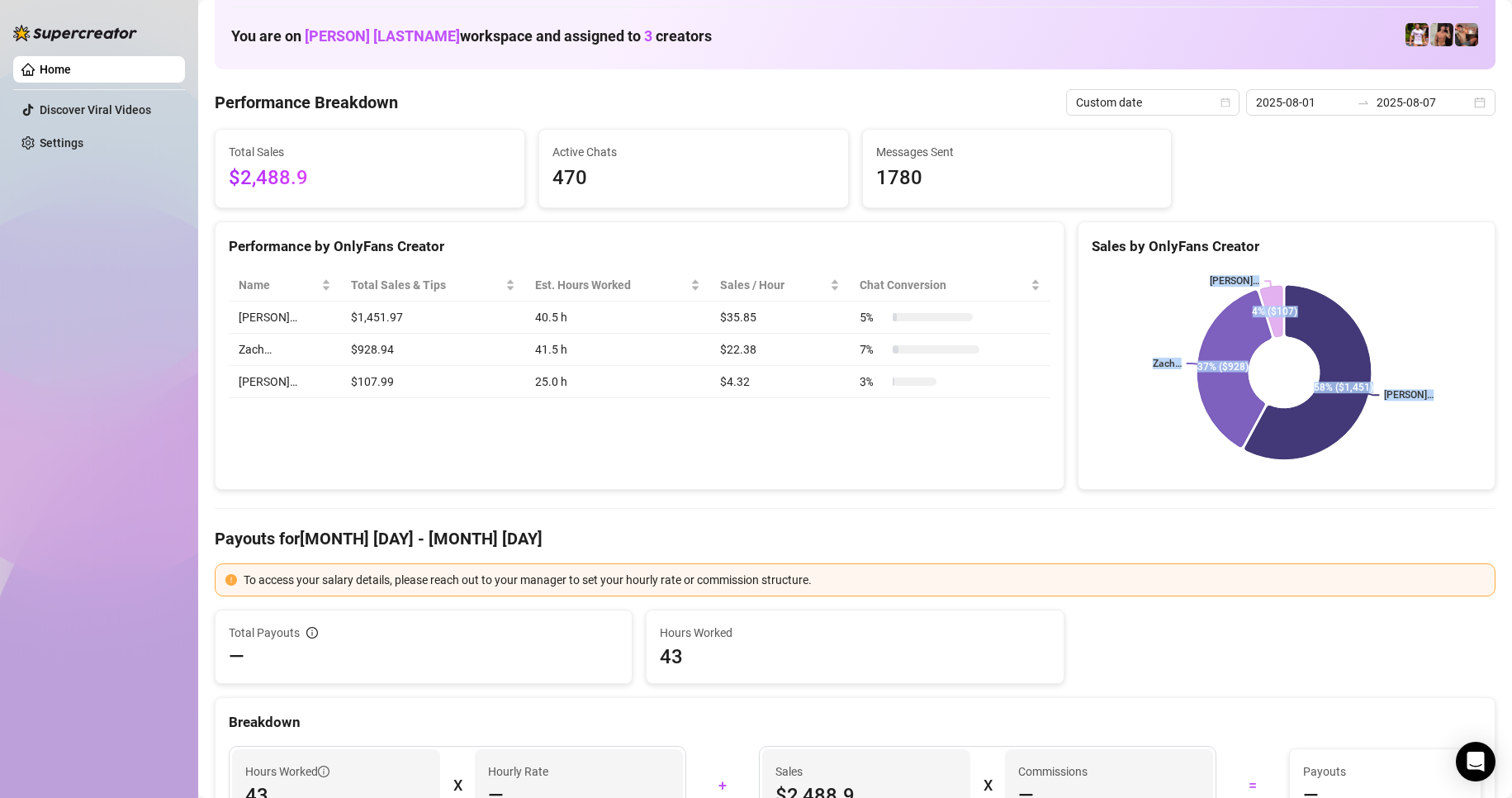 scroll, scrollTop: 0, scrollLeft: 0, axis: both 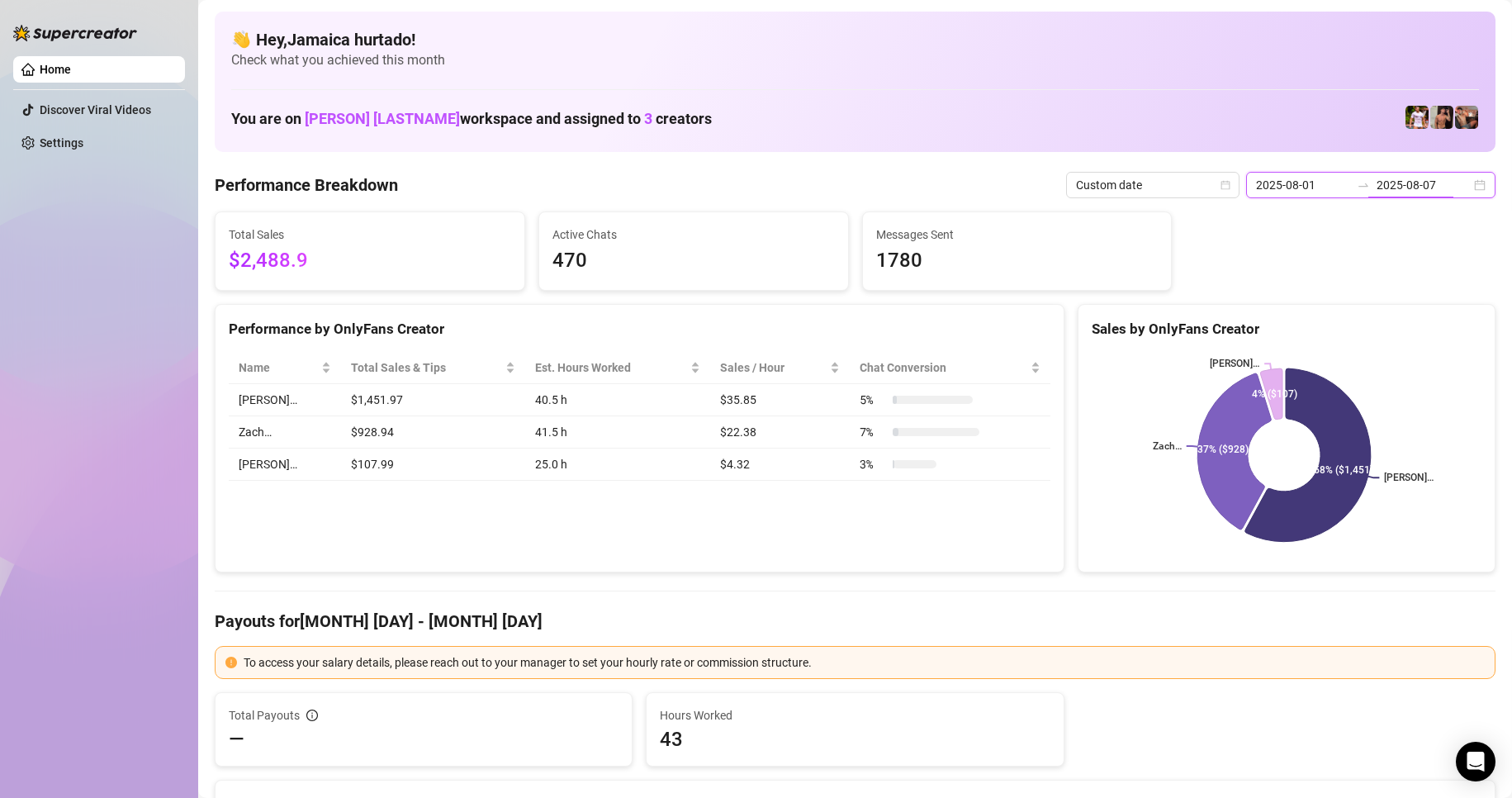 click on "2025-08-07" at bounding box center [1424, 185] 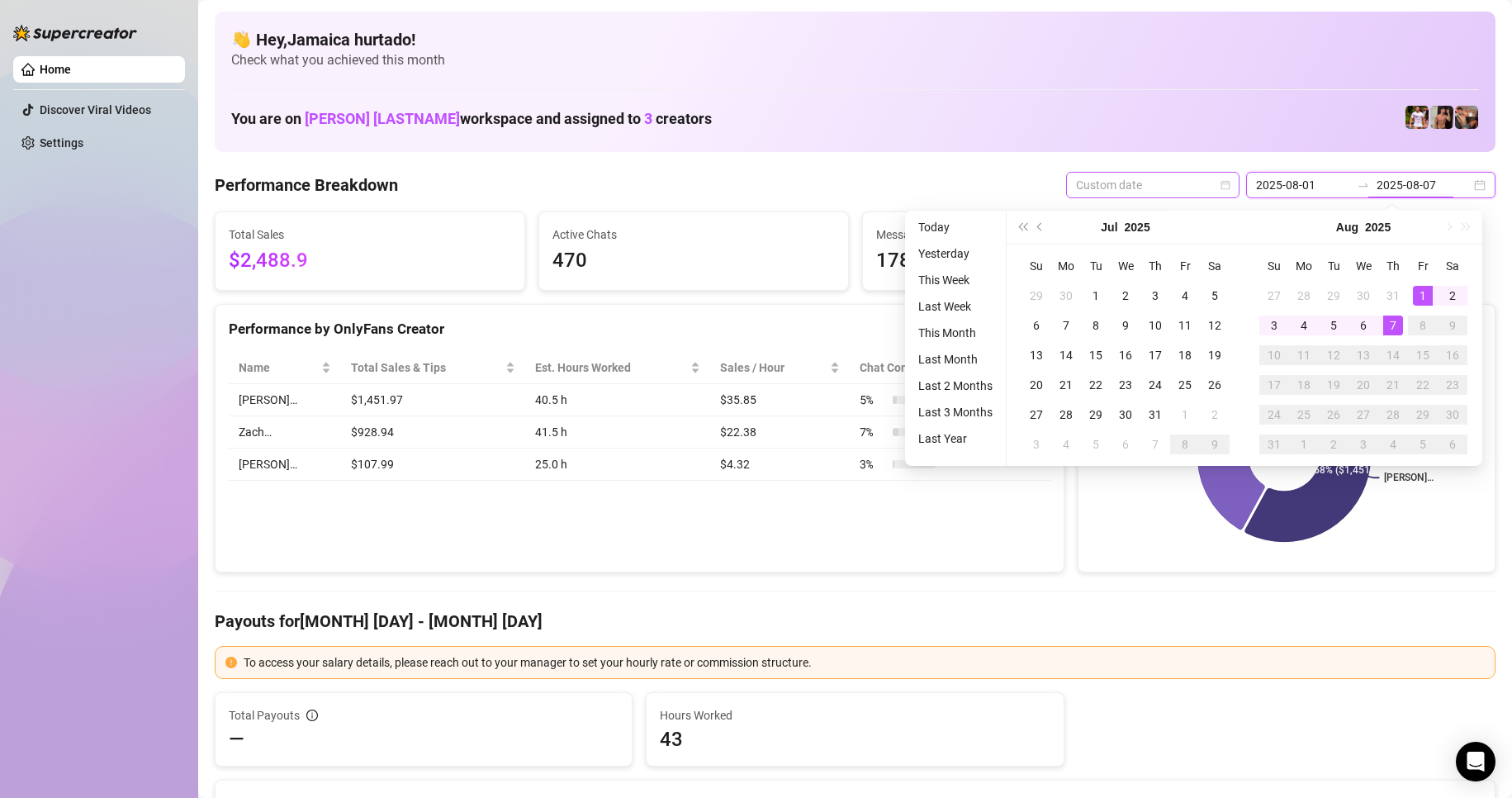 click on "Custom date" at bounding box center [1153, 185] 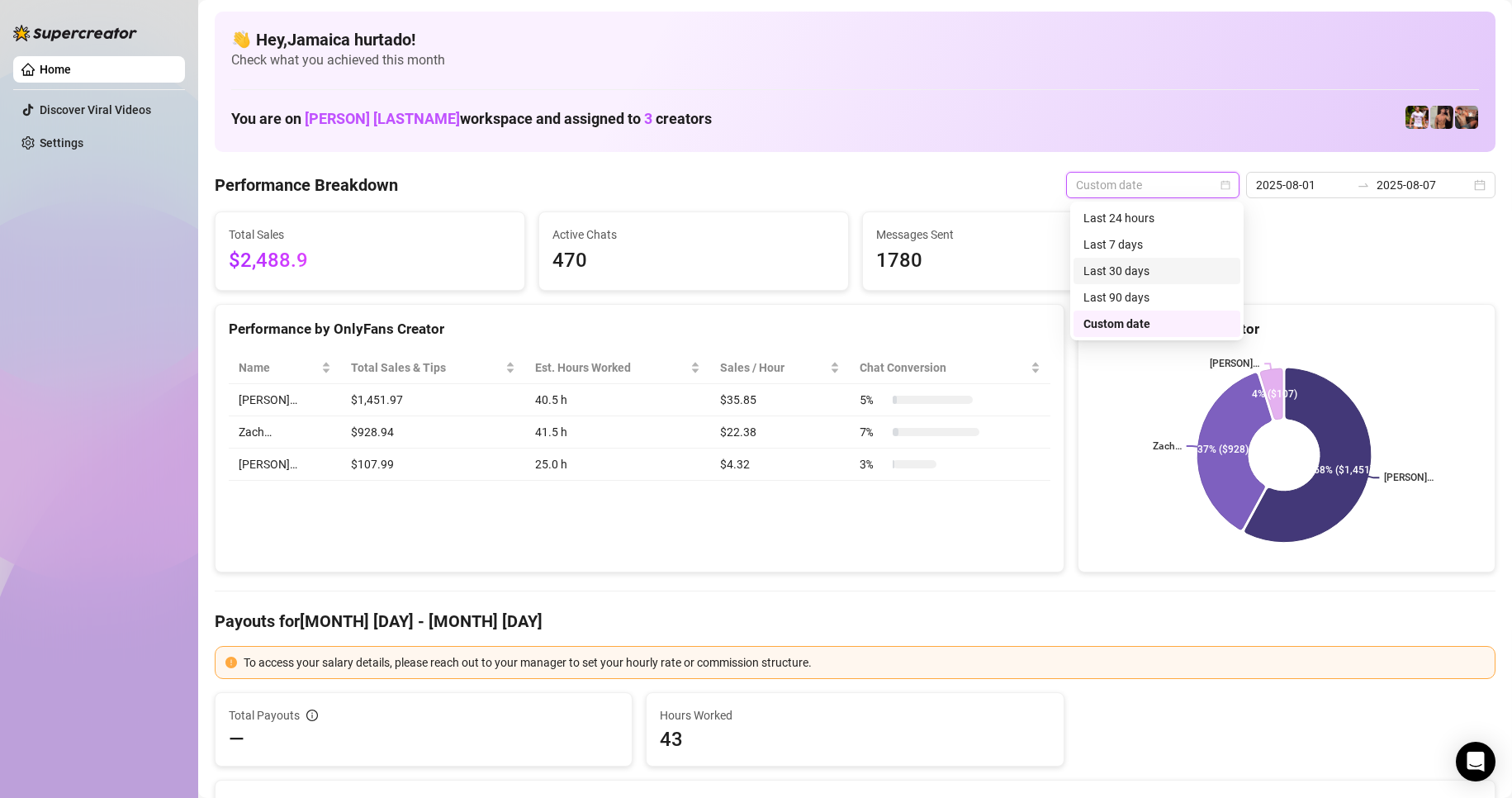 click on "Last 30 days" at bounding box center [1157, 271] 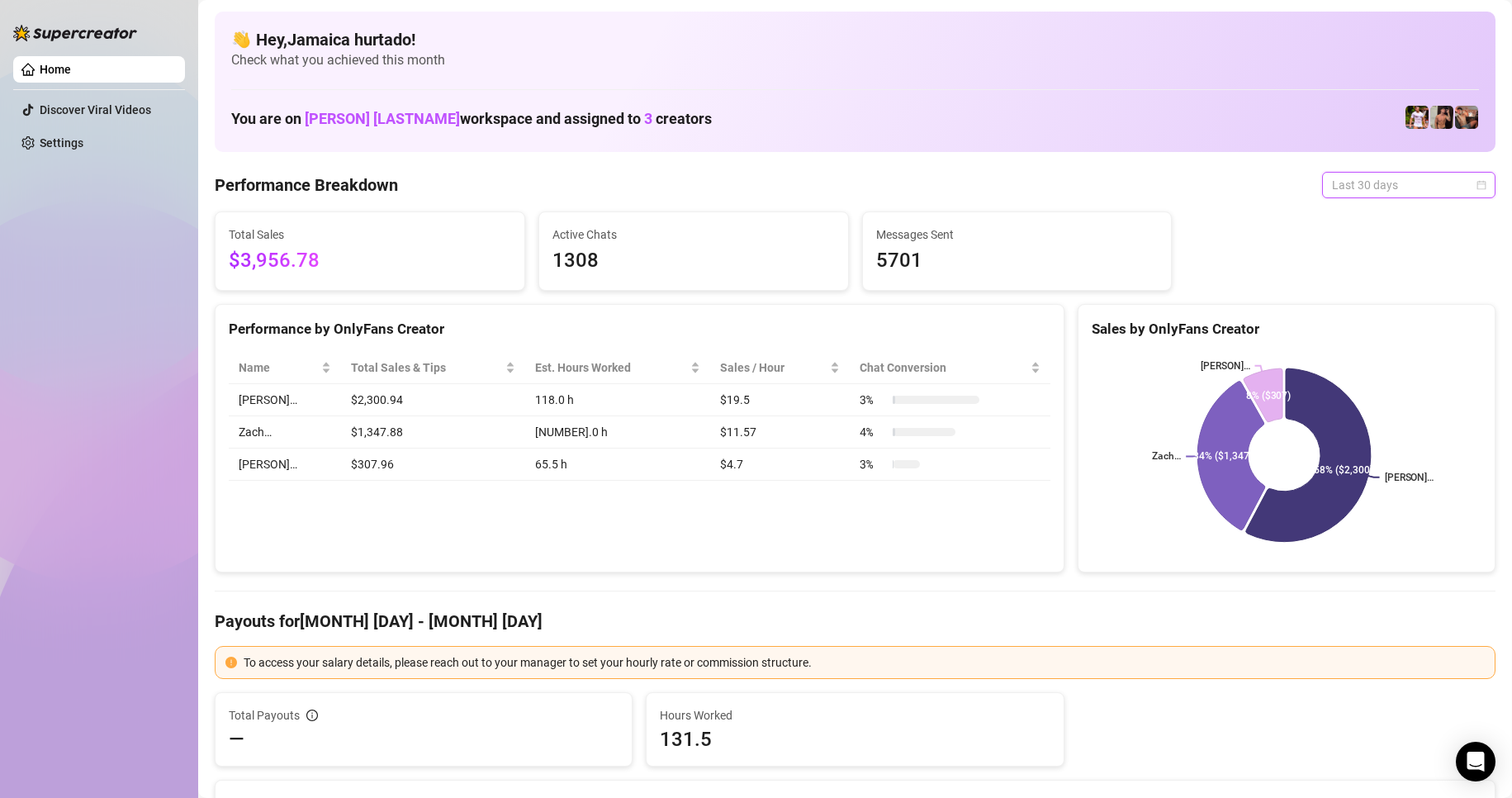 click on "Last 30 days" at bounding box center (1409, 185) 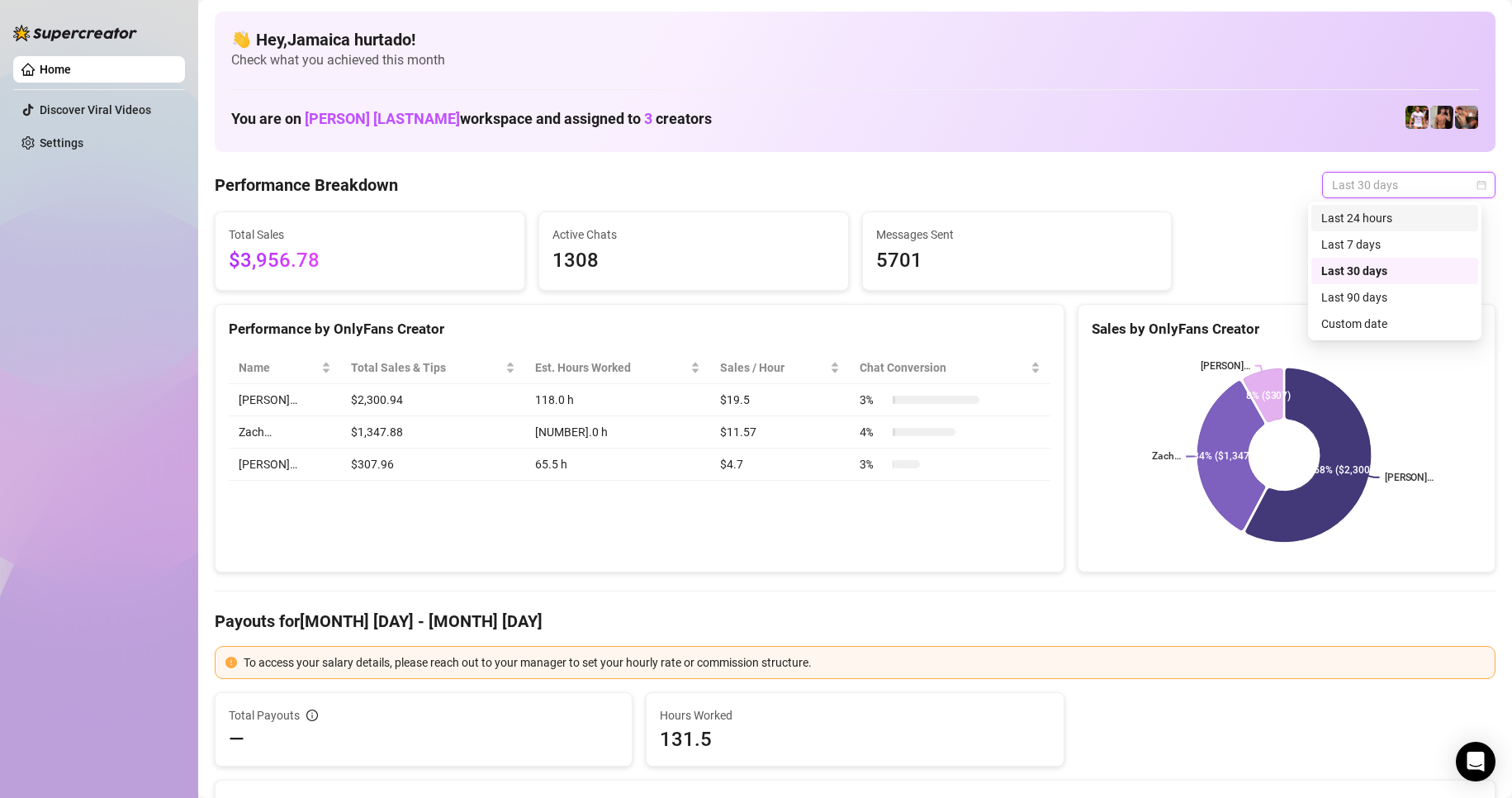 drag, startPoint x: 1327, startPoint y: 209, endPoint x: 1284, endPoint y: 234, distance: 49.73932 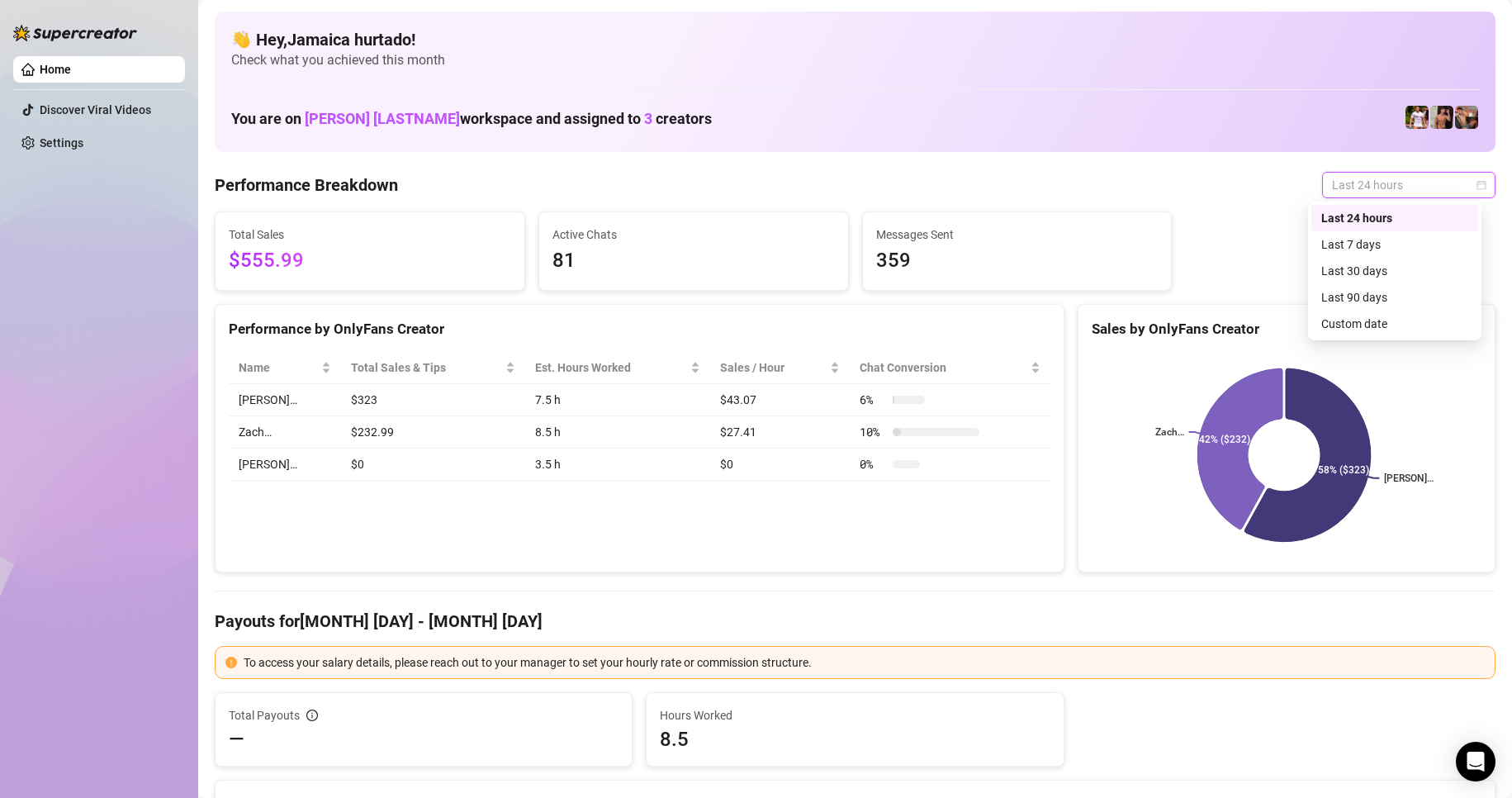click on "Last 24 hours" at bounding box center (1409, 185) 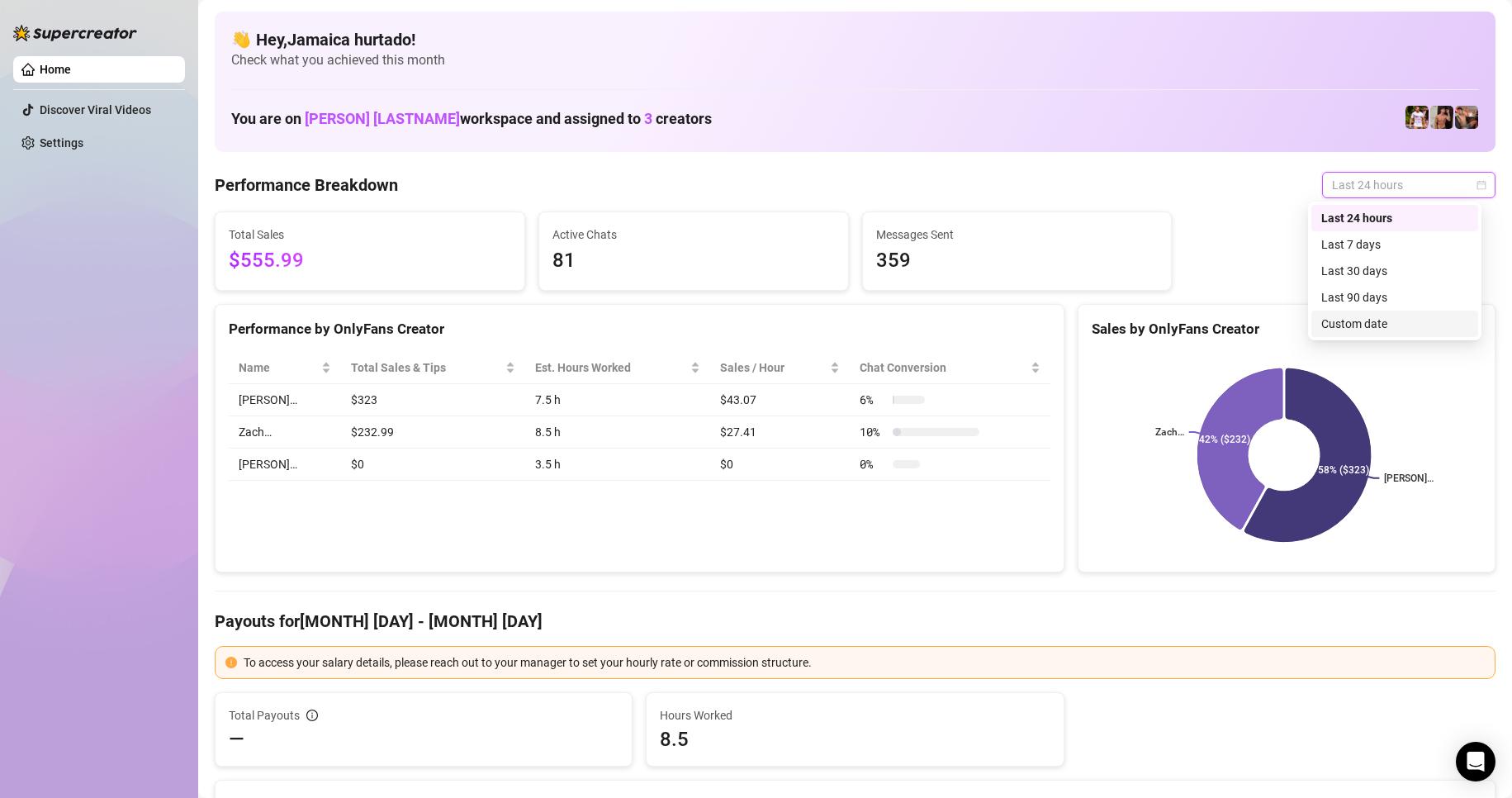 click on "Custom date" at bounding box center [1395, 324] 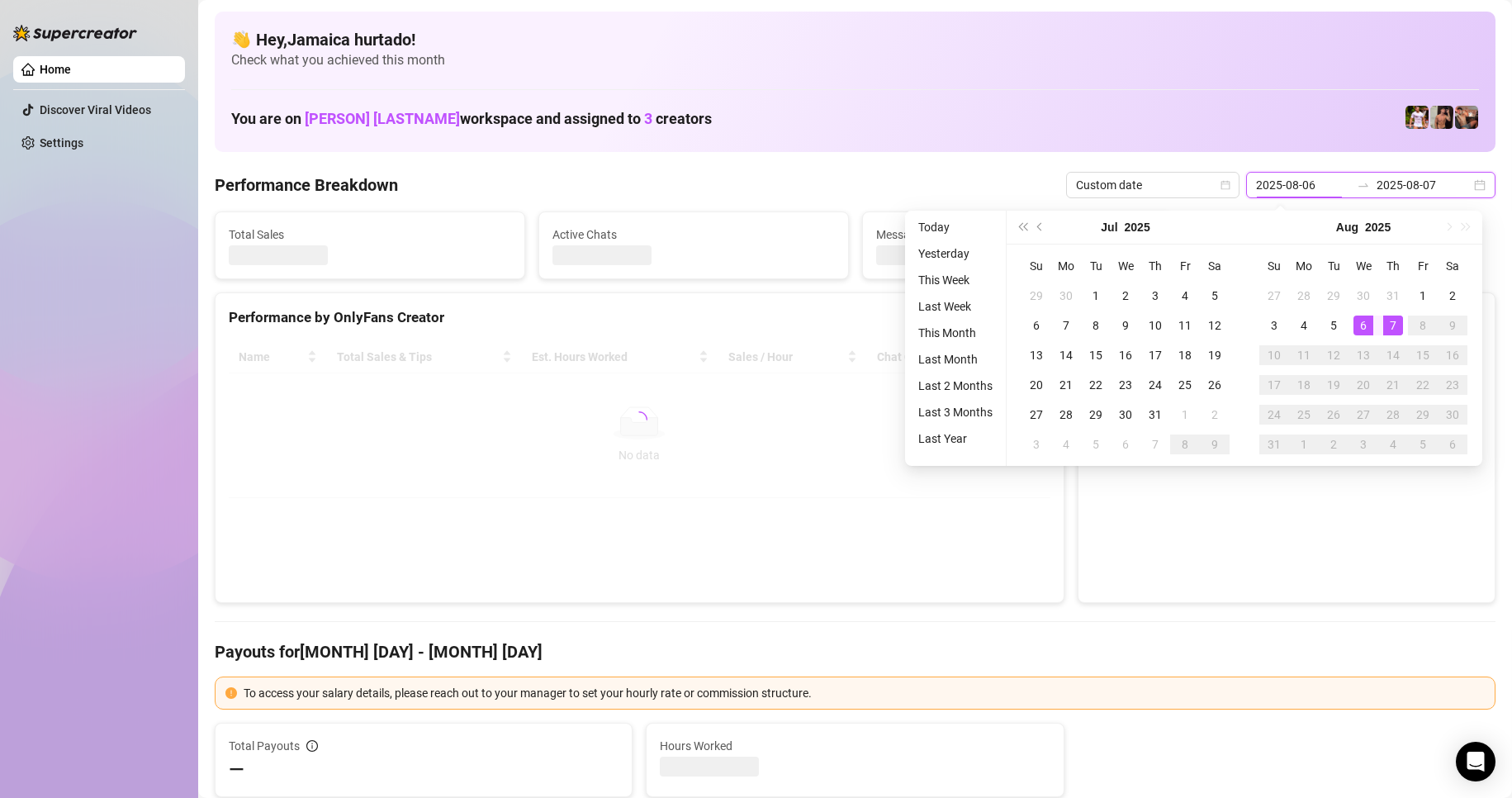 click on "2025-08-06" at bounding box center [1303, 185] 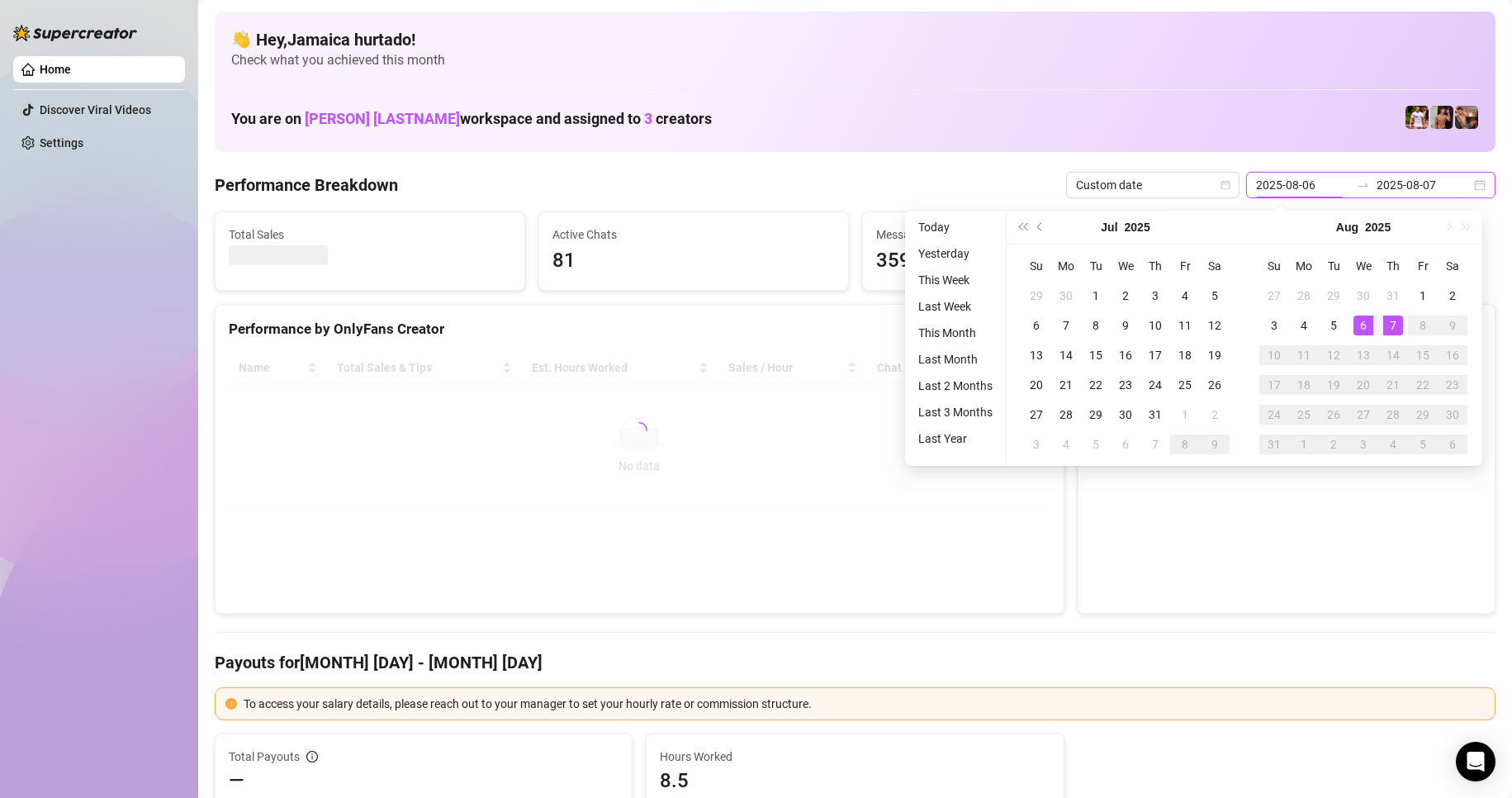 drag, startPoint x: 1315, startPoint y: 183, endPoint x: 1319, endPoint y: 203, distance: 20.39608 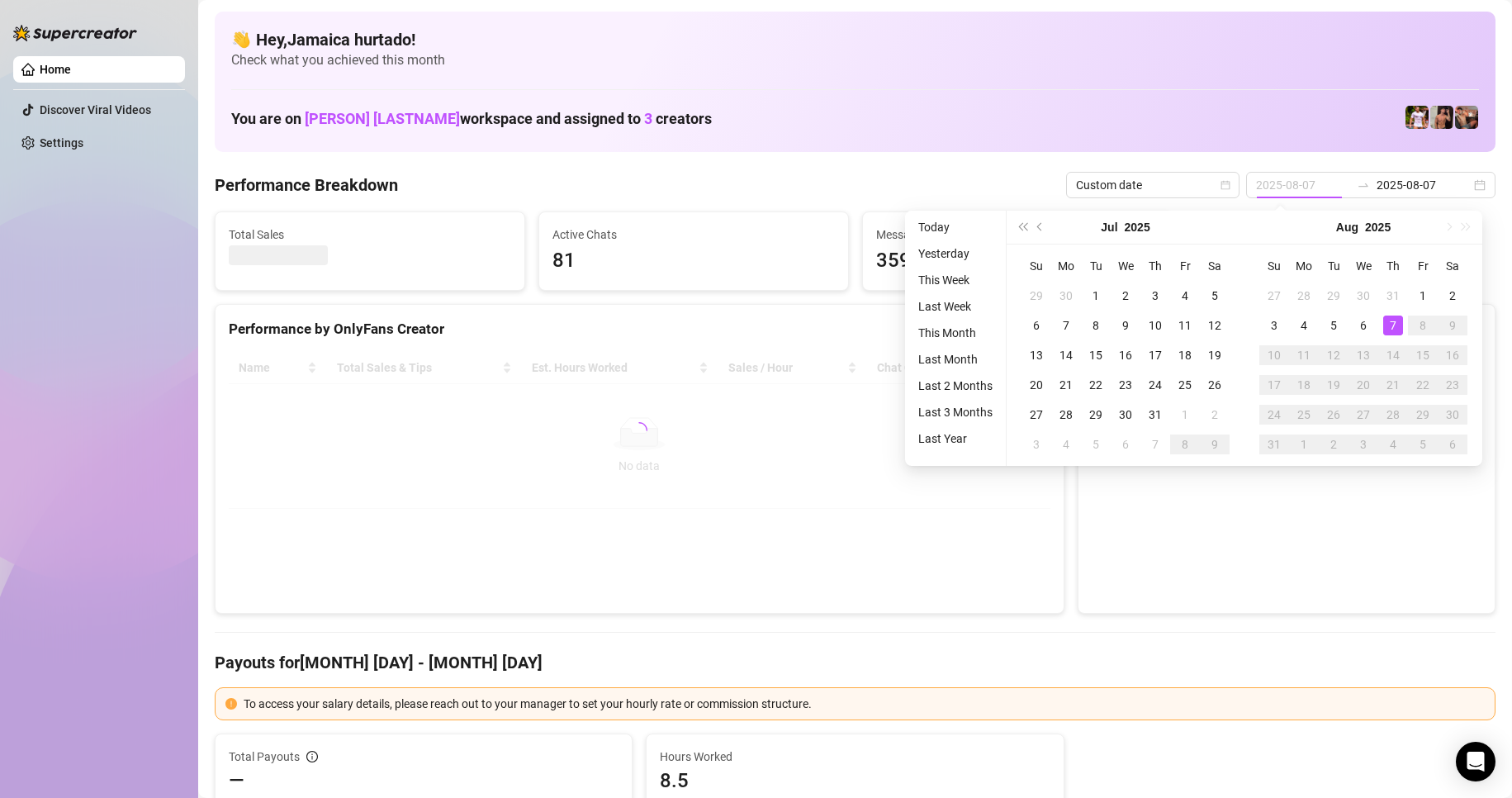 click on "7" at bounding box center (1393, 325) 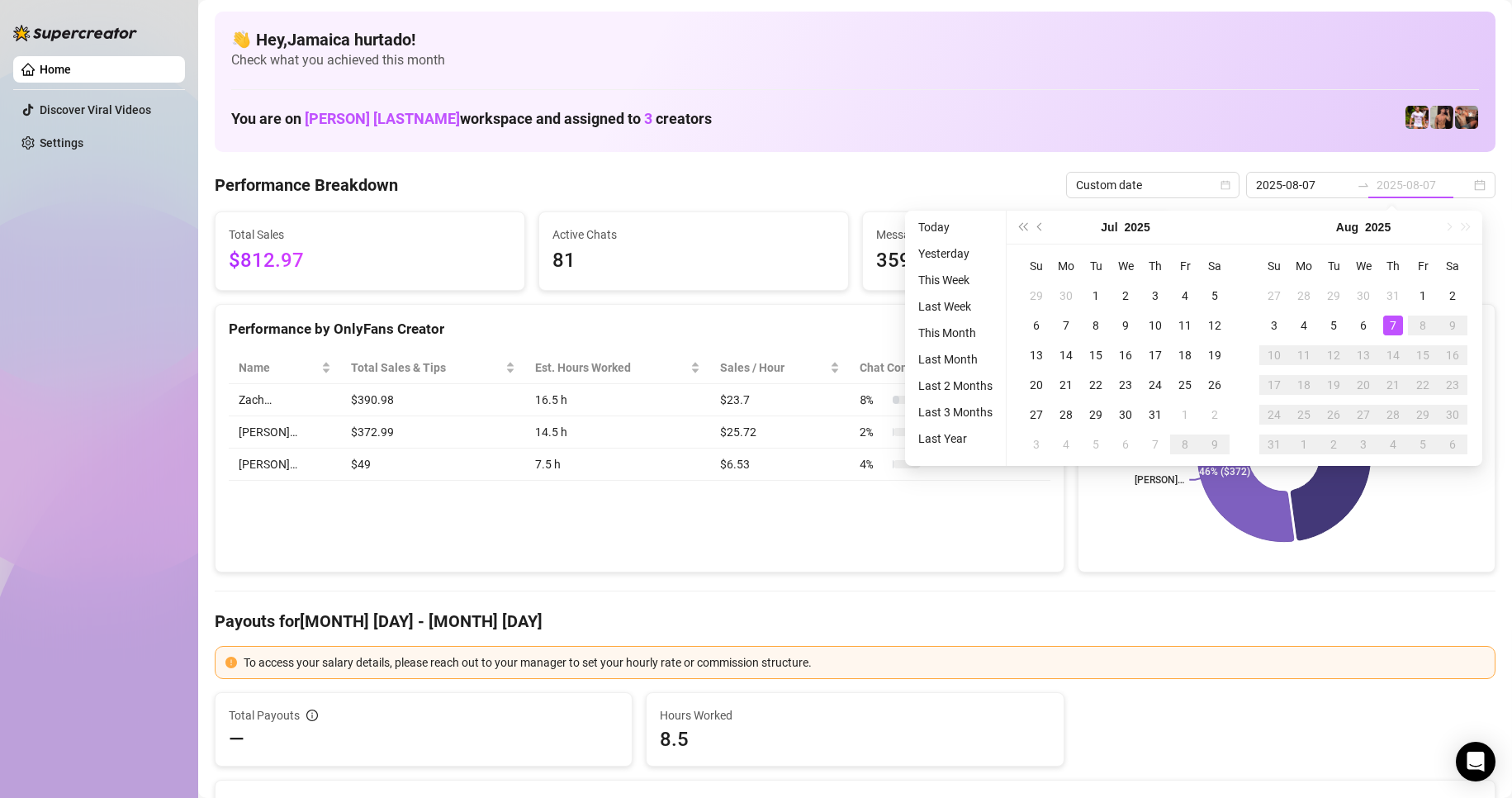click on "7" at bounding box center [1393, 325] 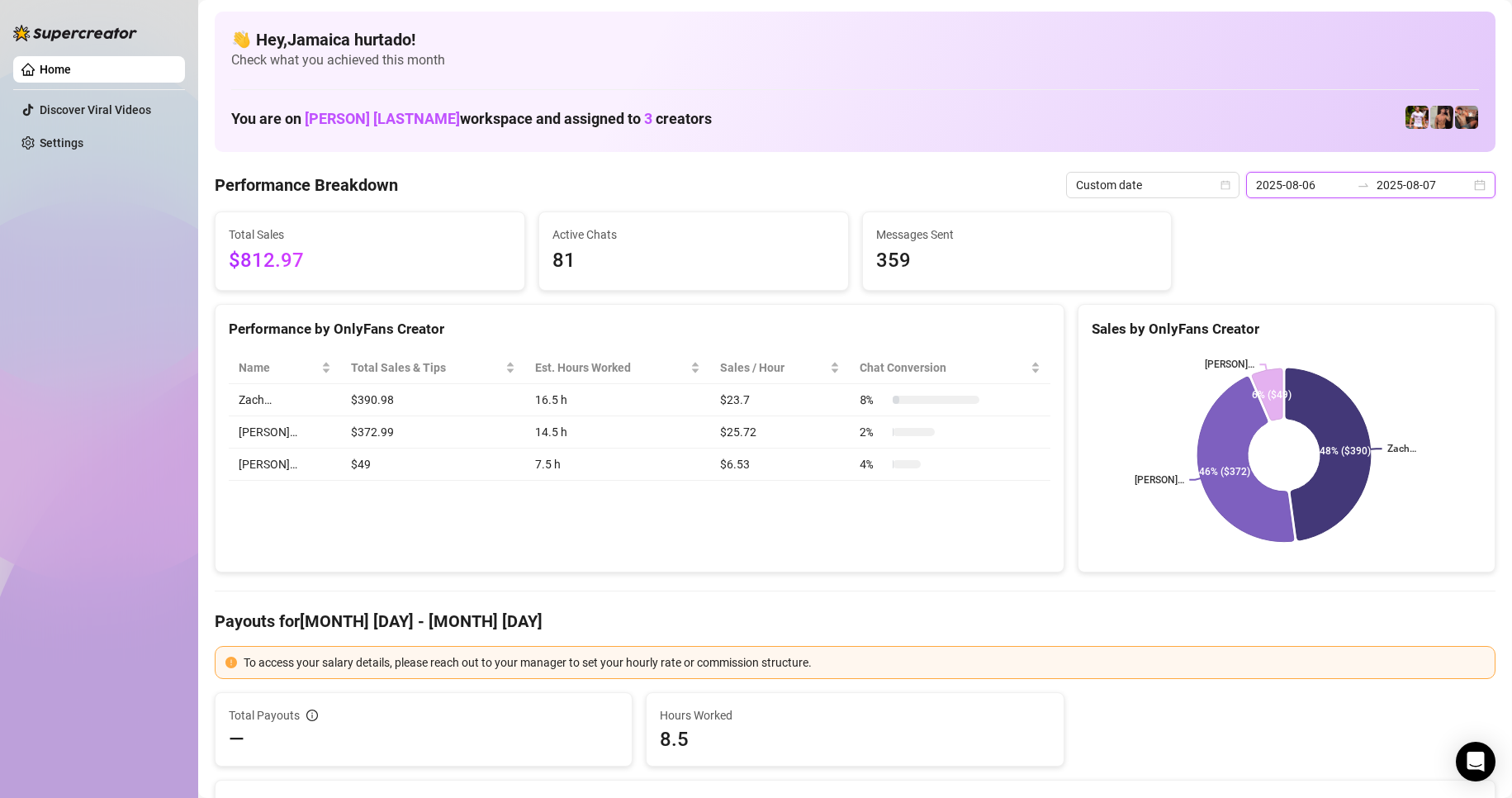 click on "2025-08-06" at bounding box center (1303, 185) 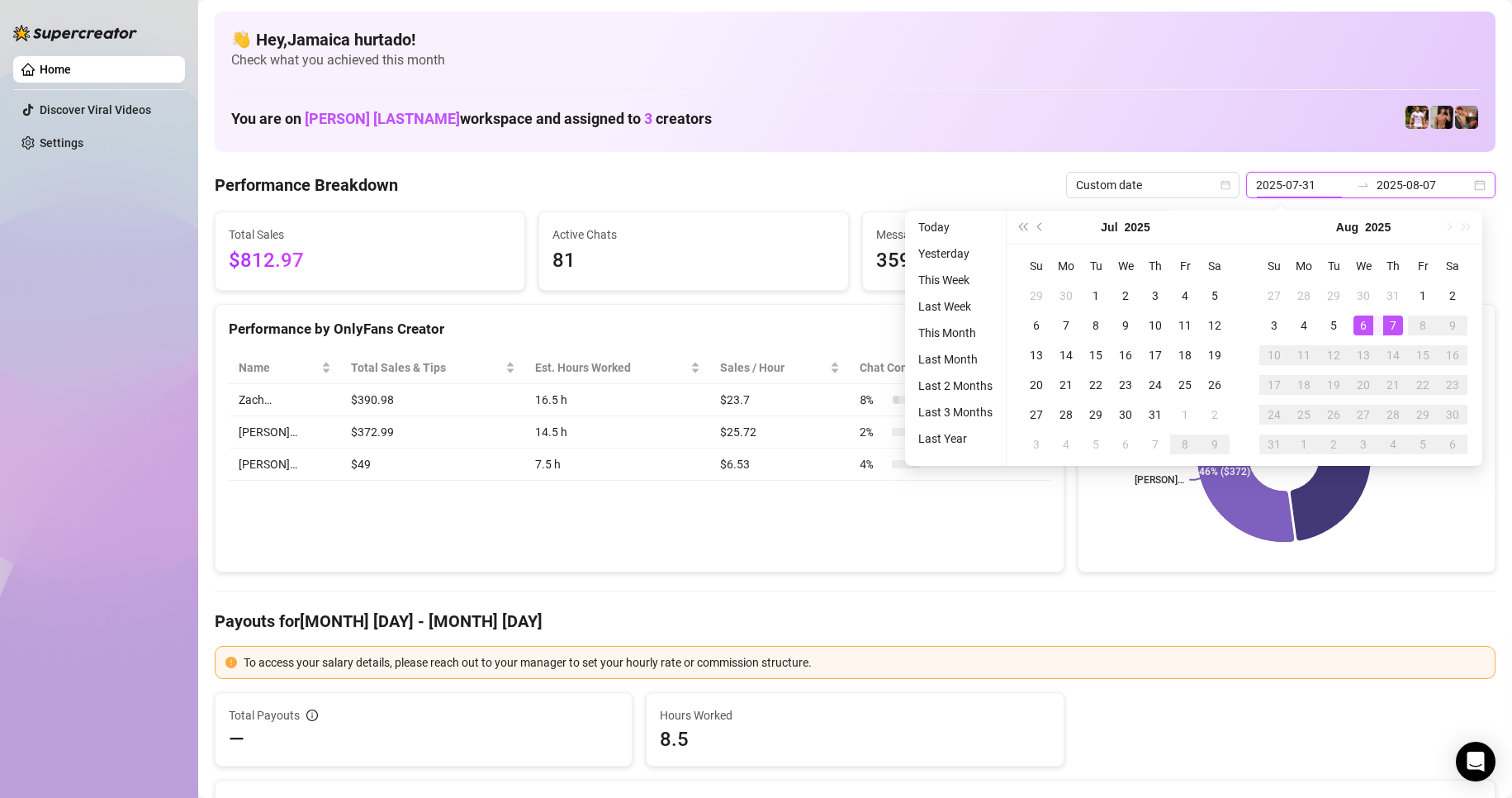 type on "2025-08-07" 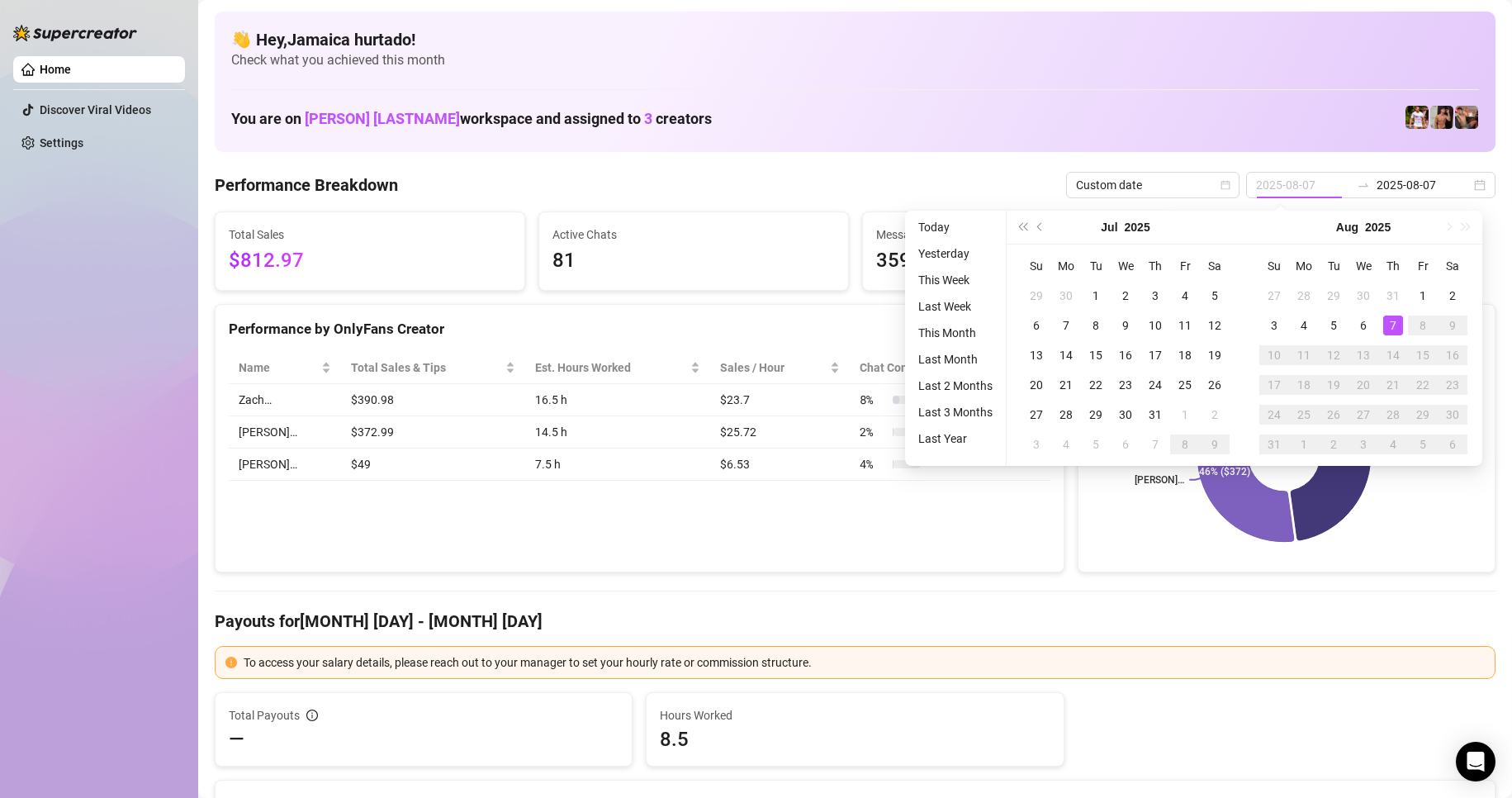 click on "7" at bounding box center (1393, 325) 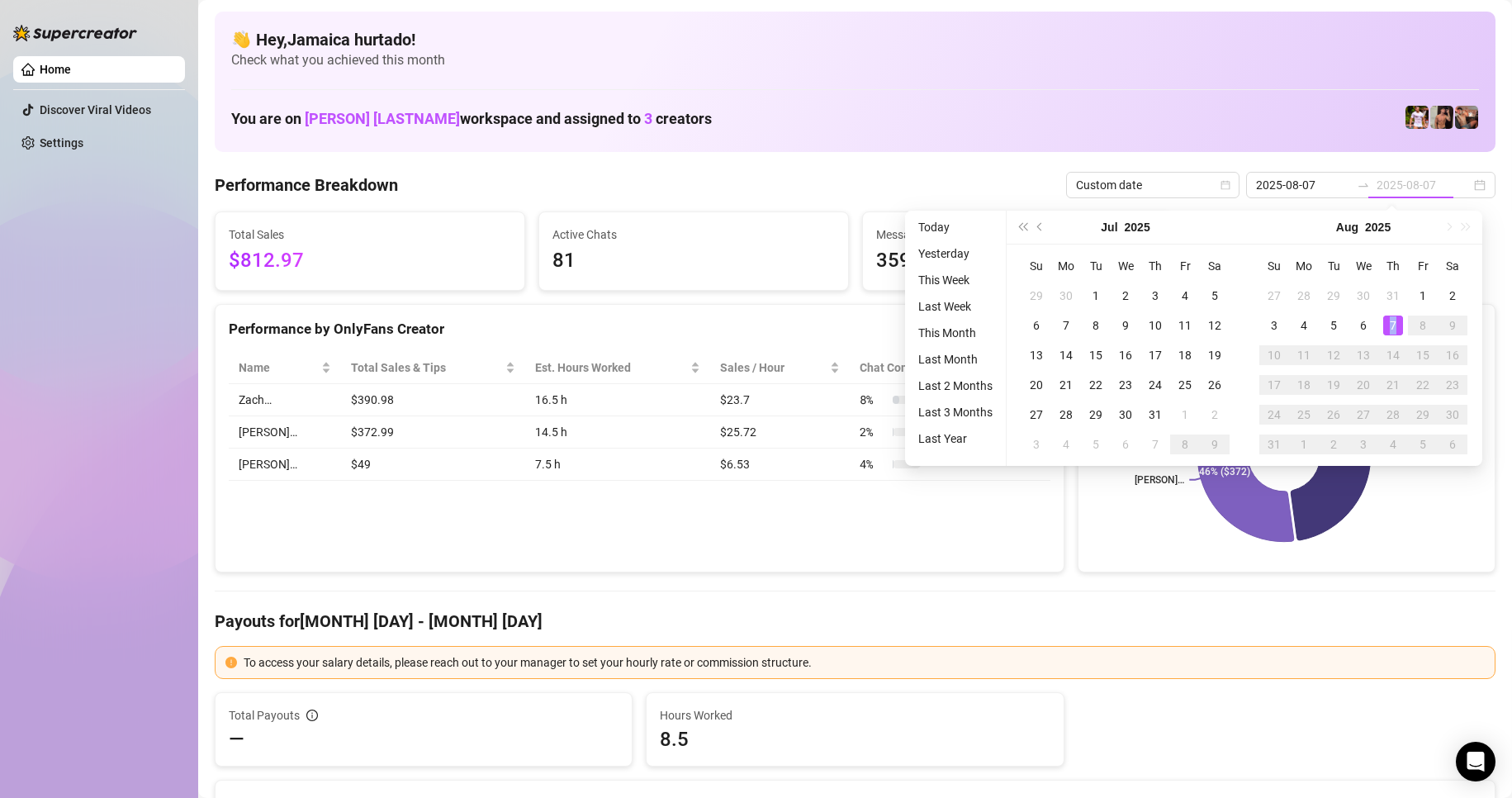 click on "7" at bounding box center [1393, 325] 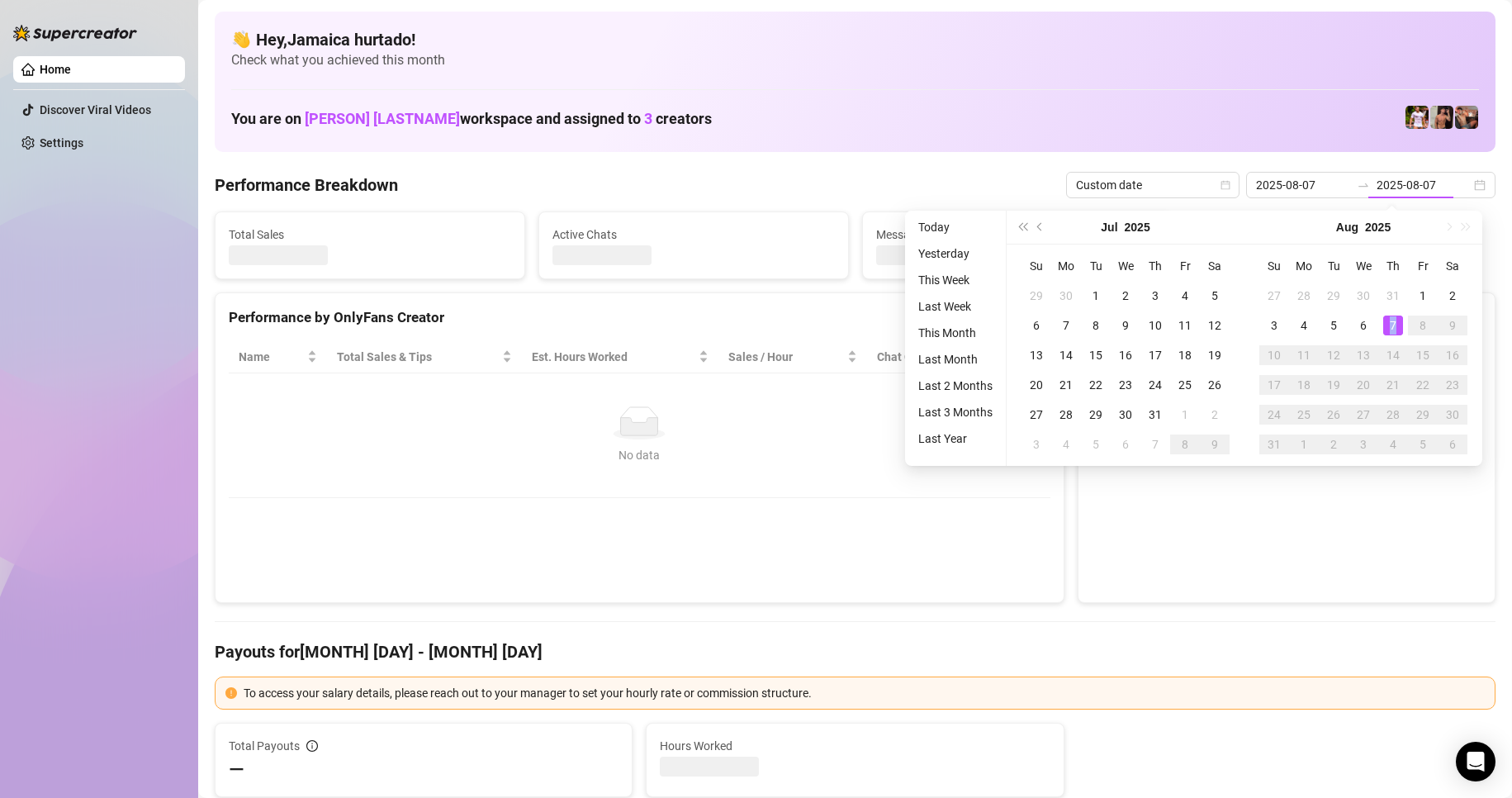 type on "2025-08-07" 